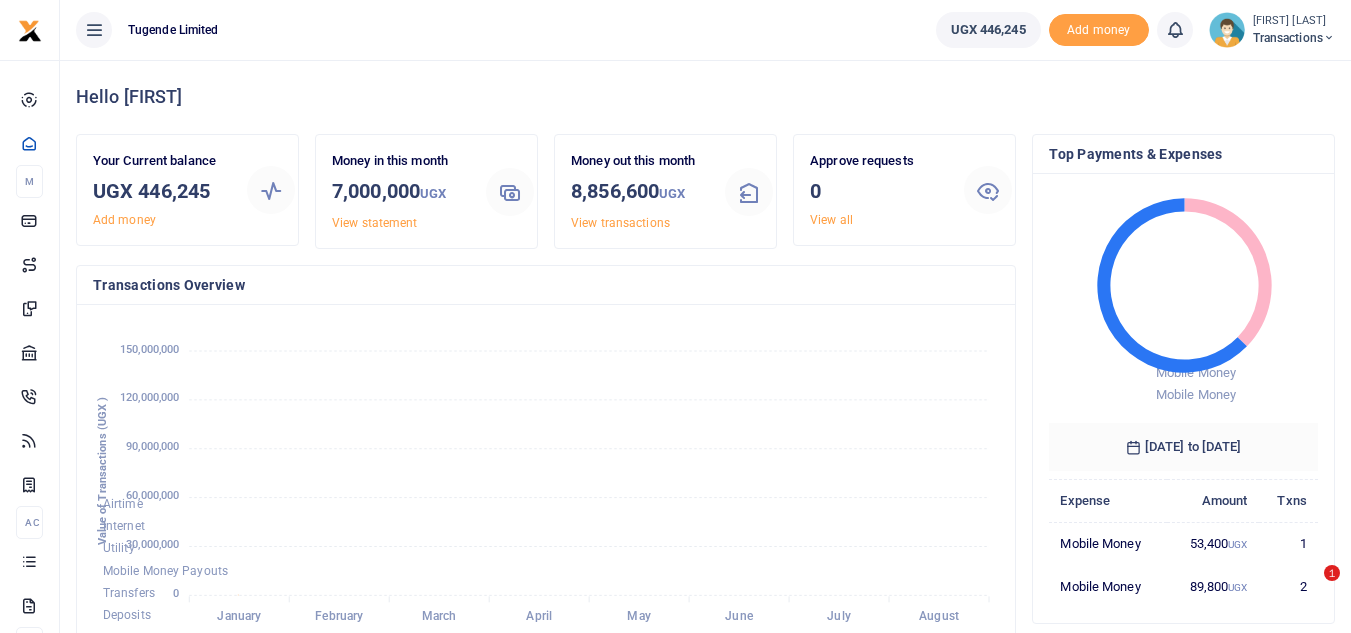 scroll, scrollTop: 0, scrollLeft: 0, axis: both 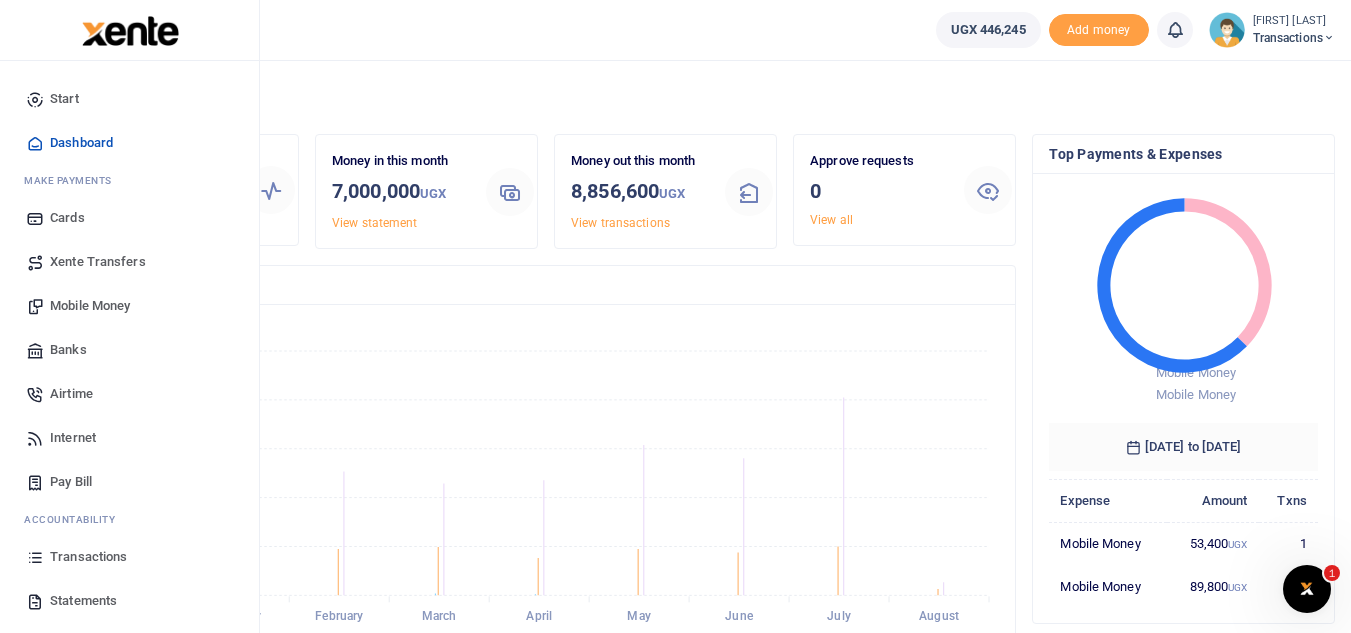 click on "Mobile Money" at bounding box center (90, 306) 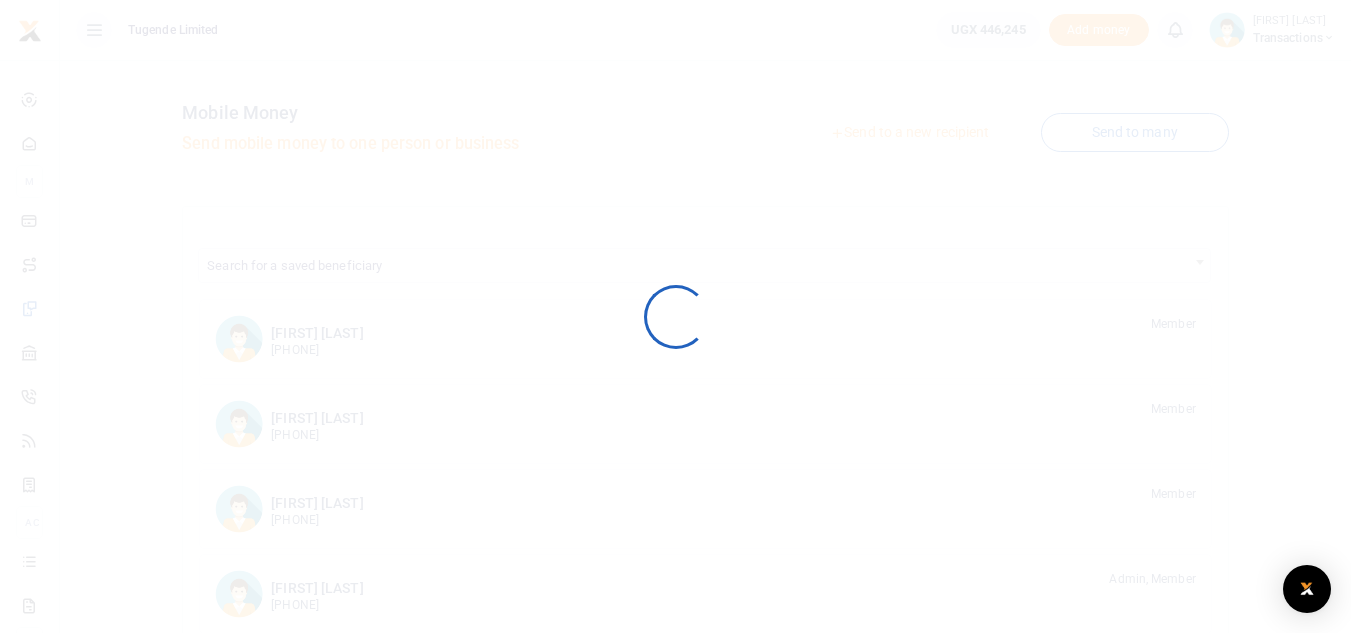 scroll, scrollTop: 0, scrollLeft: 0, axis: both 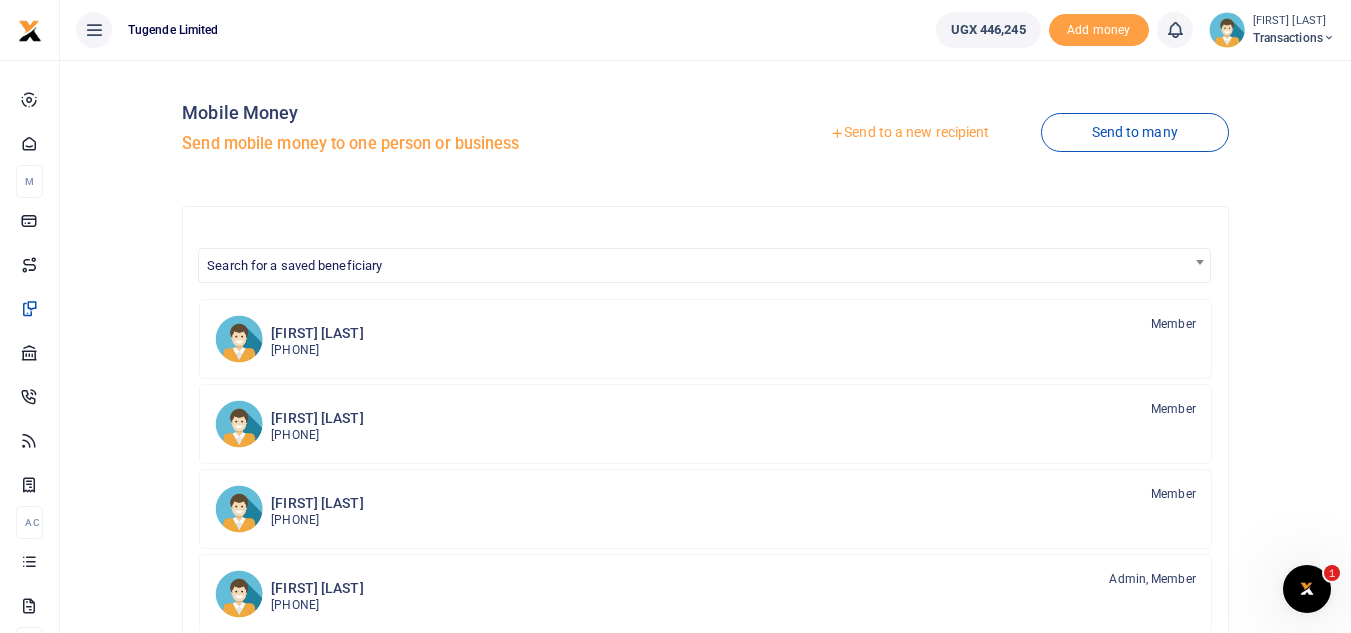 click on "Send to a new recipient" at bounding box center [909, 133] 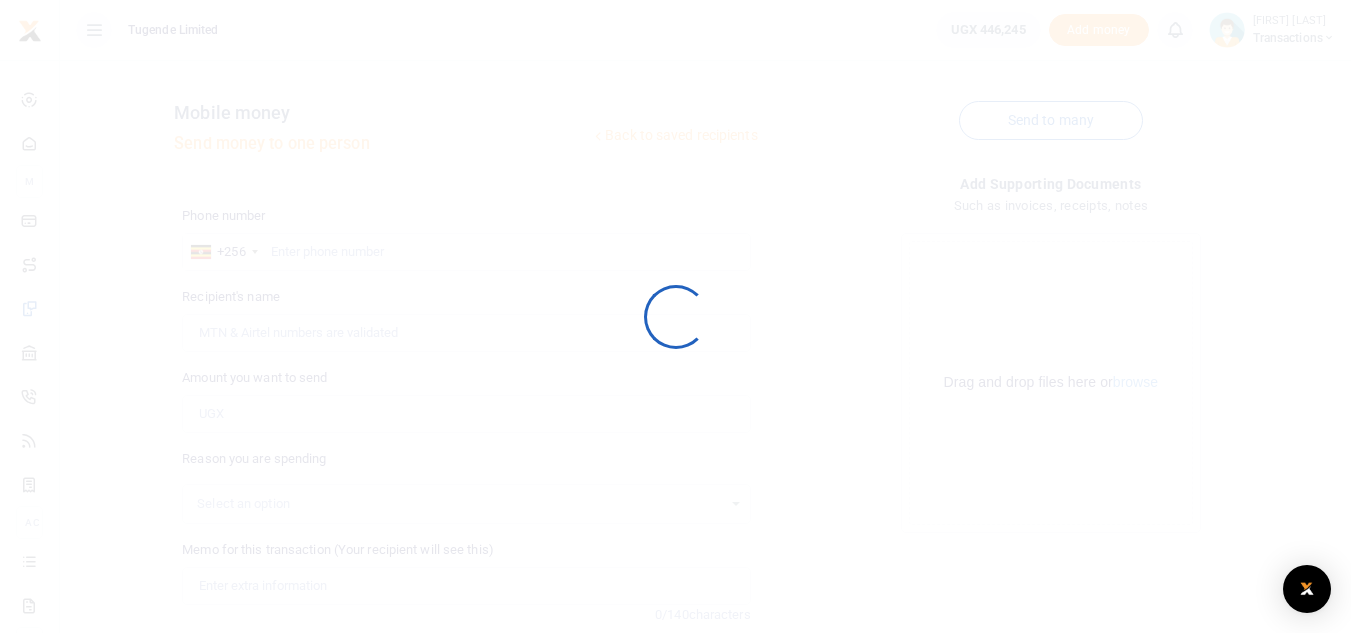 scroll, scrollTop: 0, scrollLeft: 0, axis: both 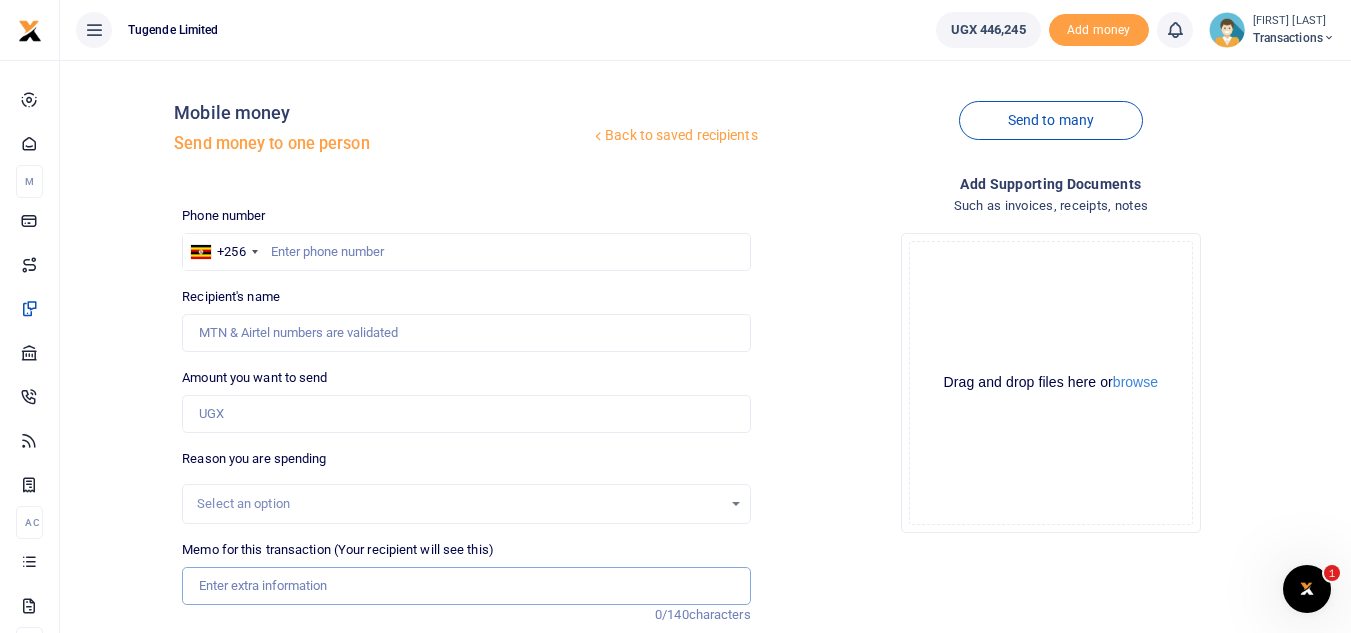 click on "Memo for this transaction (Your recipient will see this)" at bounding box center (466, 586) 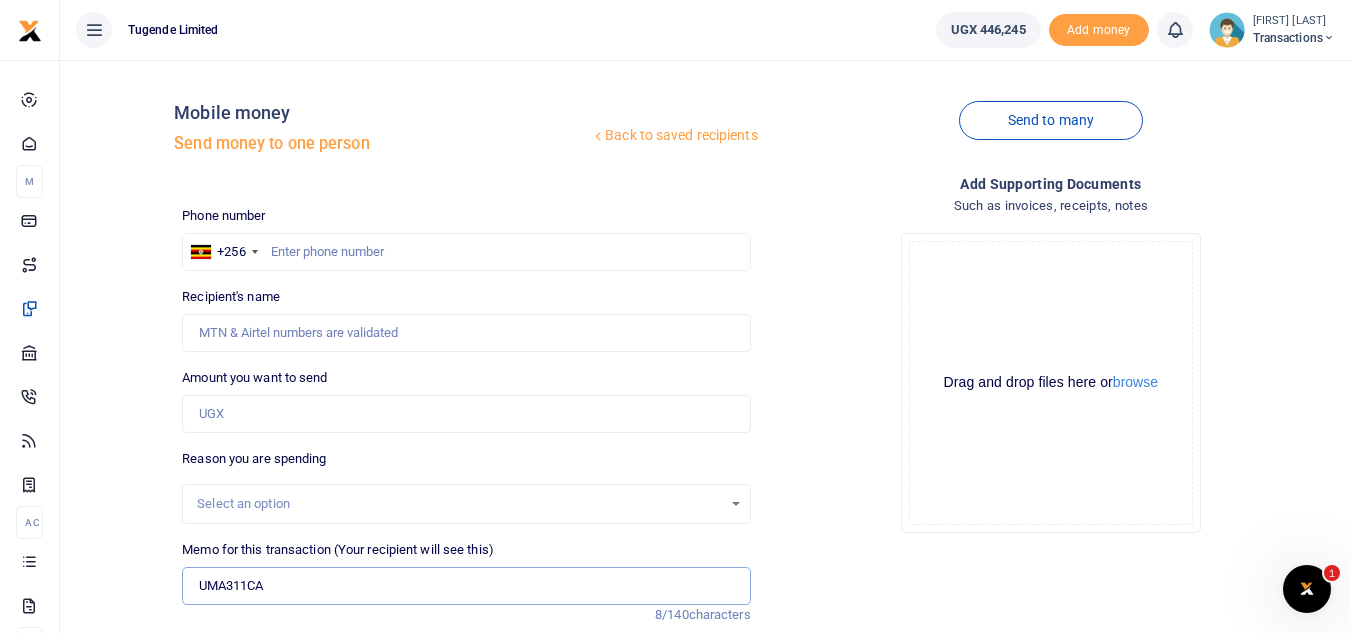 type on "UMA311CA" 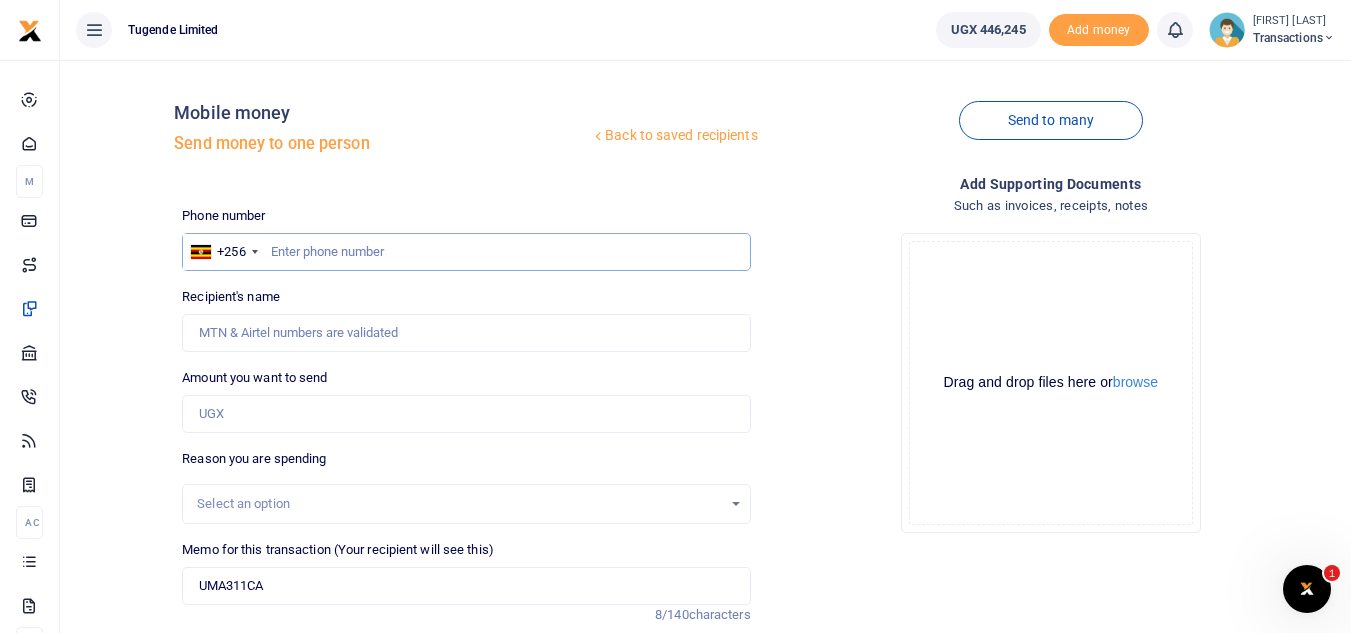 click at bounding box center [466, 252] 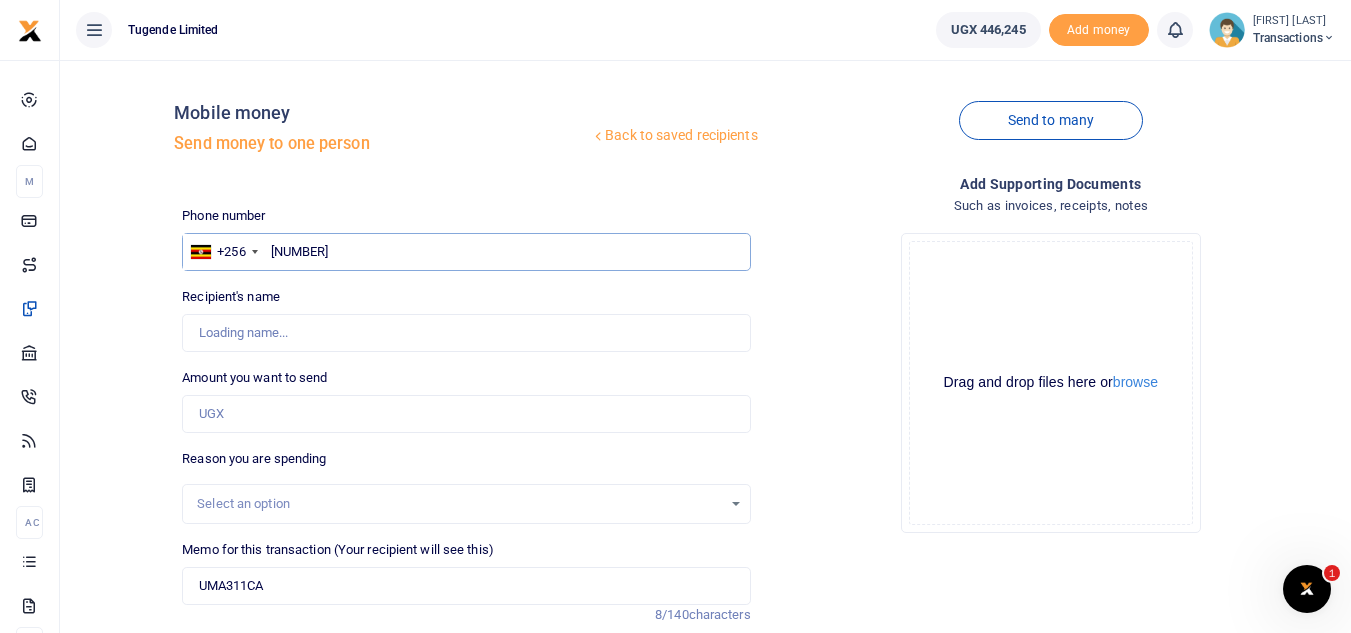 type on "752419825" 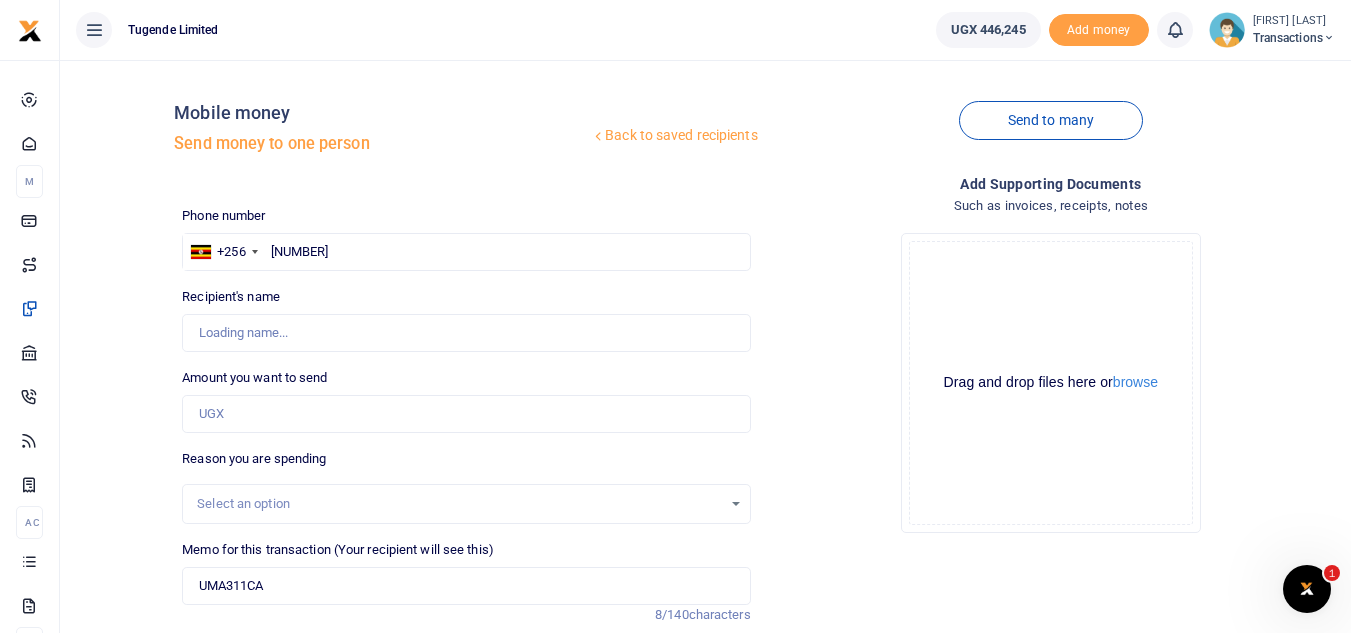 type on "Faishal Mugabi" 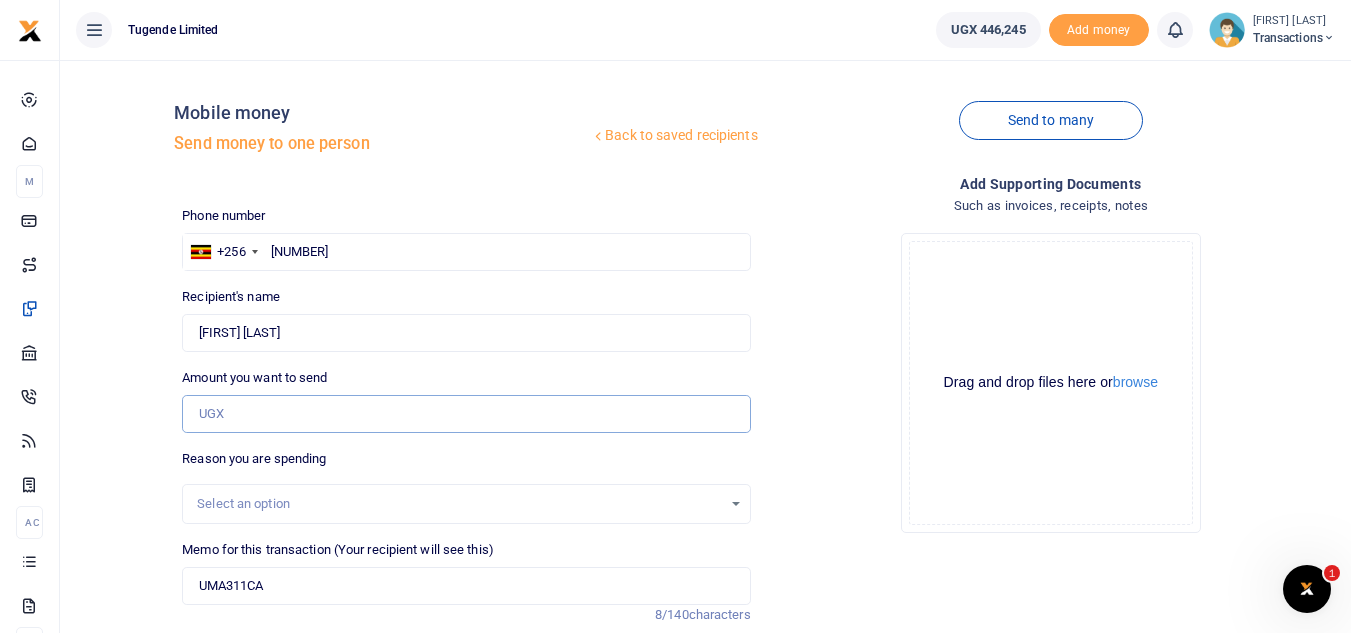 click on "Amount you want to send" at bounding box center (466, 414) 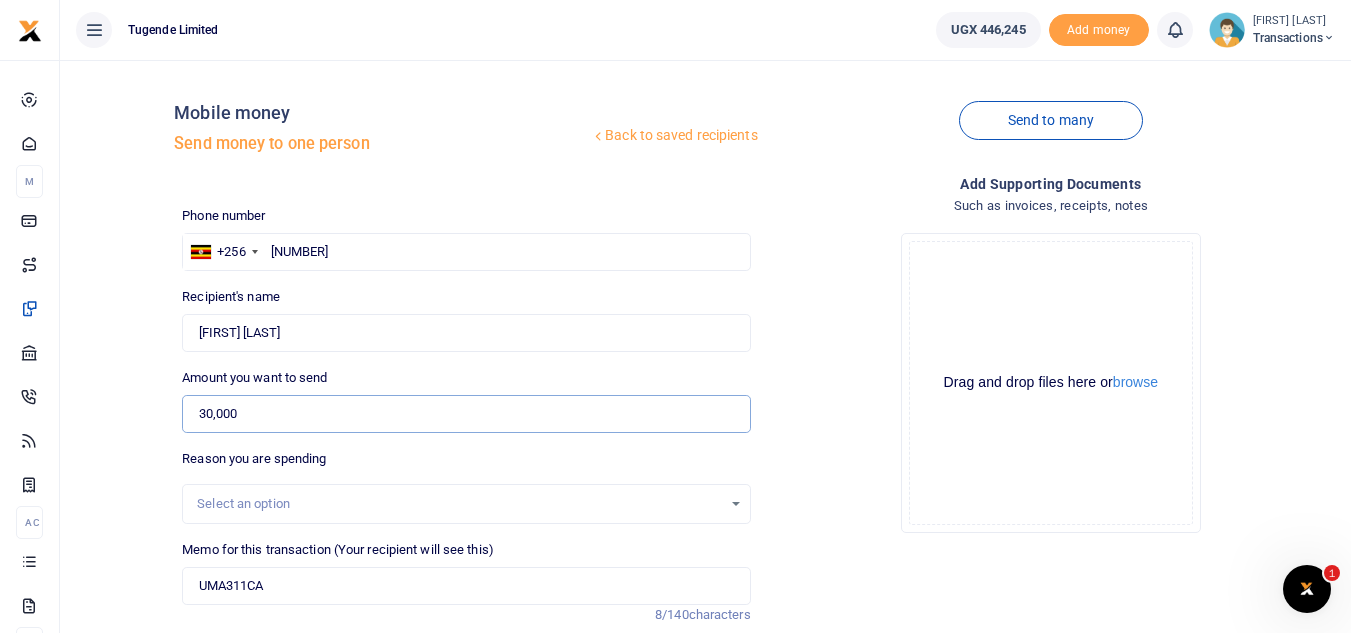 type on "30,000" 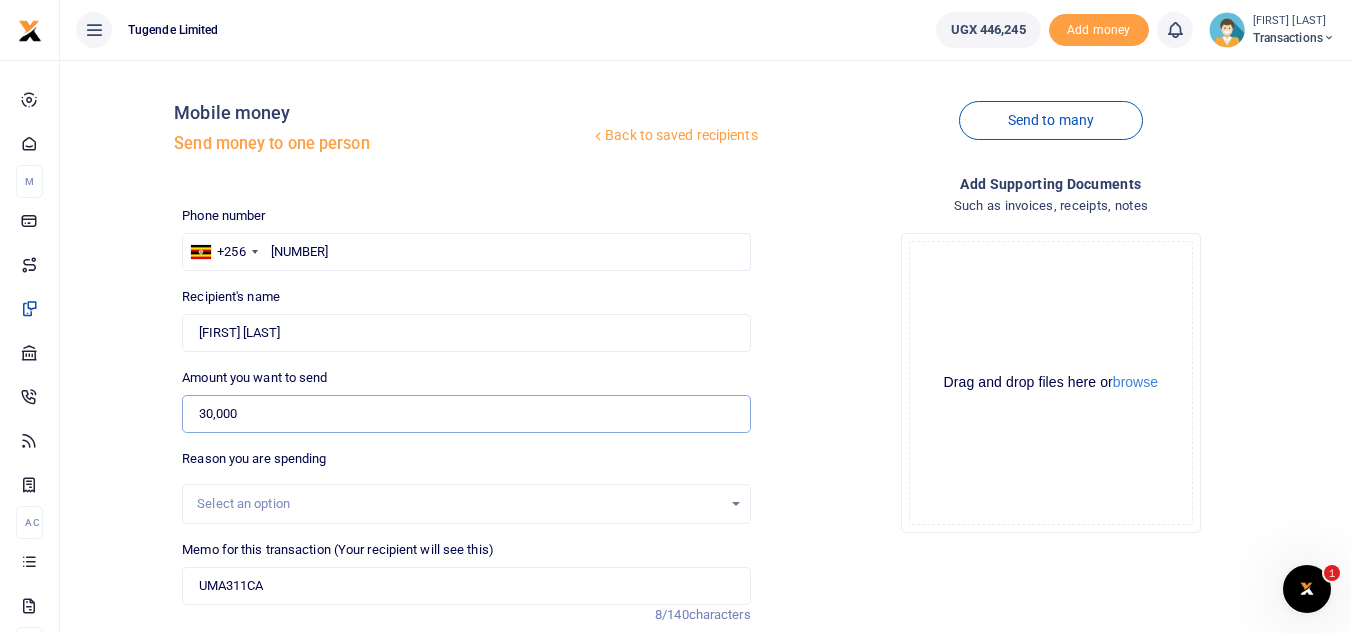 scroll, scrollTop: 233, scrollLeft: 0, axis: vertical 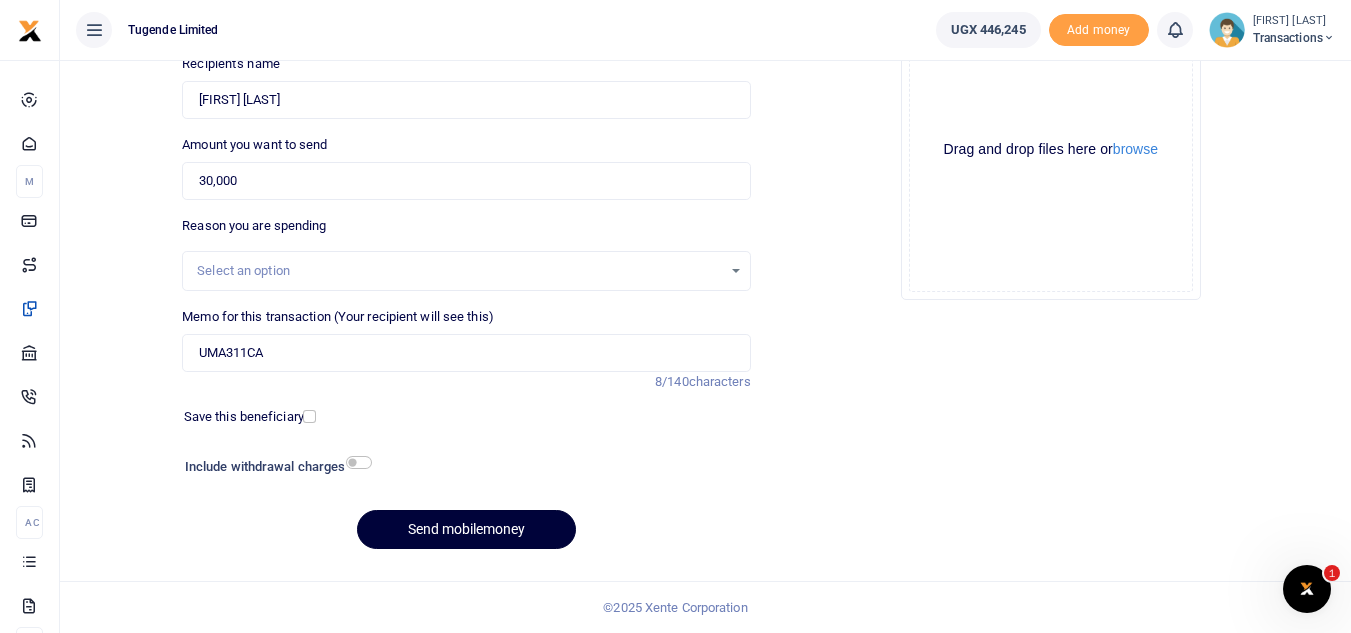 click on "Send mobilemoney" at bounding box center [466, 529] 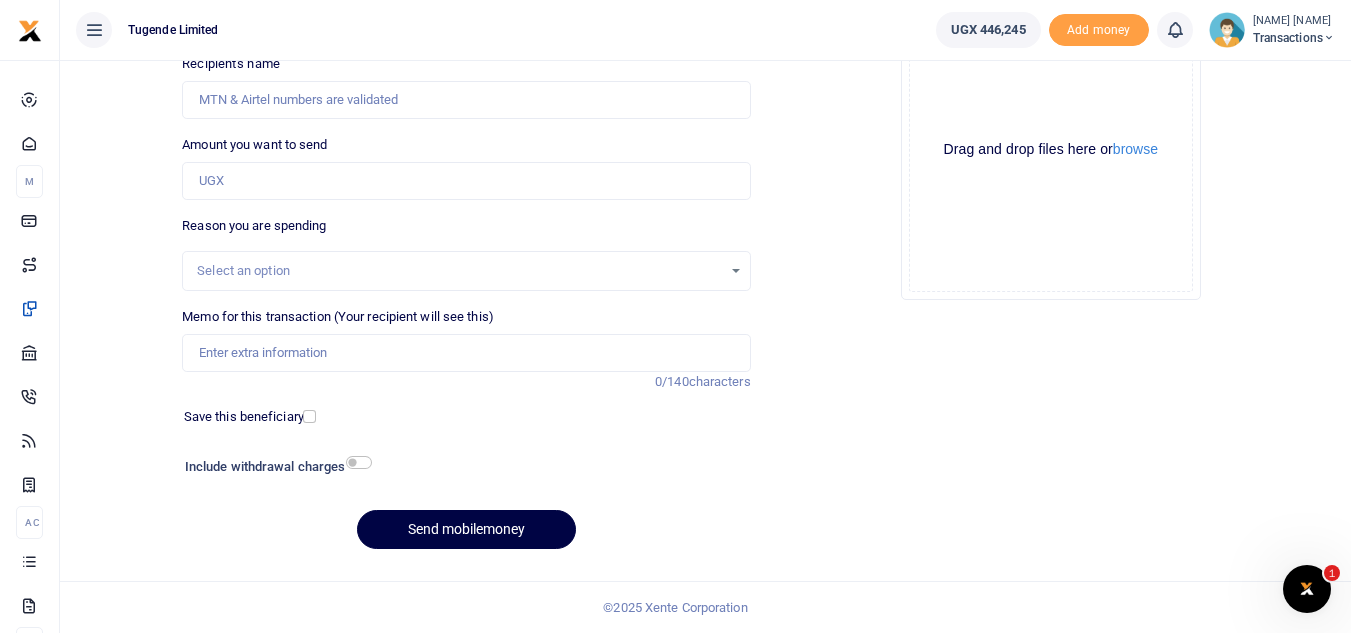 scroll, scrollTop: 0, scrollLeft: 0, axis: both 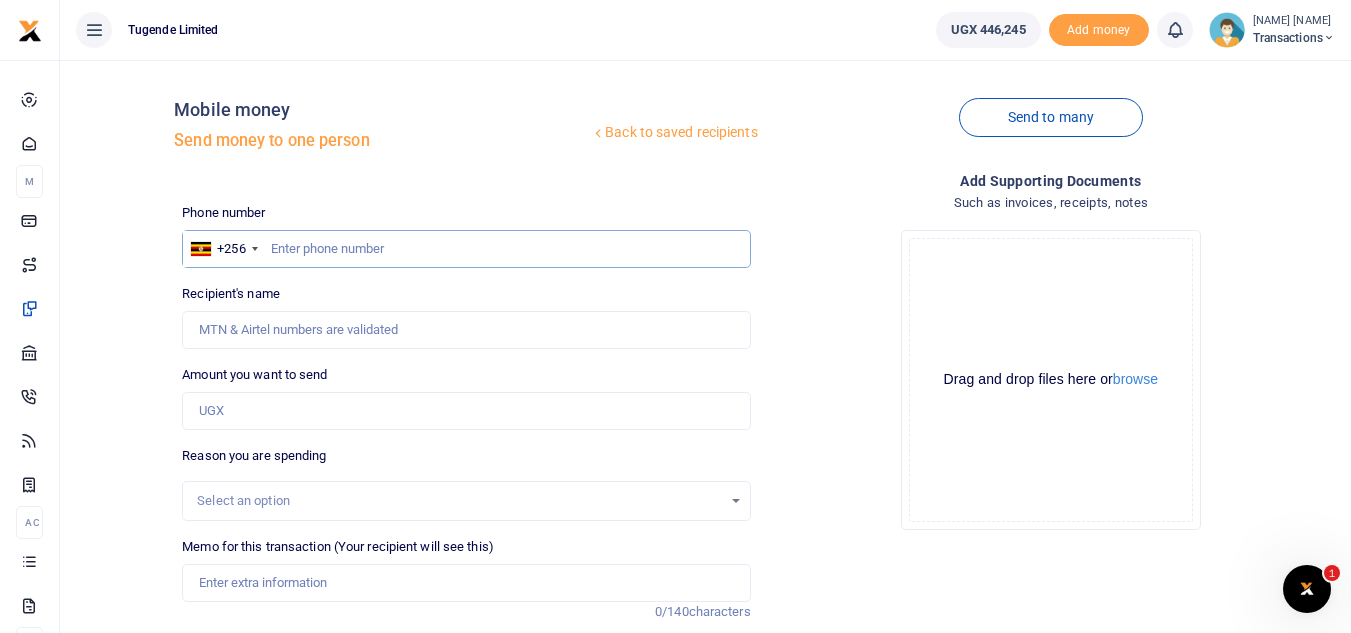 click at bounding box center [466, 249] 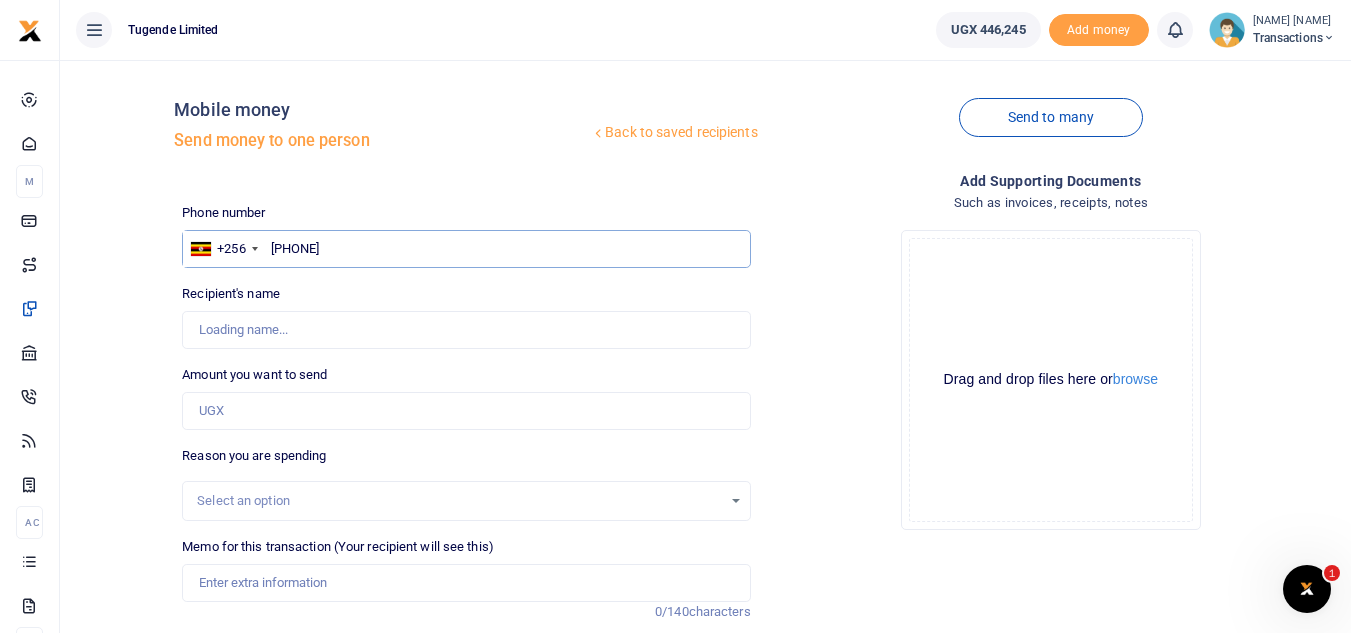 type on "755017110" 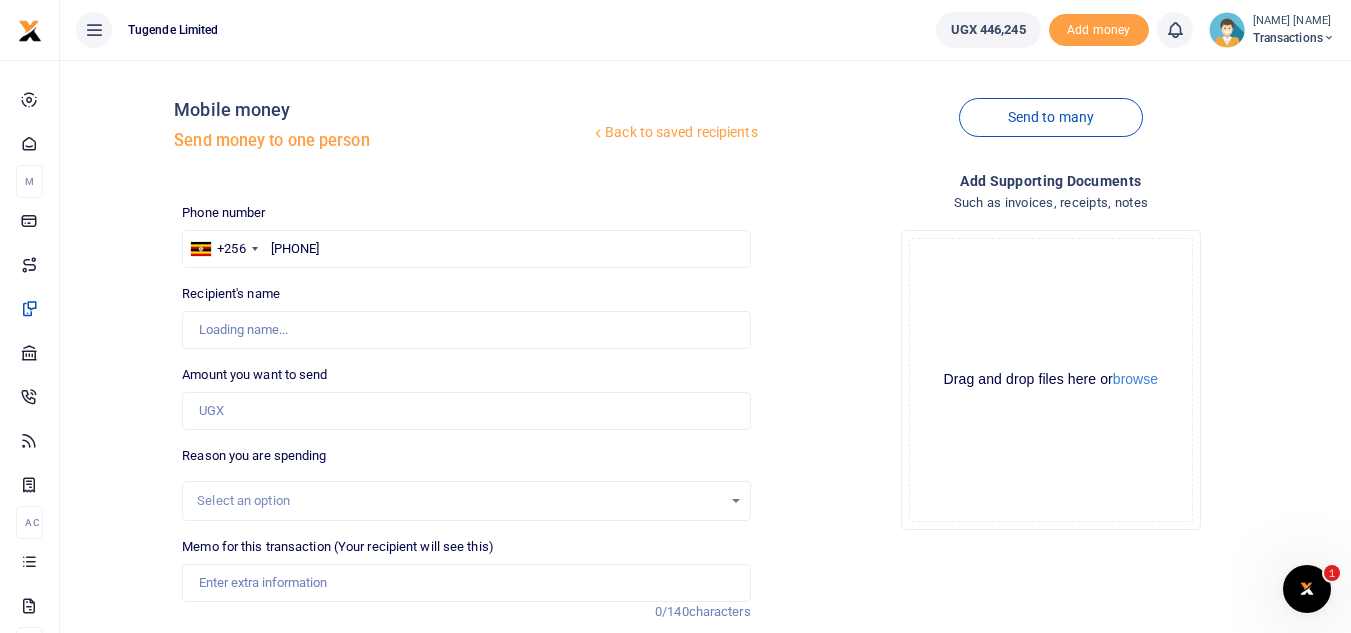 type on "Clive Bamujje" 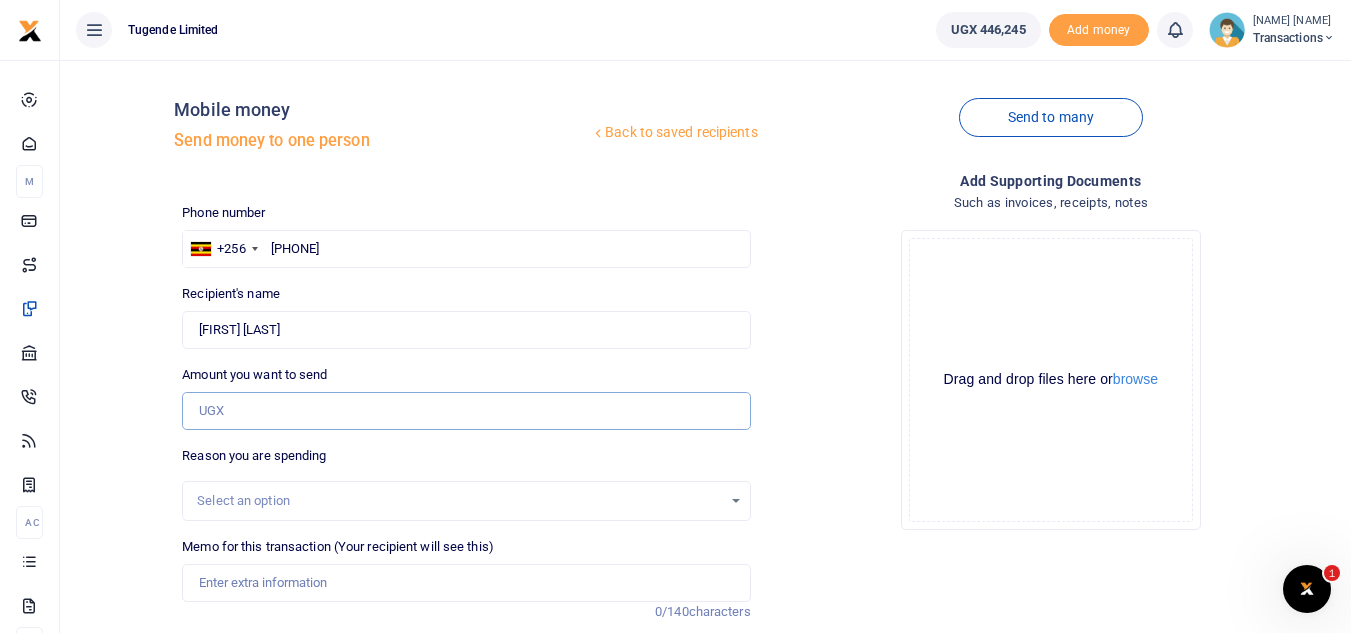 click on "Amount you want to send" at bounding box center [466, 411] 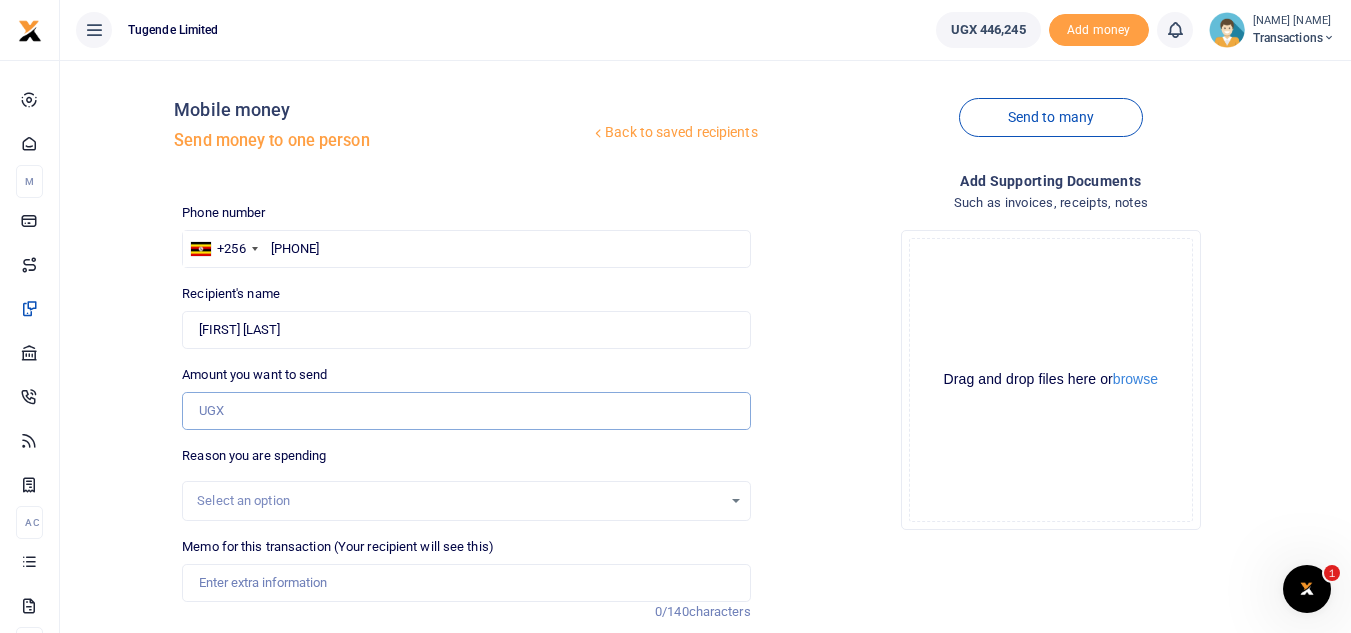 paste on "755,000" 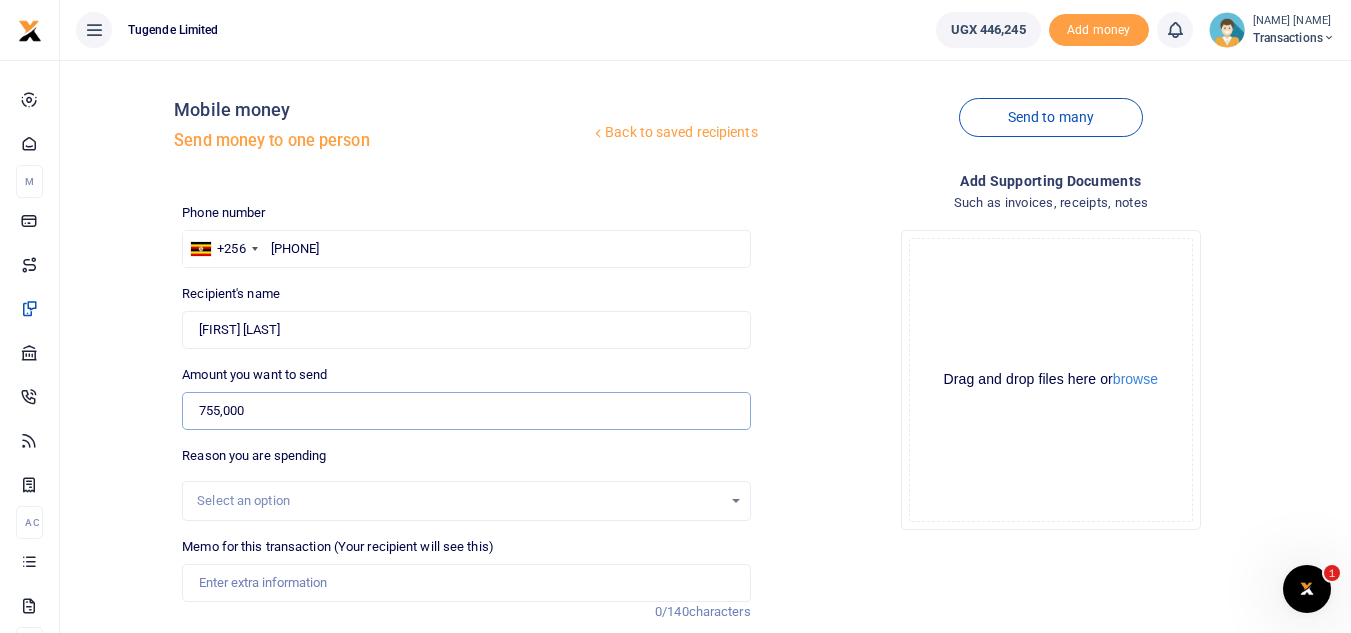 type on "755,000" 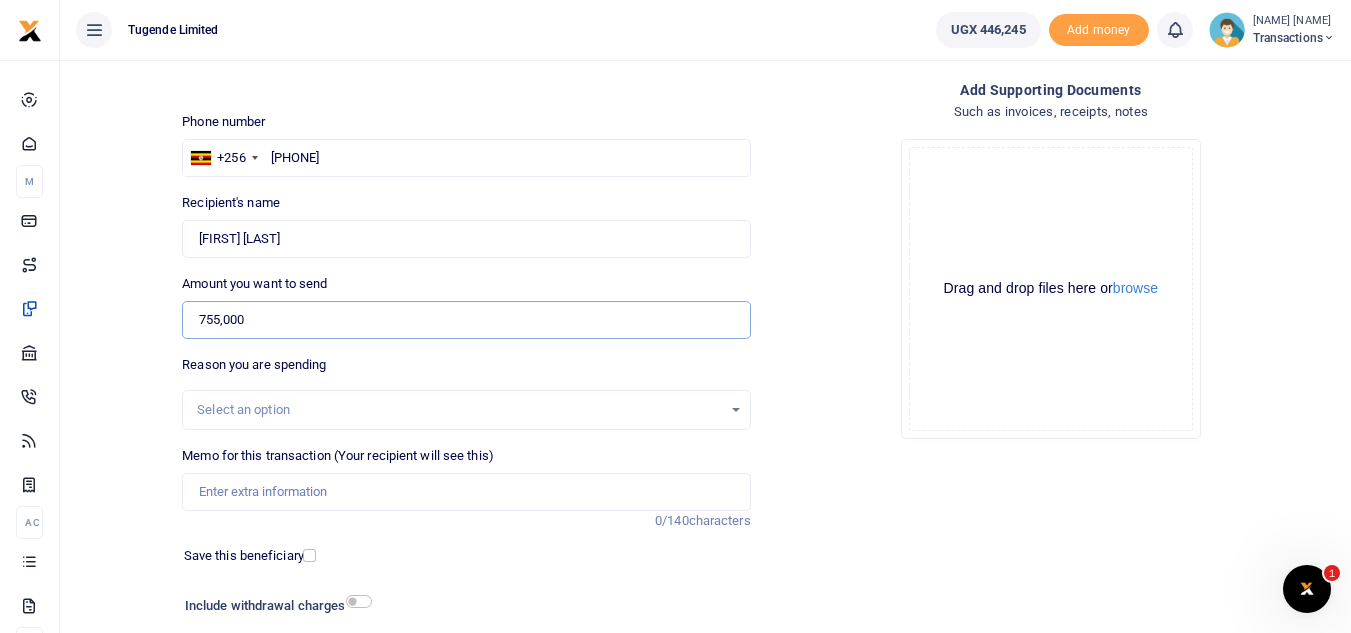 scroll, scrollTop: 95, scrollLeft: 0, axis: vertical 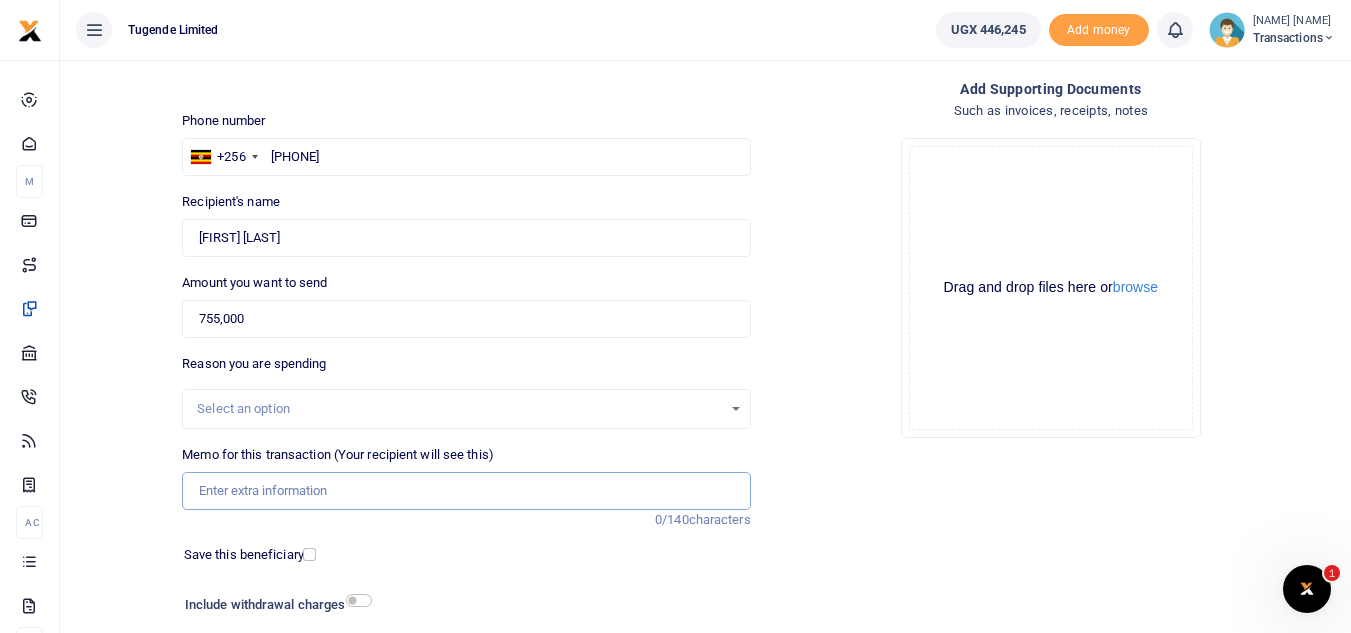 click on "Memo for this transaction (Your recipient will see this)" at bounding box center [466, 491] 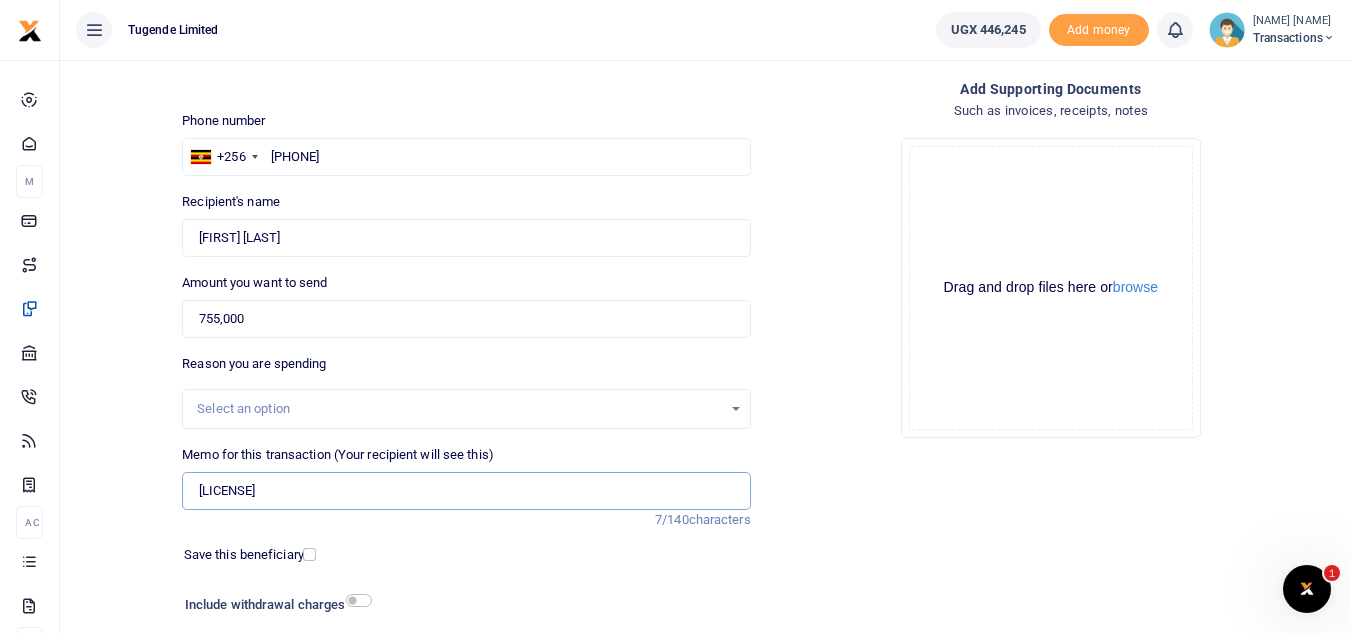 type on "UFY263M" 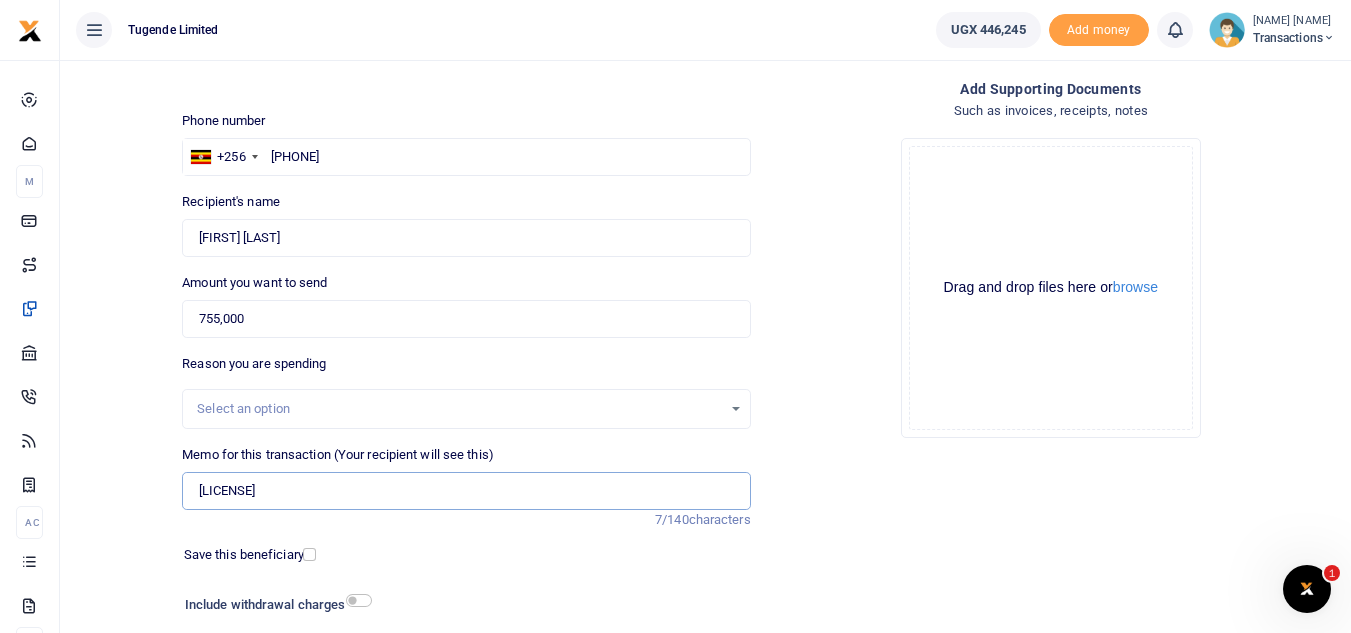 scroll, scrollTop: 233, scrollLeft: 0, axis: vertical 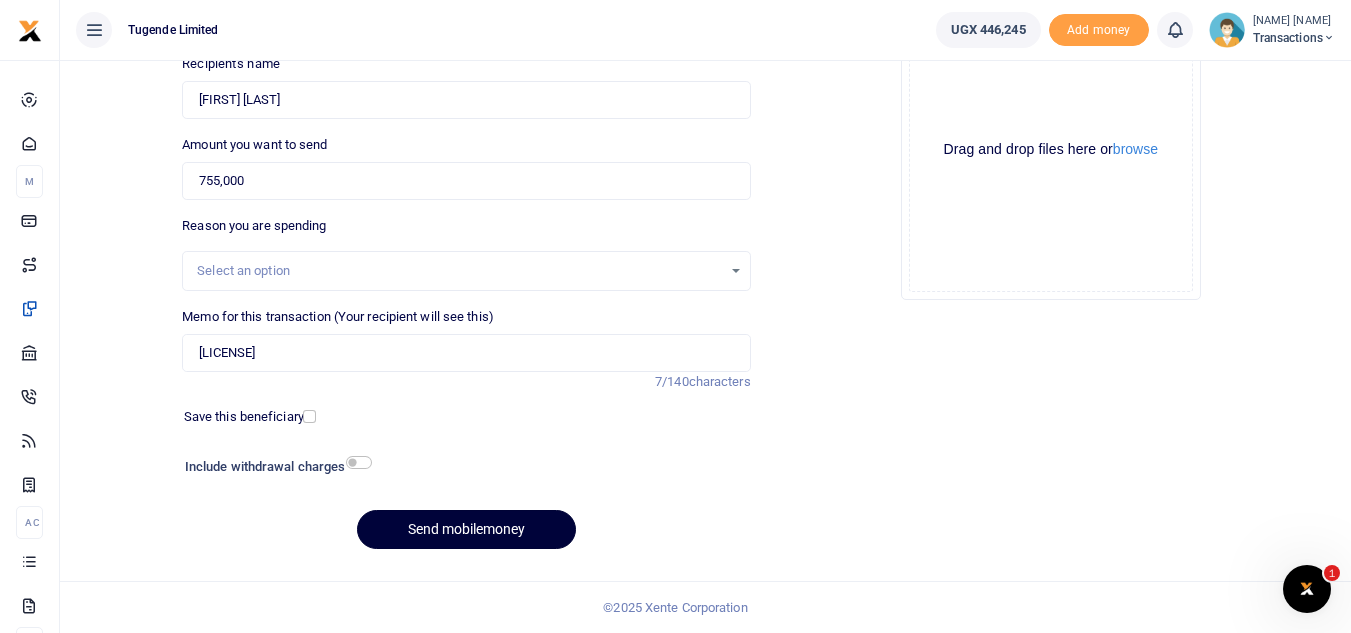 click on "Send mobilemoney" at bounding box center (466, 529) 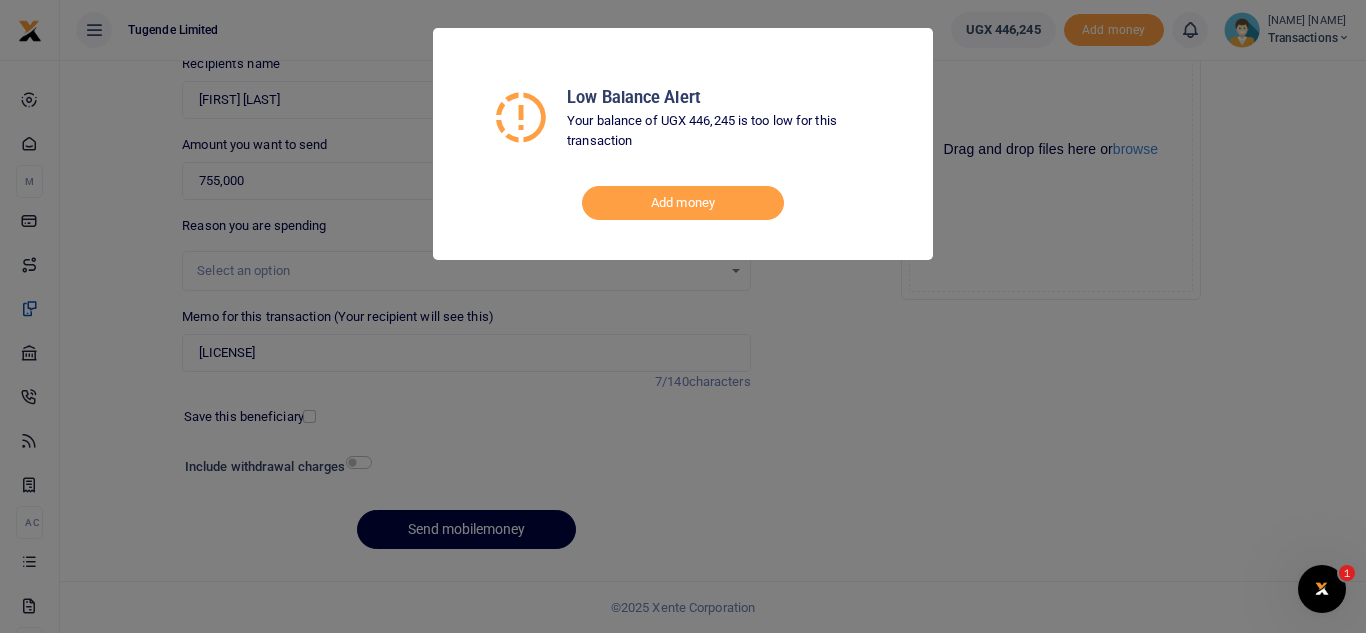 click on "Low Balance Alert
Your balance of UGX 446,245 is too low for this transaction
Add money" at bounding box center [683, 316] 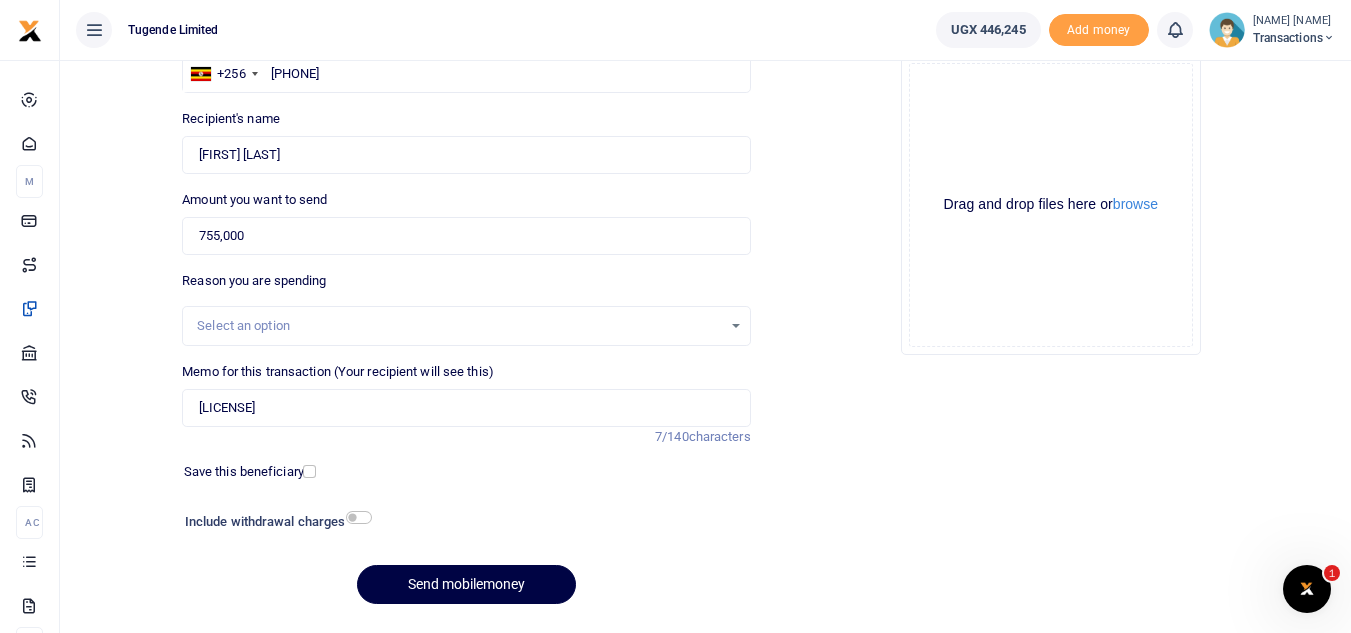 scroll, scrollTop: 177, scrollLeft: 0, axis: vertical 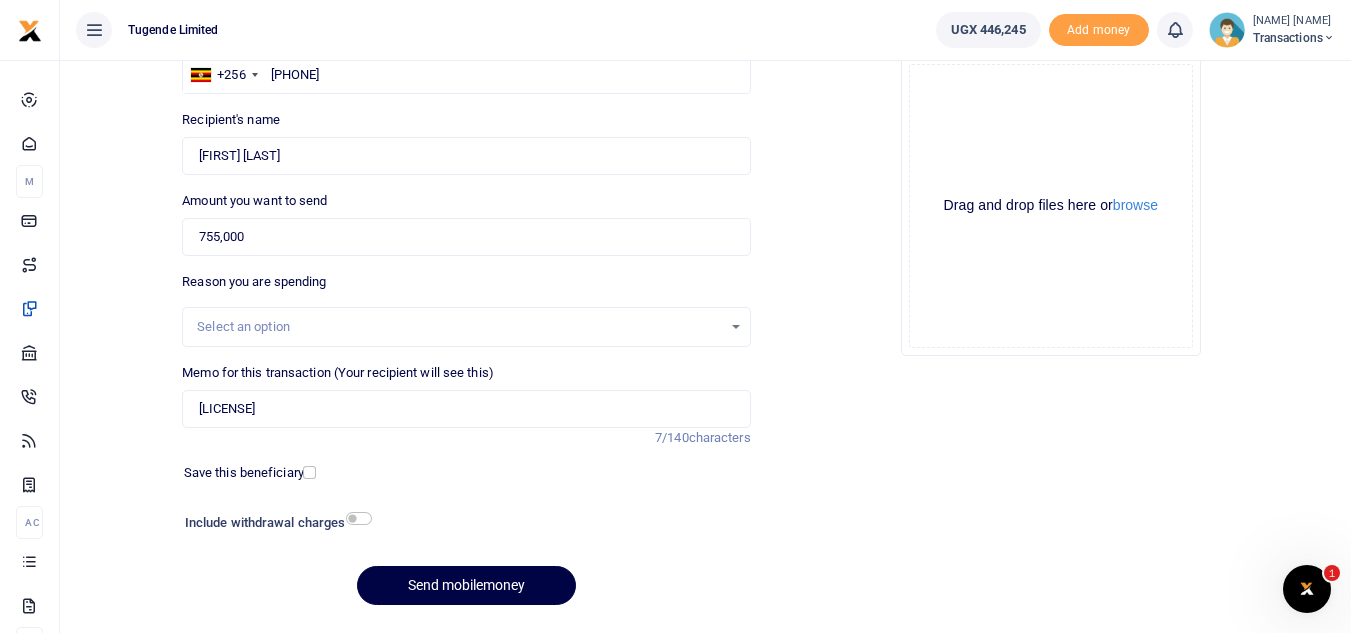 click on "Transactions" at bounding box center [1294, 38] 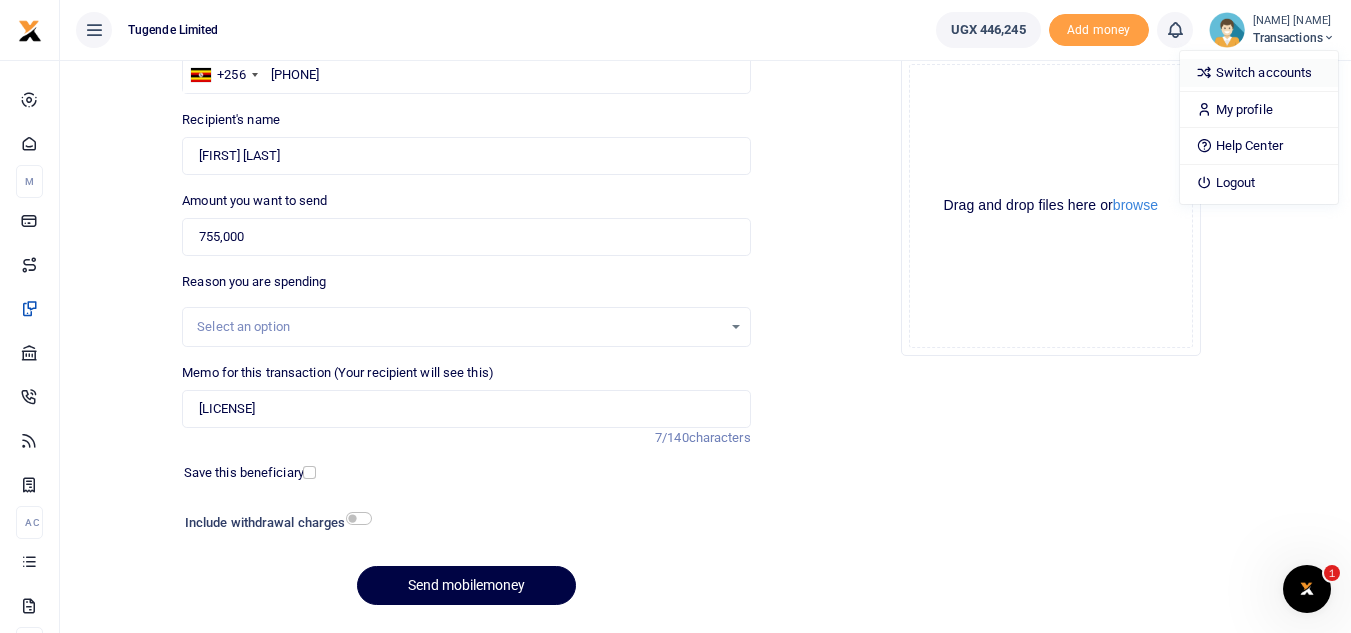 click on "Switch accounts" at bounding box center [1259, 73] 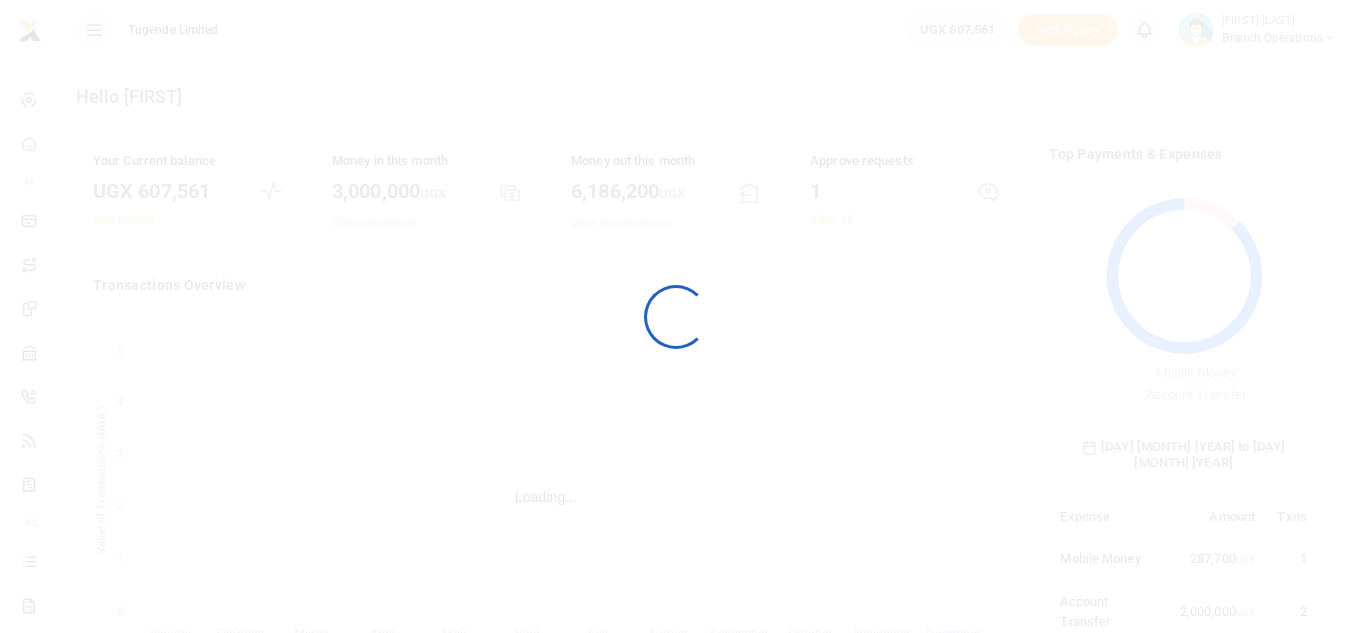 scroll, scrollTop: 0, scrollLeft: 0, axis: both 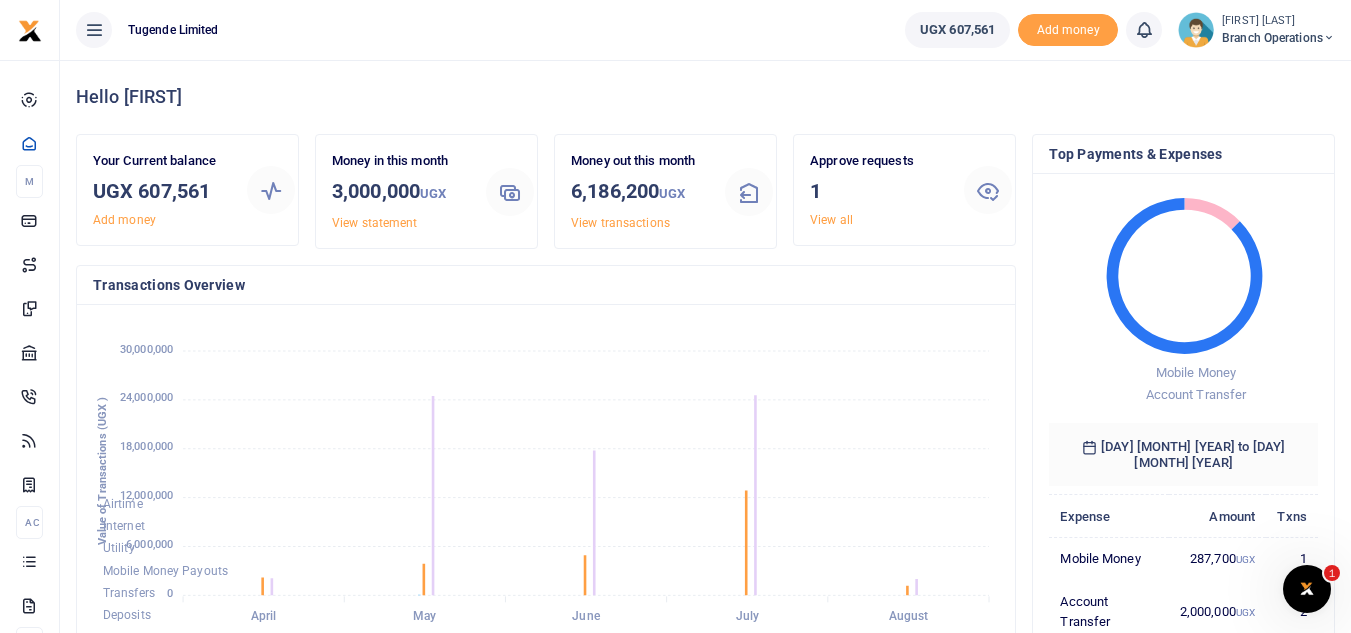 click on "Hello [FIRST]" at bounding box center (705, 97) 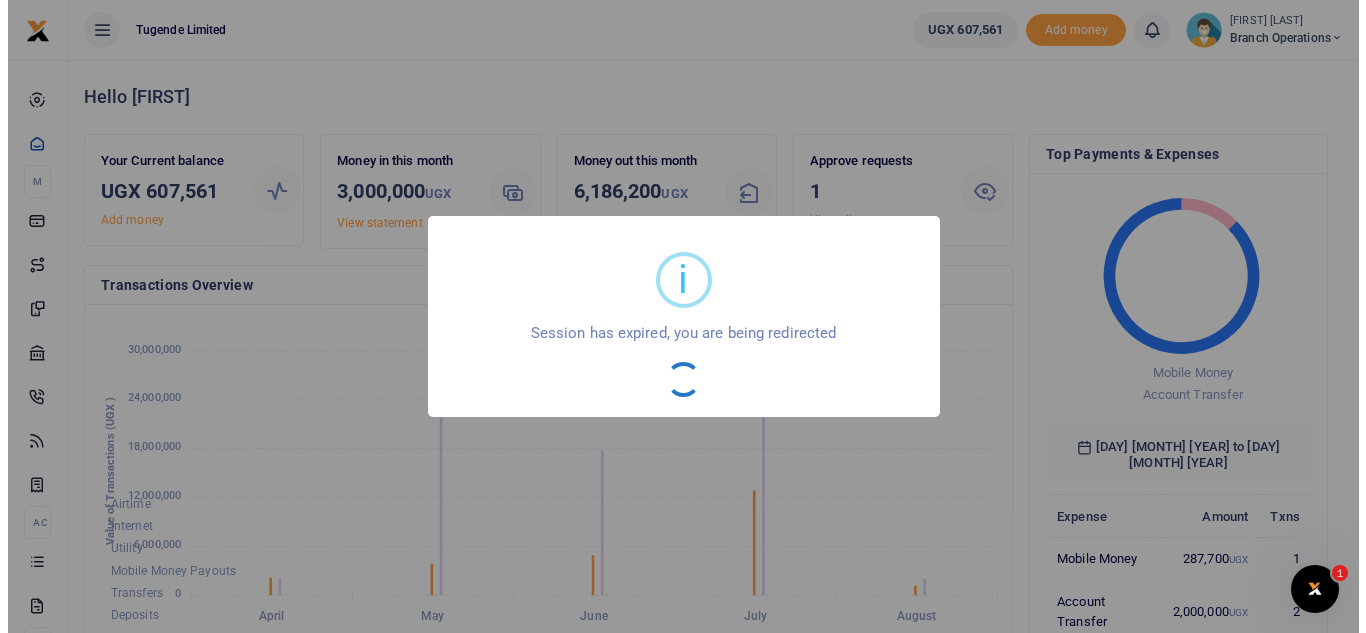 scroll, scrollTop: 16, scrollLeft: 16, axis: both 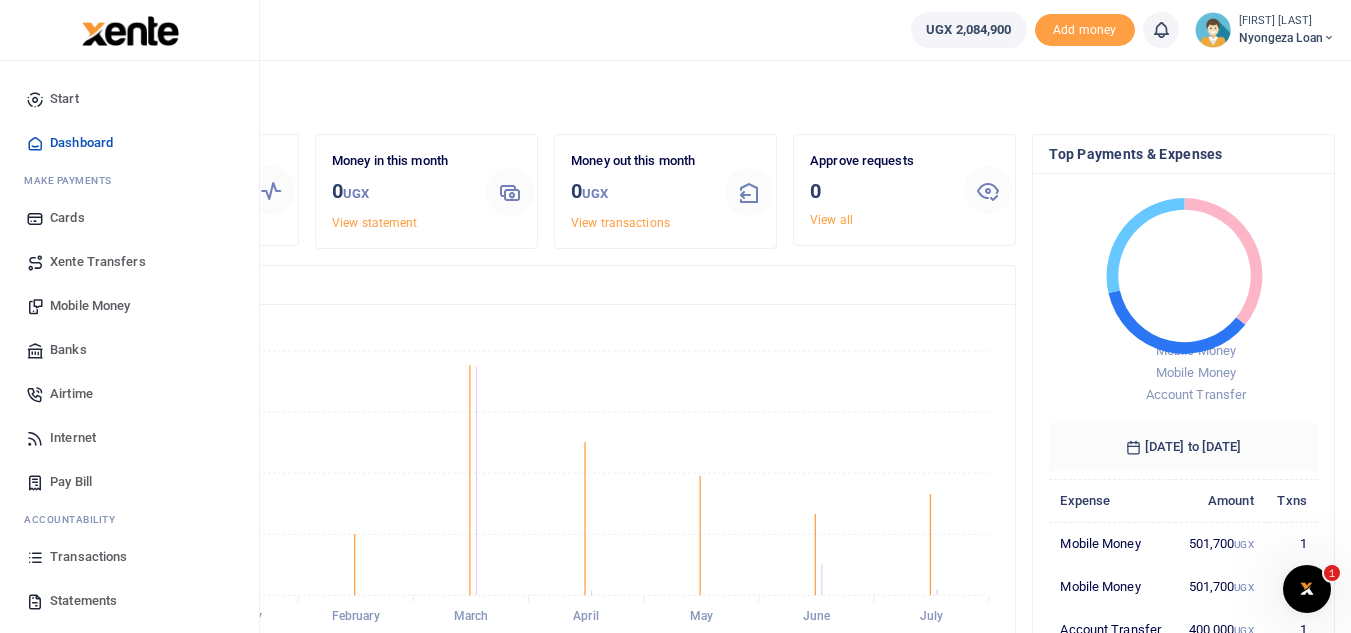 click on "Mobile Money" at bounding box center (90, 306) 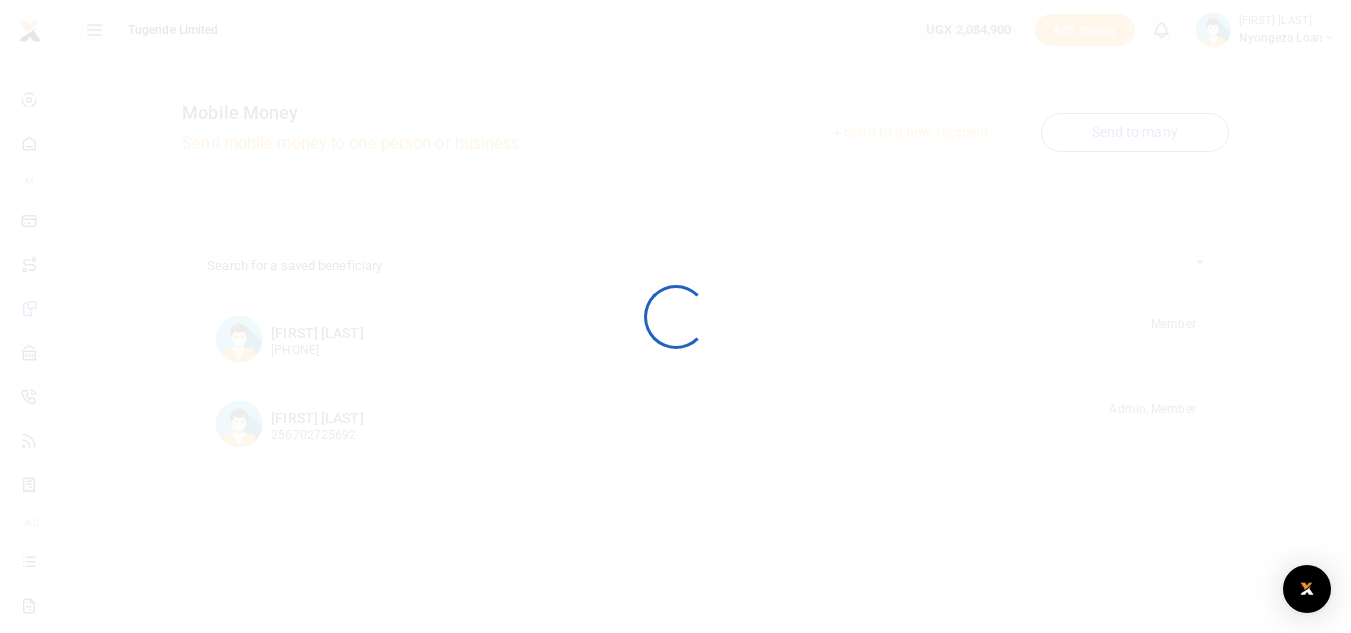 scroll, scrollTop: 0, scrollLeft: 0, axis: both 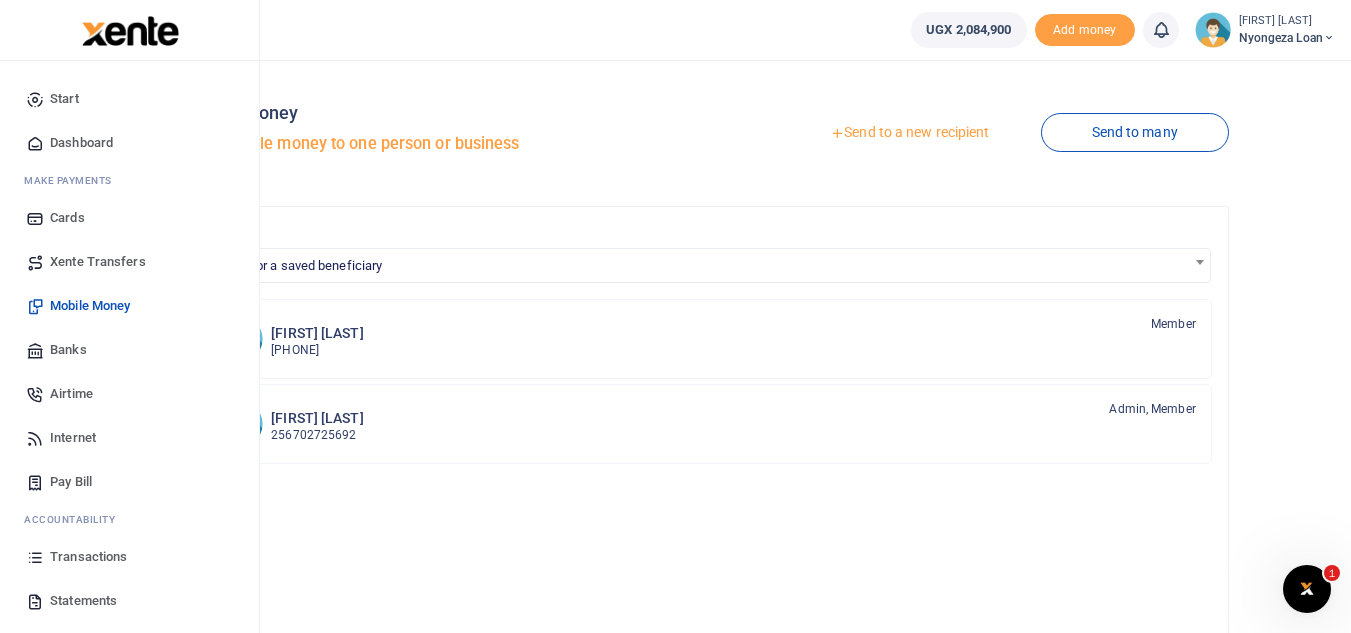 click on "Xente Transfers" at bounding box center [98, 262] 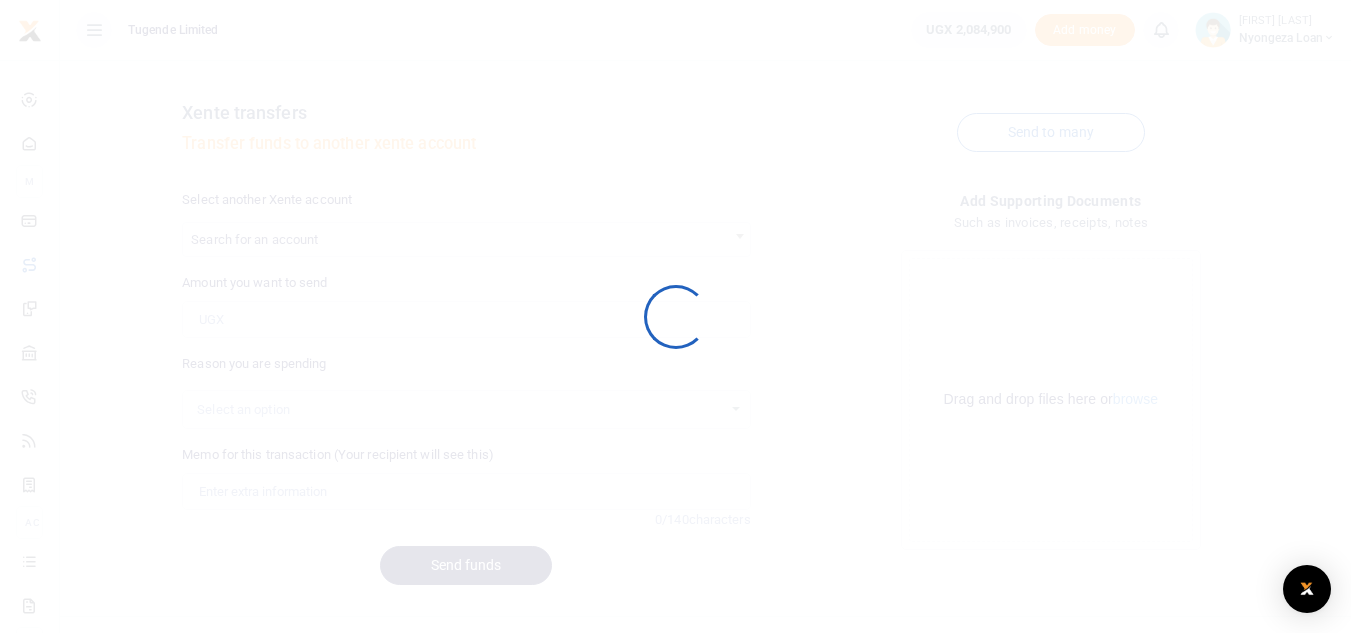 scroll, scrollTop: 0, scrollLeft: 0, axis: both 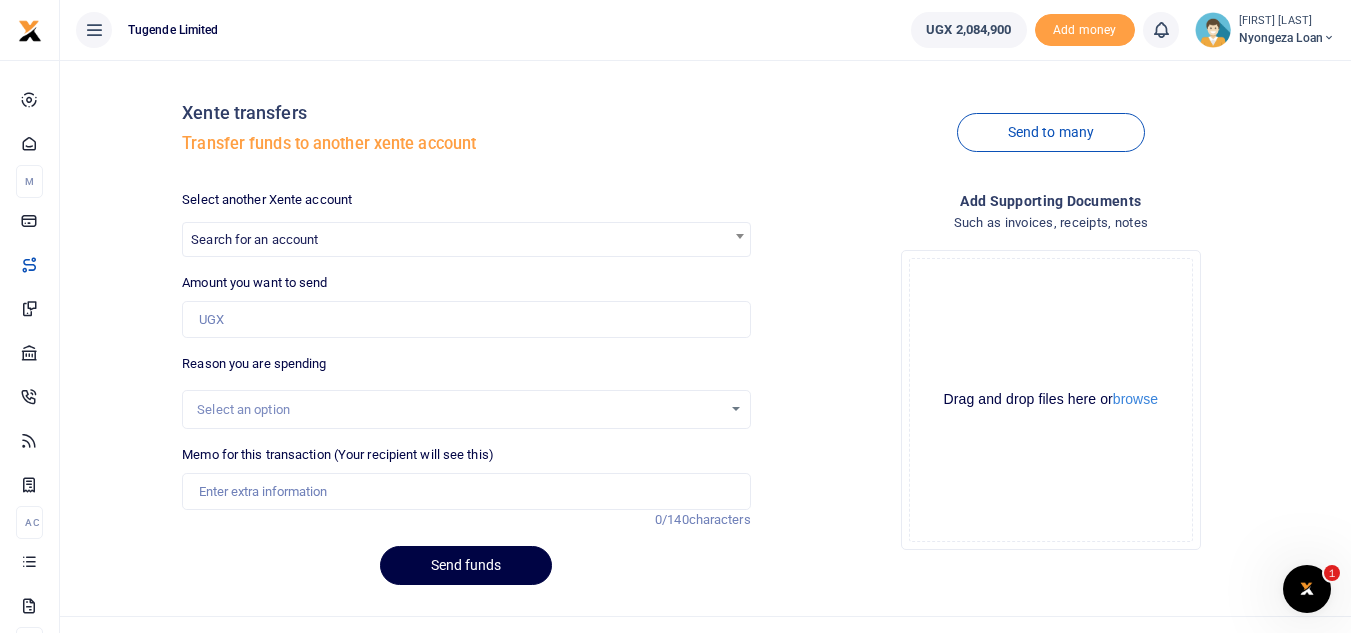 click at bounding box center [675, 316] 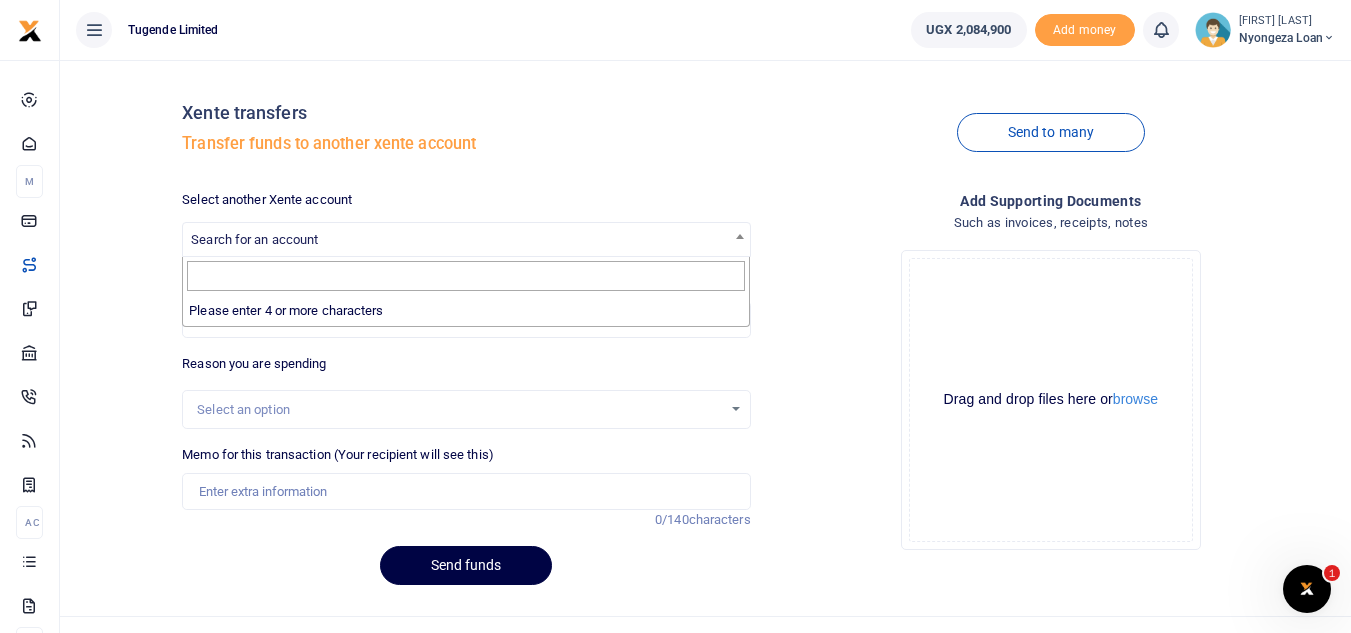 click on "Search for an account" at bounding box center [466, 238] 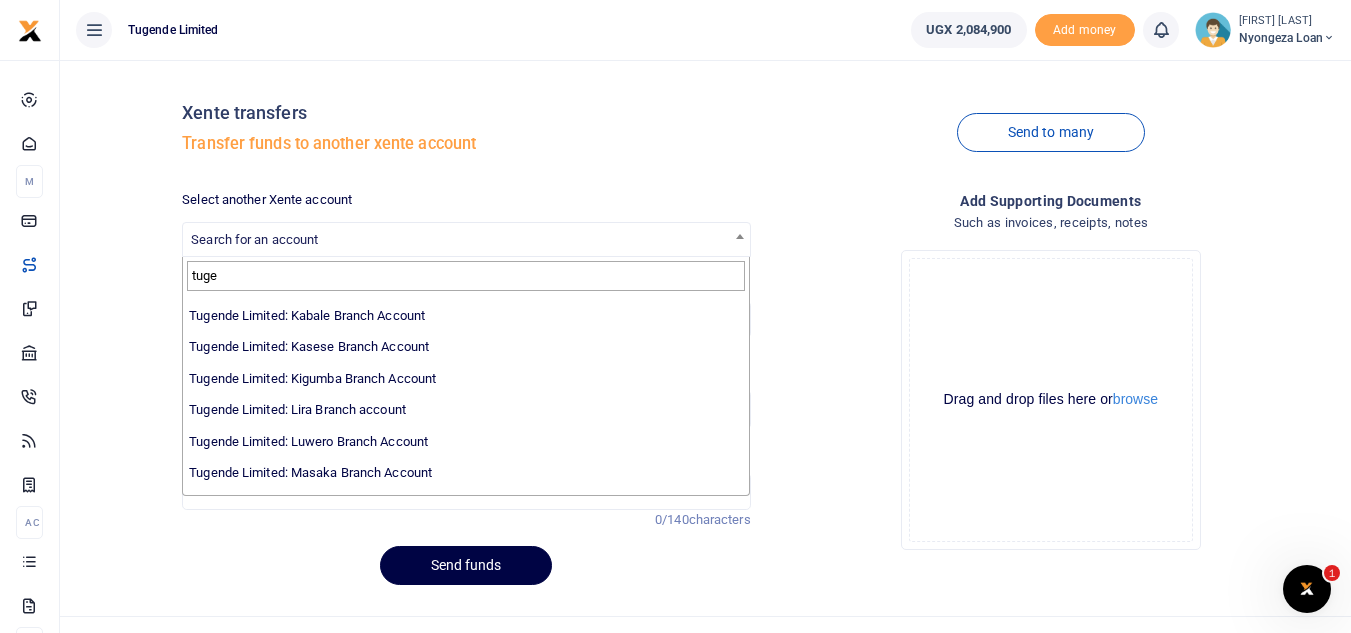 scroll, scrollTop: 619, scrollLeft: 0, axis: vertical 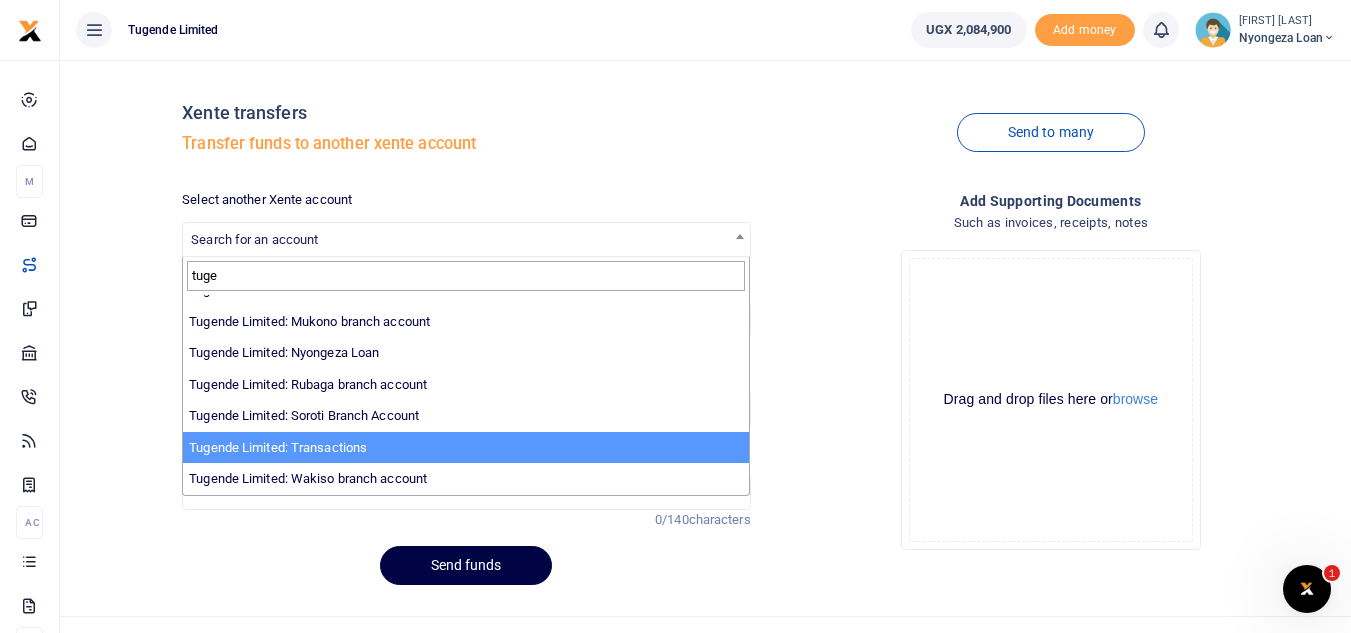 type on "tuge" 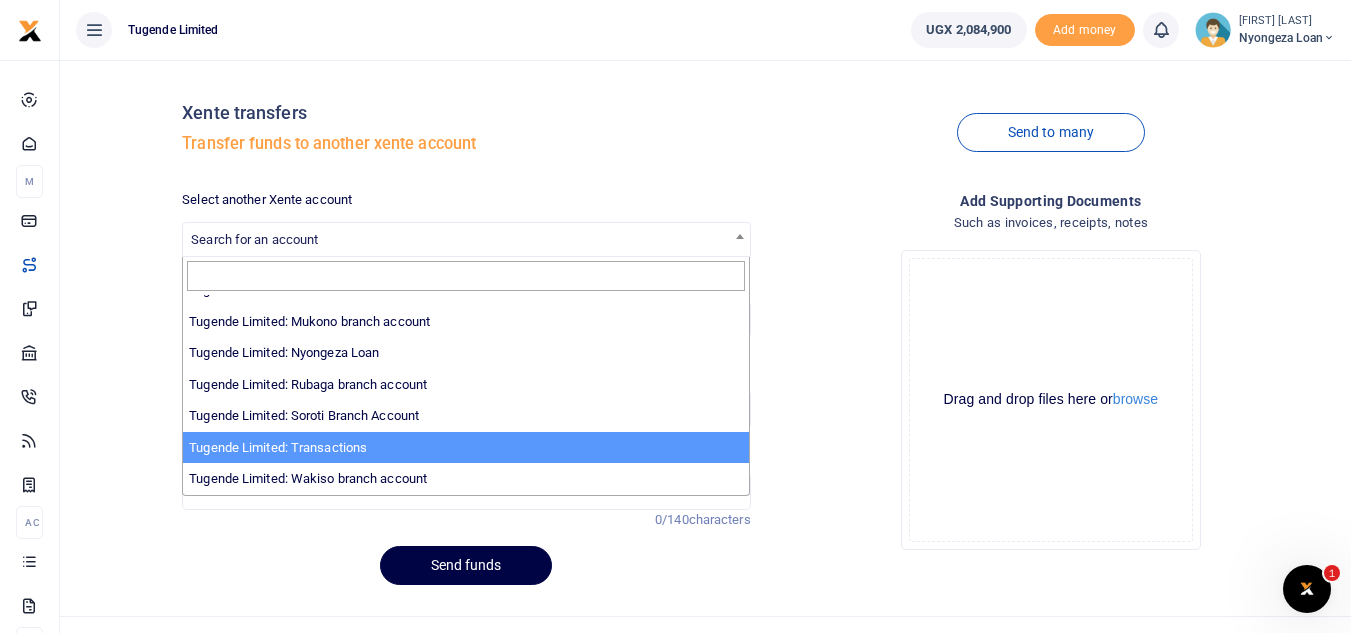 select on "3085" 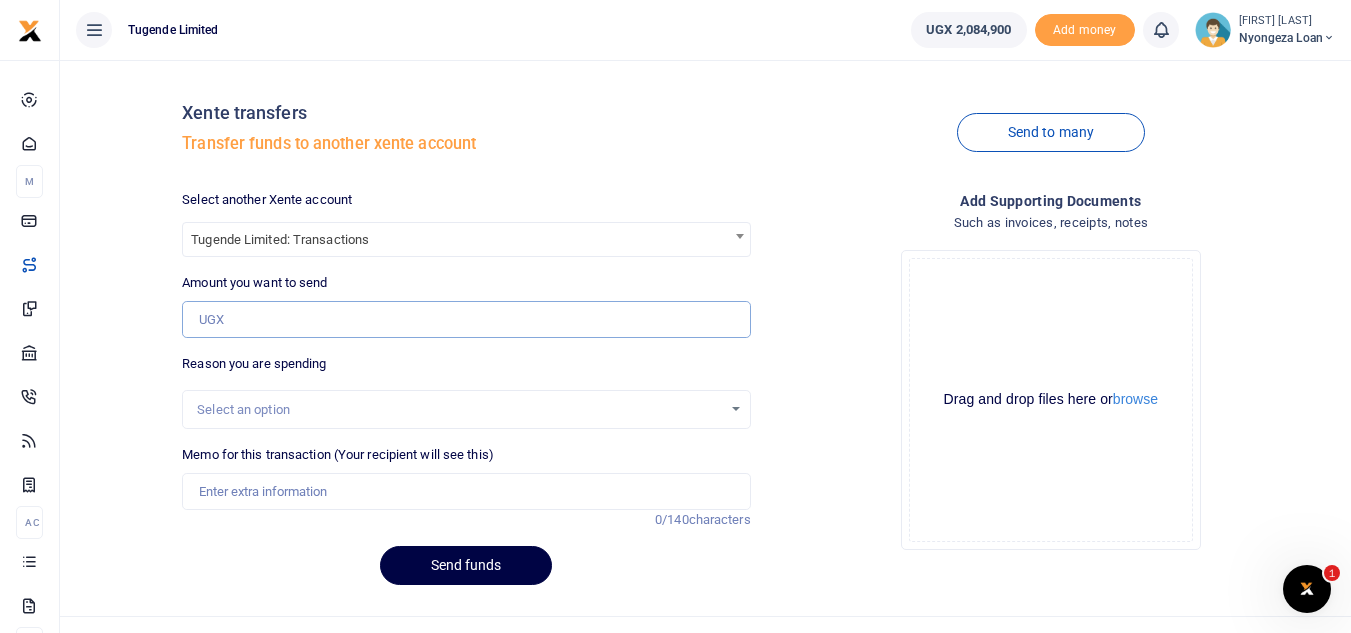 click on "Amount you want to send" at bounding box center (466, 320) 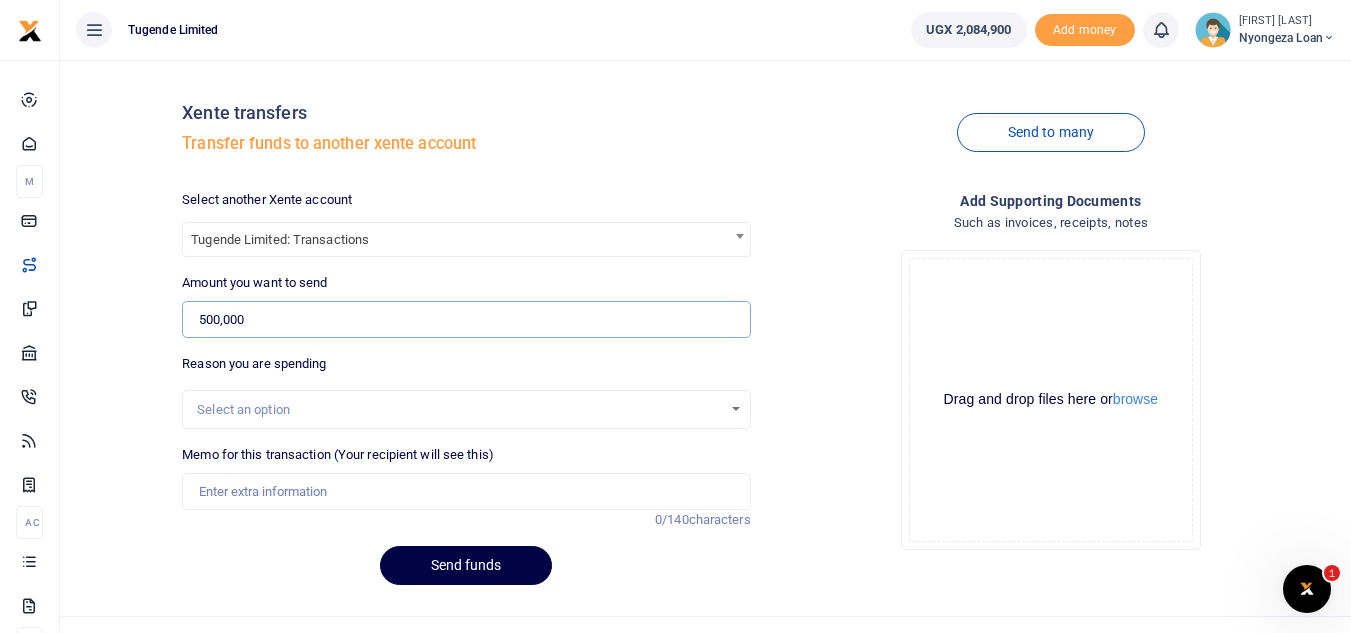 type on "500,000" 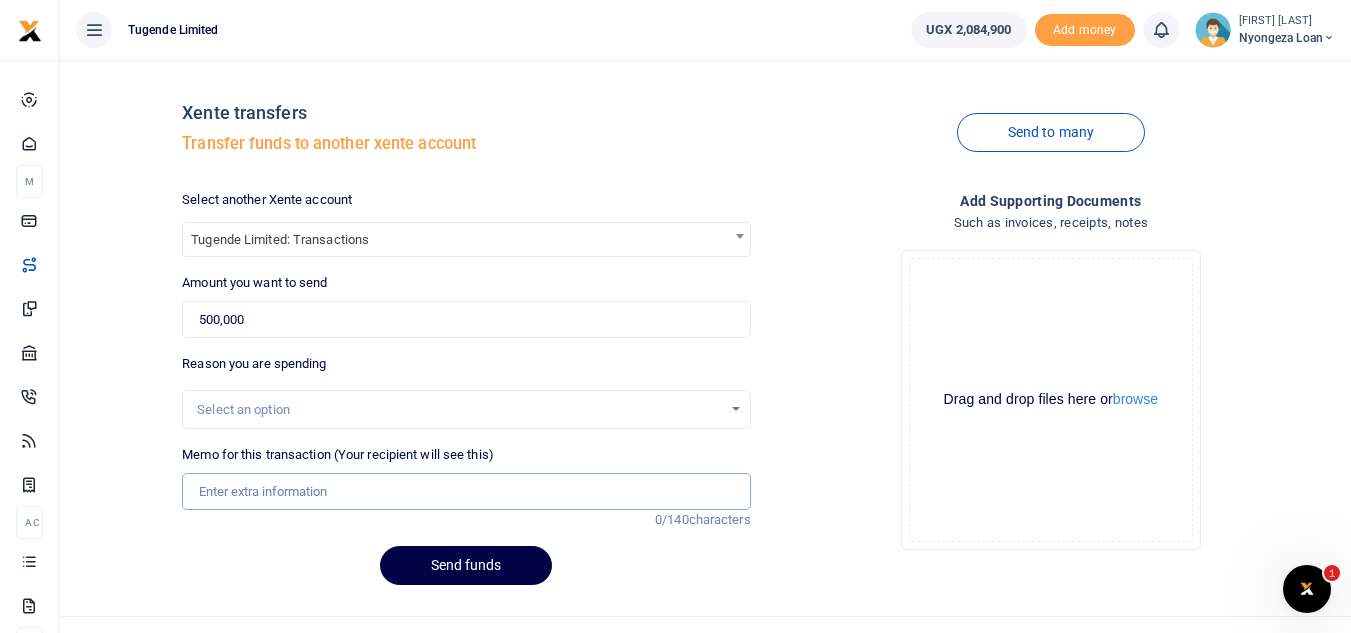 click on "Memo for this transaction (Your recipient will see this)" at bounding box center (466, 492) 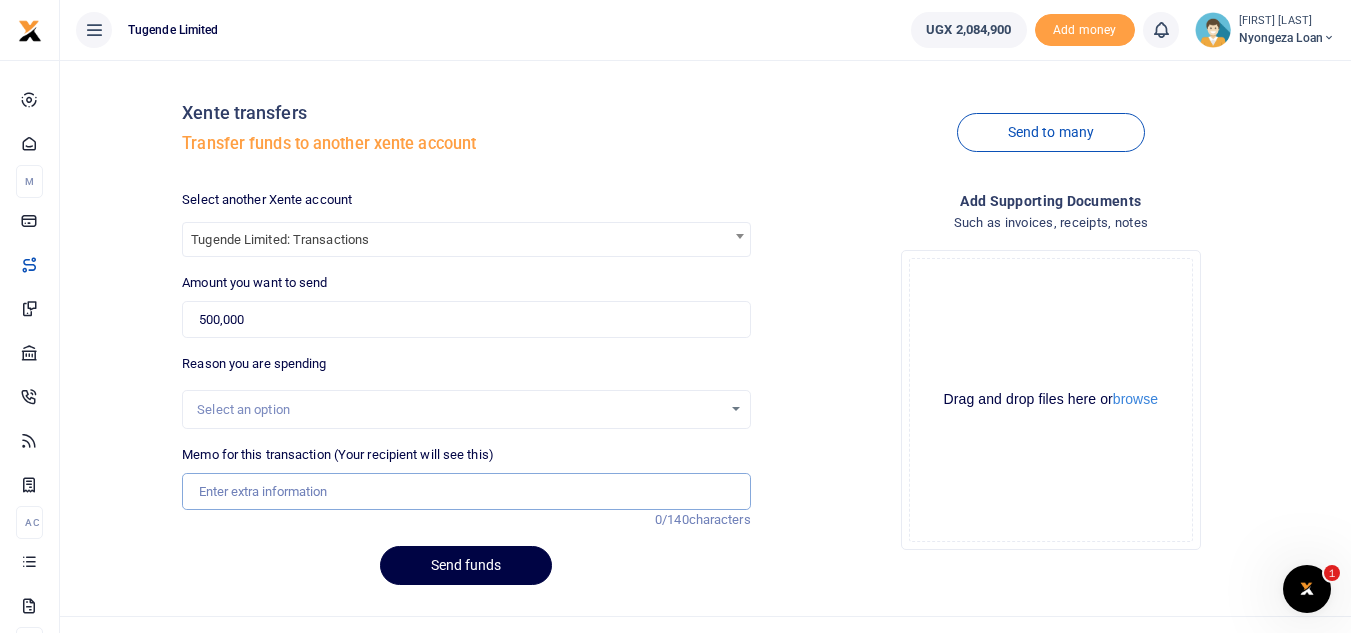 type on "Transfer to Transactions" 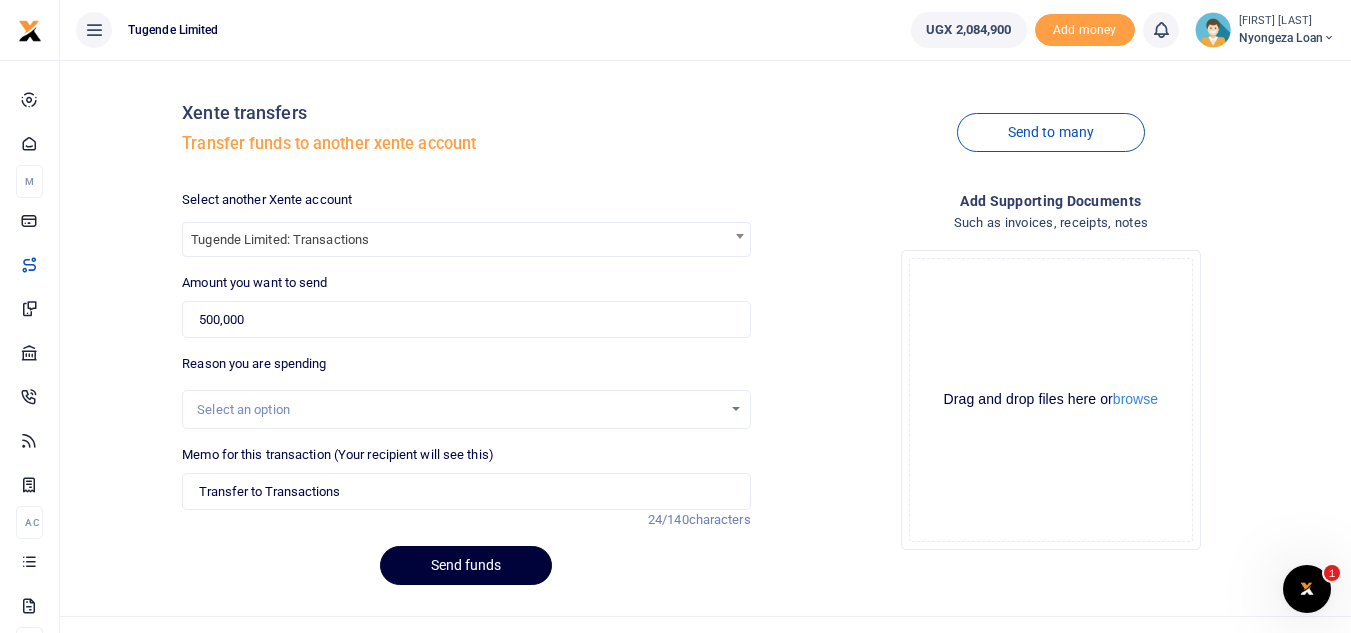 click on "Send funds" at bounding box center [466, 565] 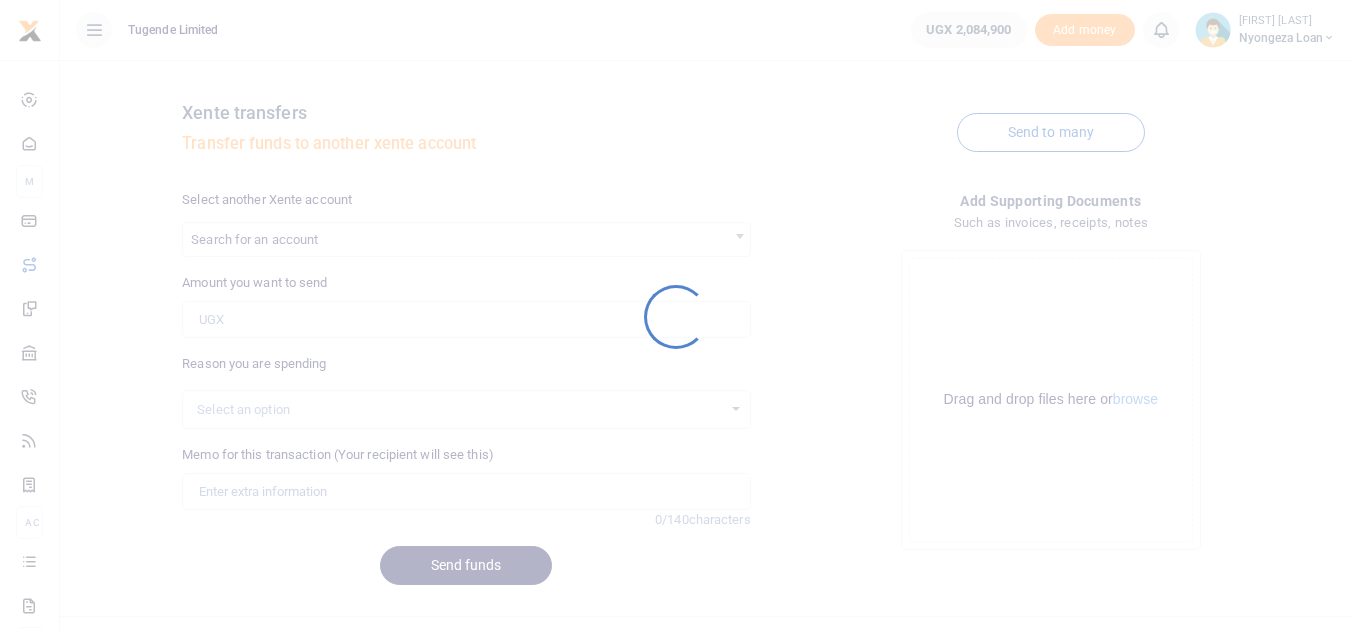 scroll, scrollTop: 0, scrollLeft: 0, axis: both 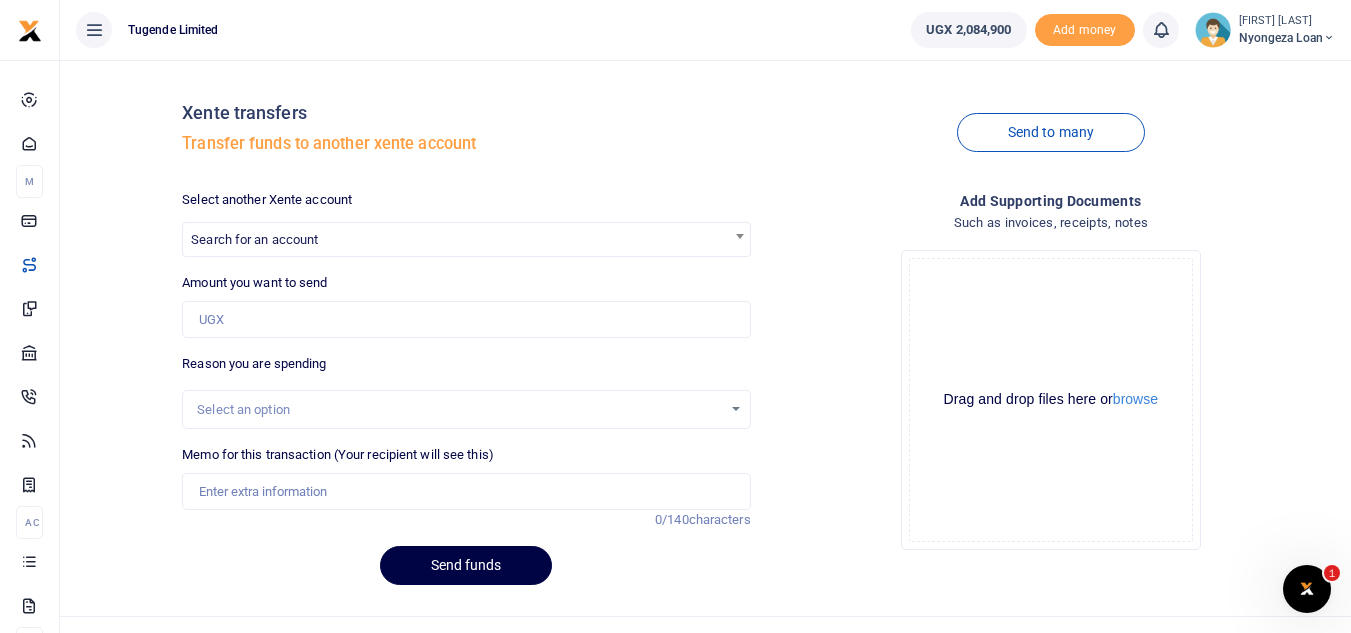 click on "Nyongeza Loan" at bounding box center [1287, 38] 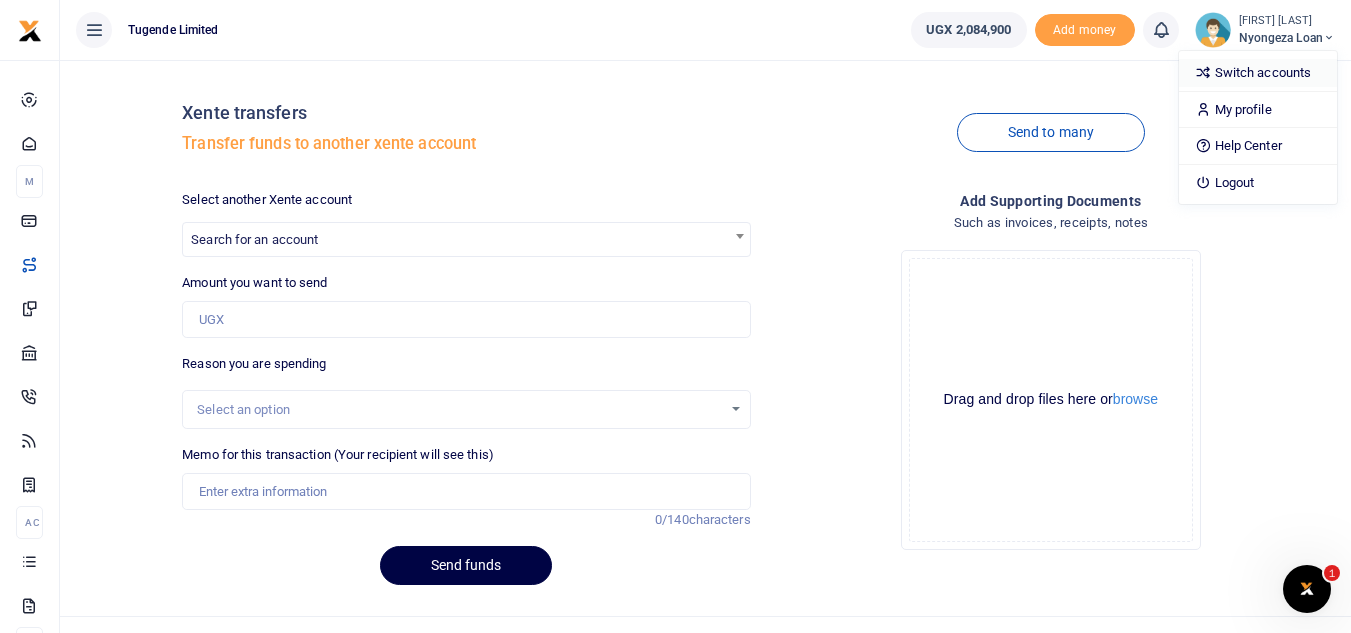 click on "Switch accounts" at bounding box center [1258, 73] 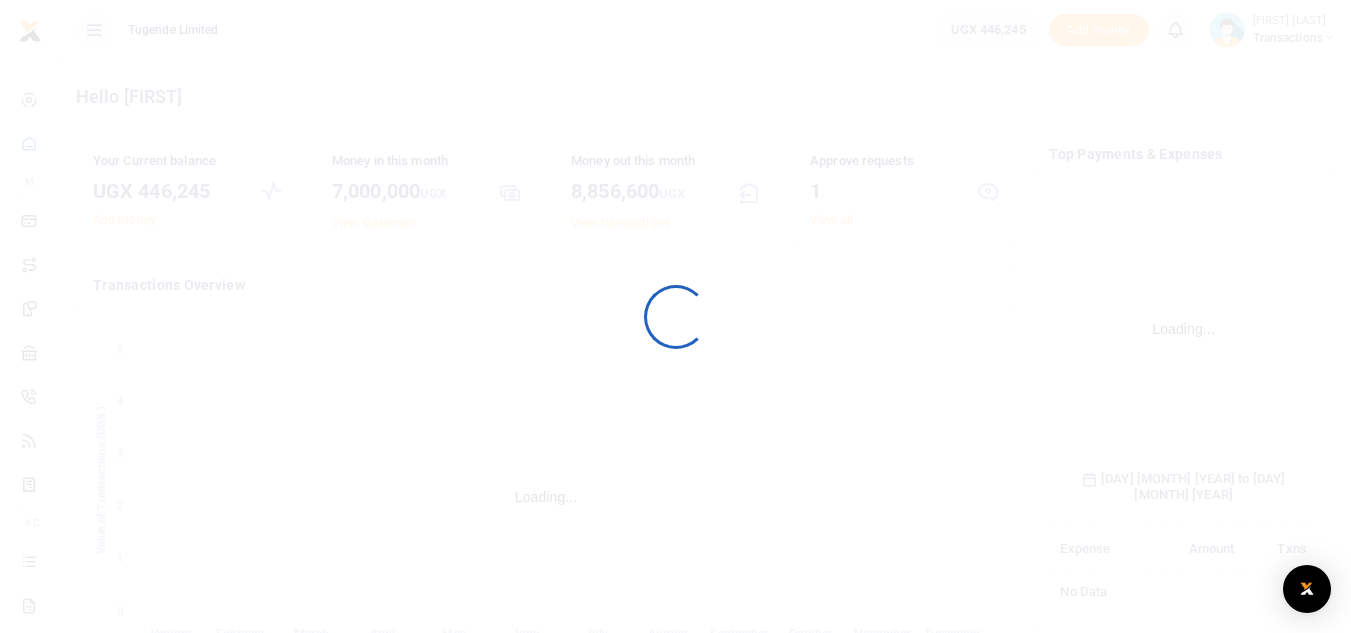 scroll, scrollTop: 0, scrollLeft: 0, axis: both 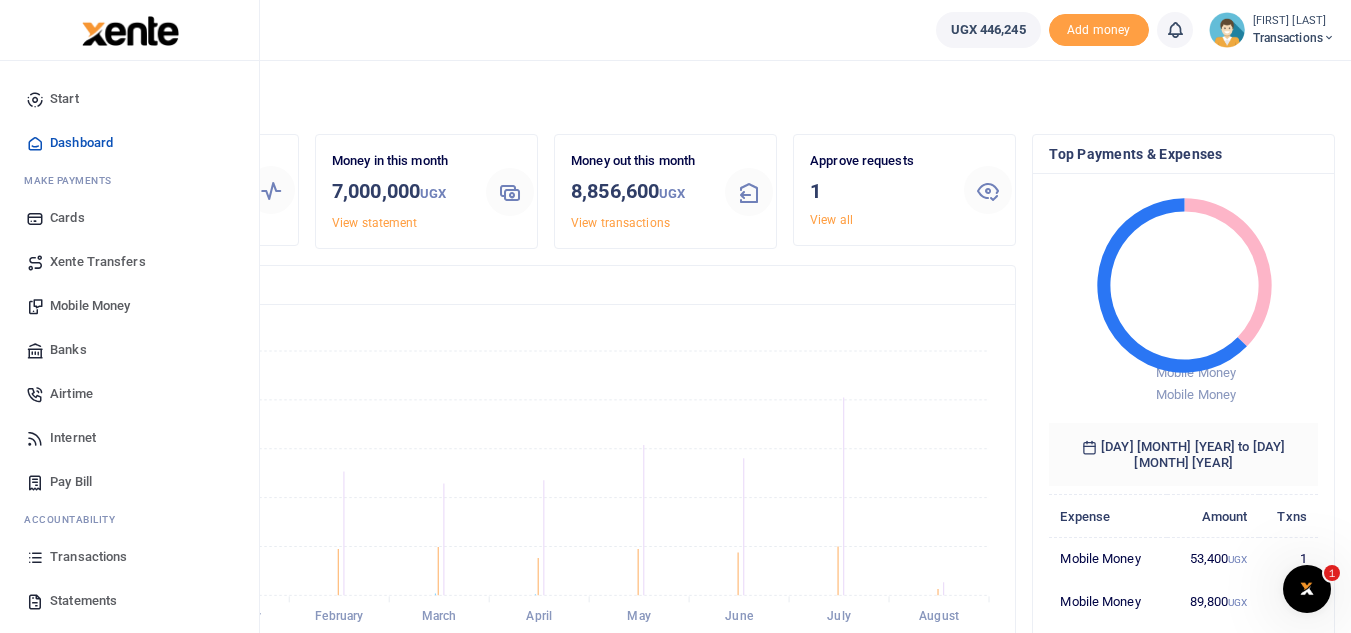 click on "Mobile Money" at bounding box center (90, 306) 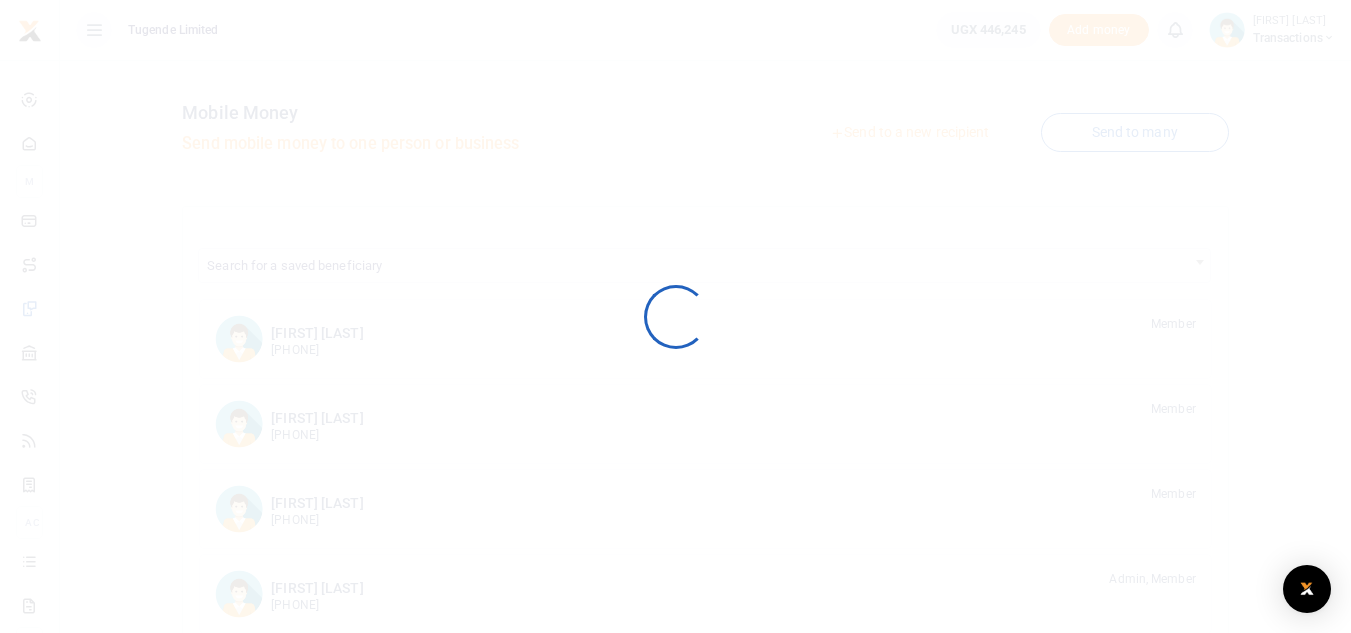scroll, scrollTop: 0, scrollLeft: 0, axis: both 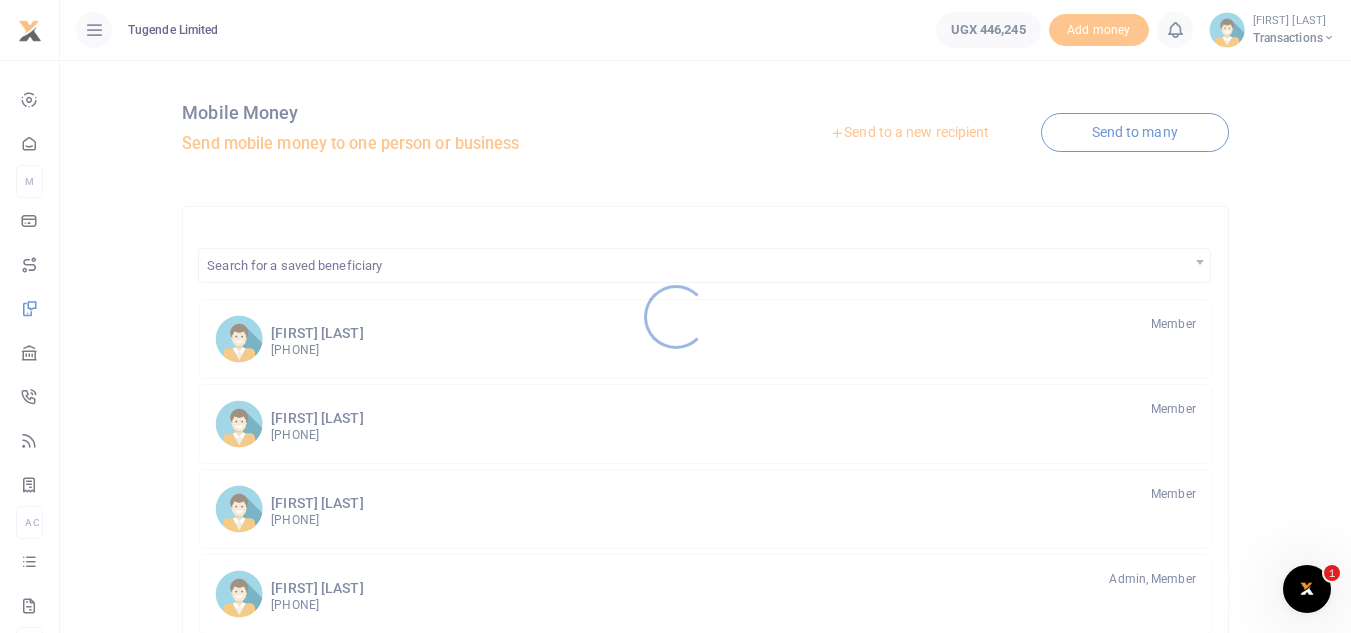 click at bounding box center (675, 316) 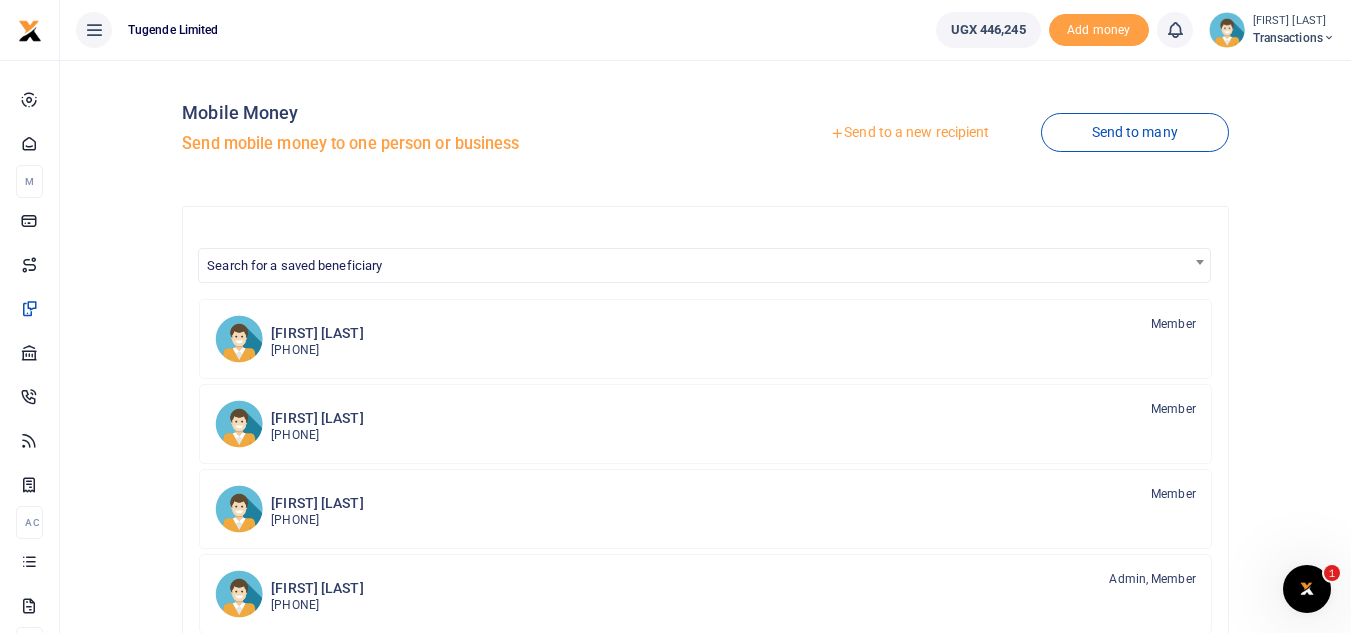 drag, startPoint x: 887, startPoint y: 132, endPoint x: 859, endPoint y: 132, distance: 28 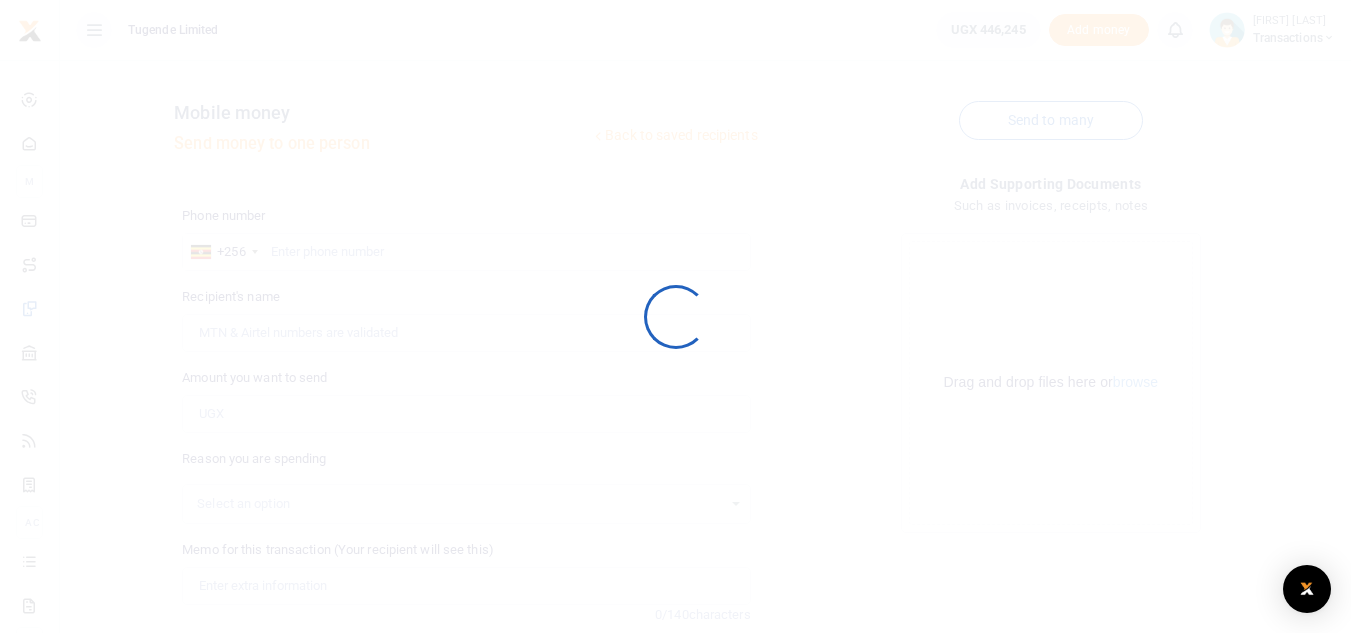 scroll, scrollTop: 0, scrollLeft: 0, axis: both 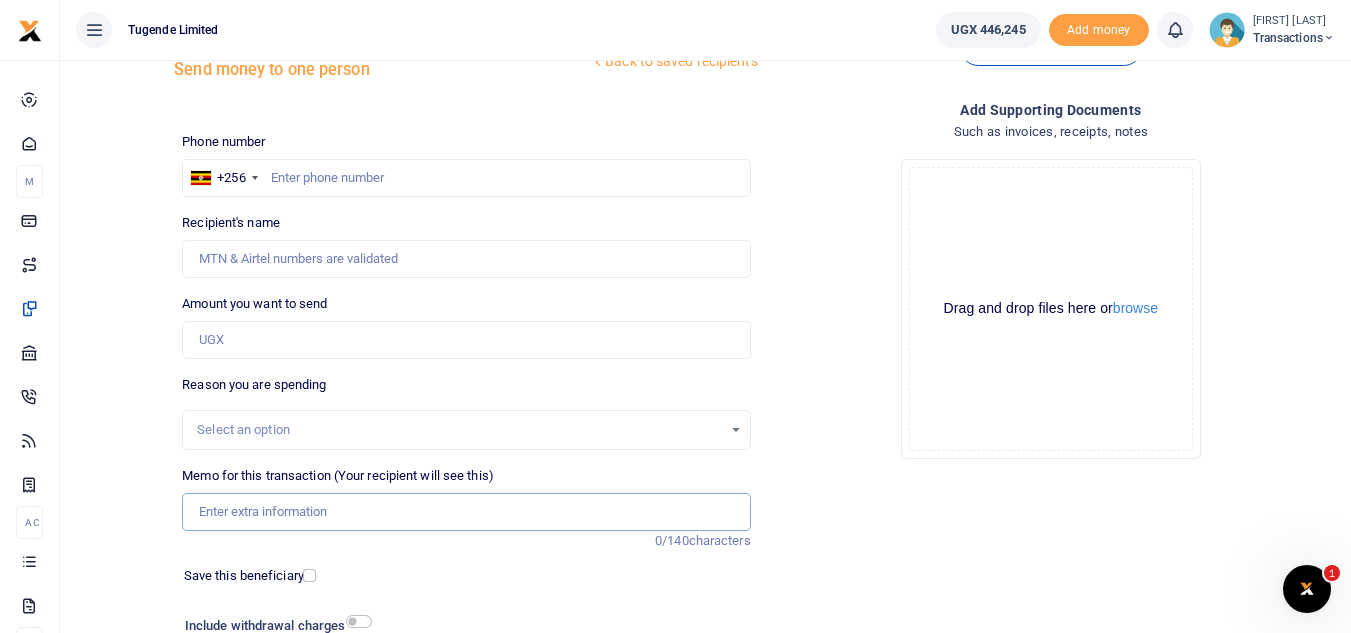 click on "Memo for this transaction (Your recipient will see this)" at bounding box center (466, 512) 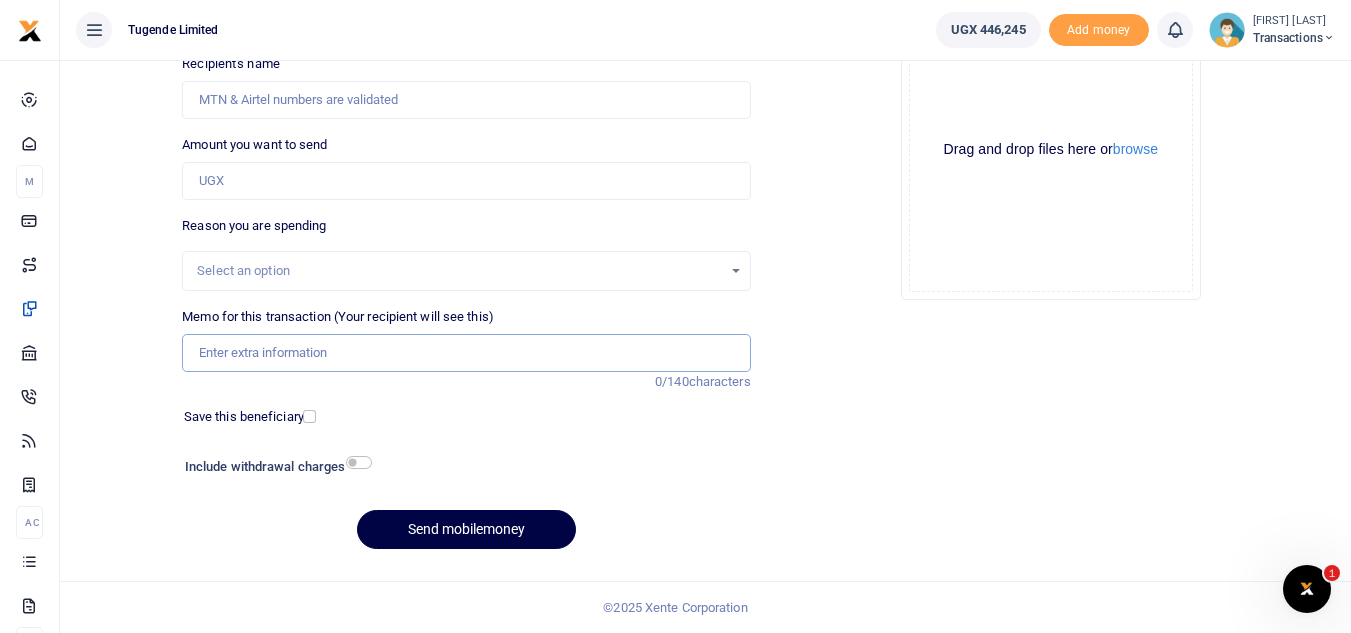 paste on "TLUG-016031" 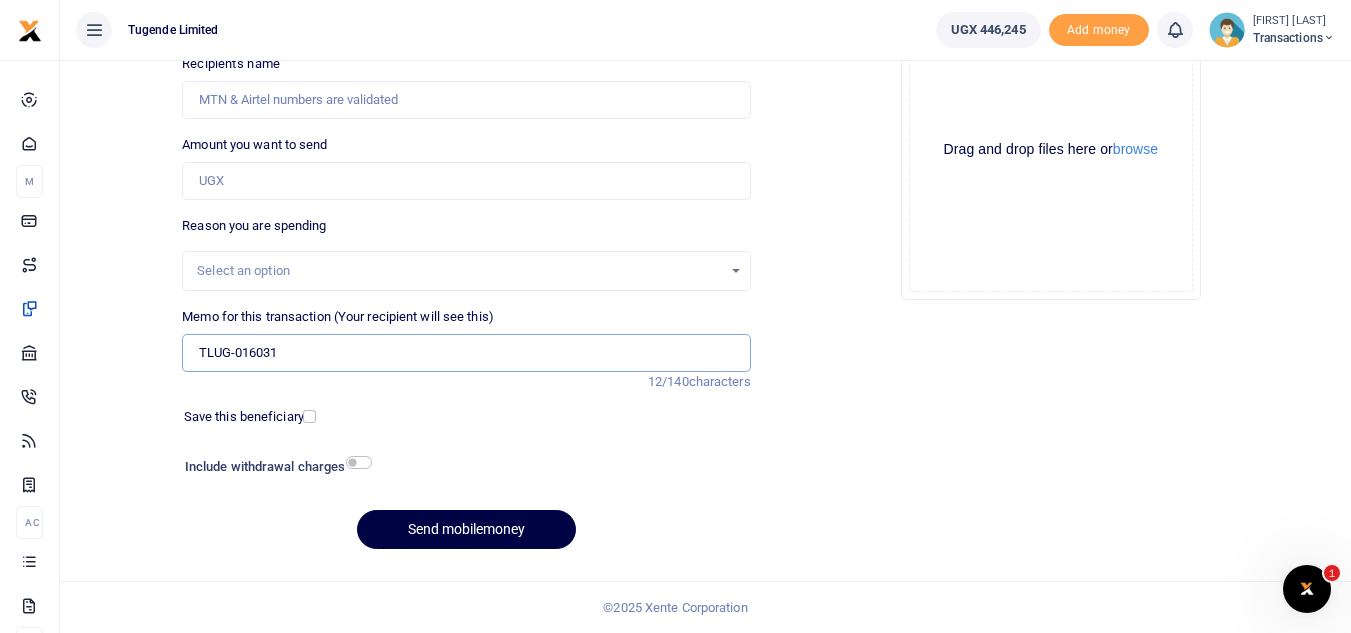 paste on "UMA338BL and UGH731G" 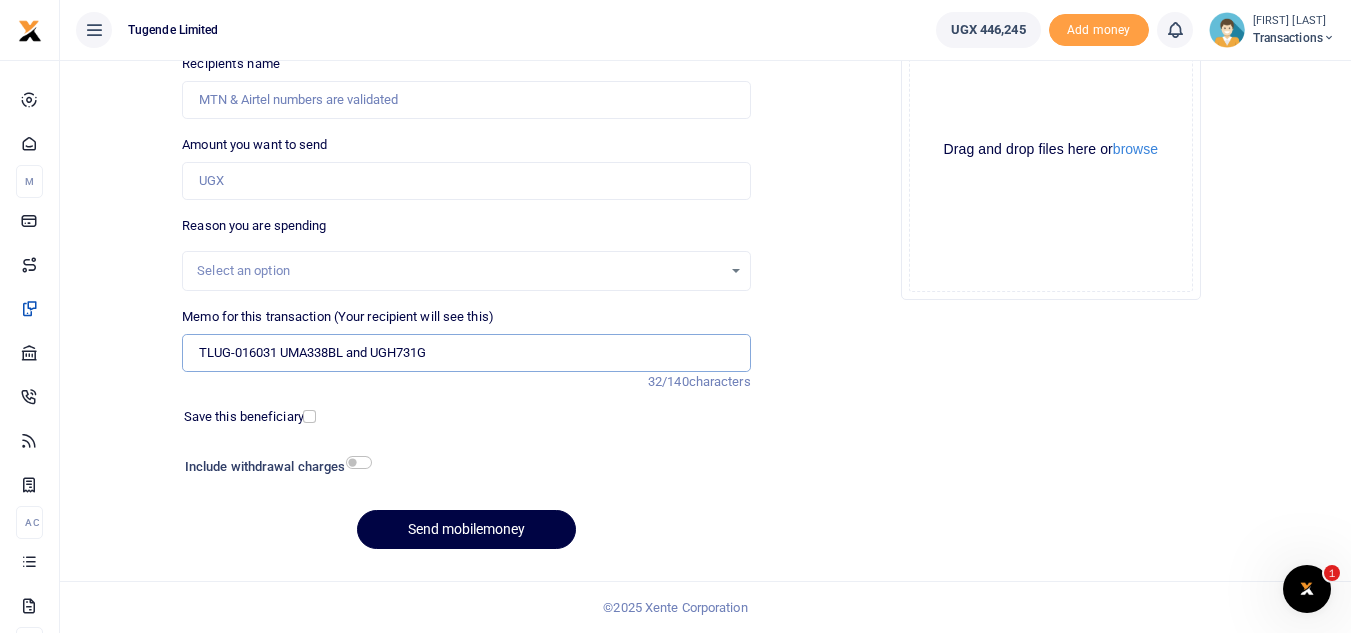 click on "TLUG-016031 UMA338BL and UGH731G" at bounding box center [466, 353] 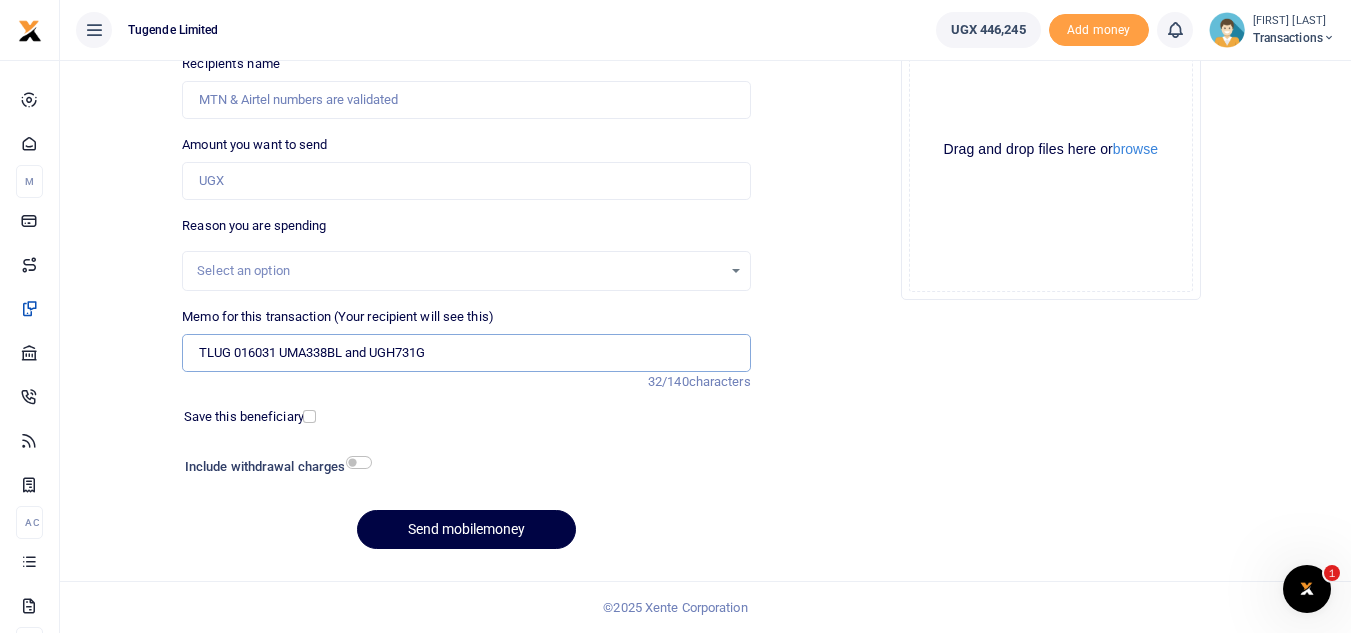 type on "TLUG 016031 UMA338BL and UGH731G" 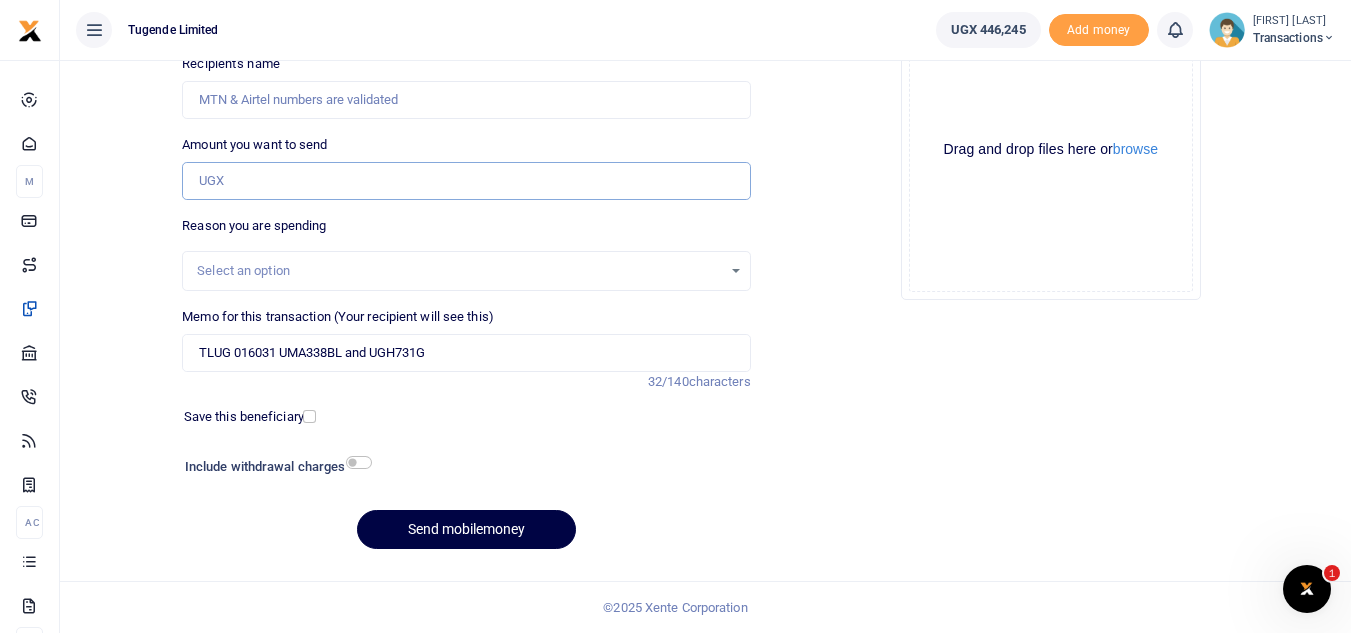 click on "Amount you want to send" at bounding box center (466, 181) 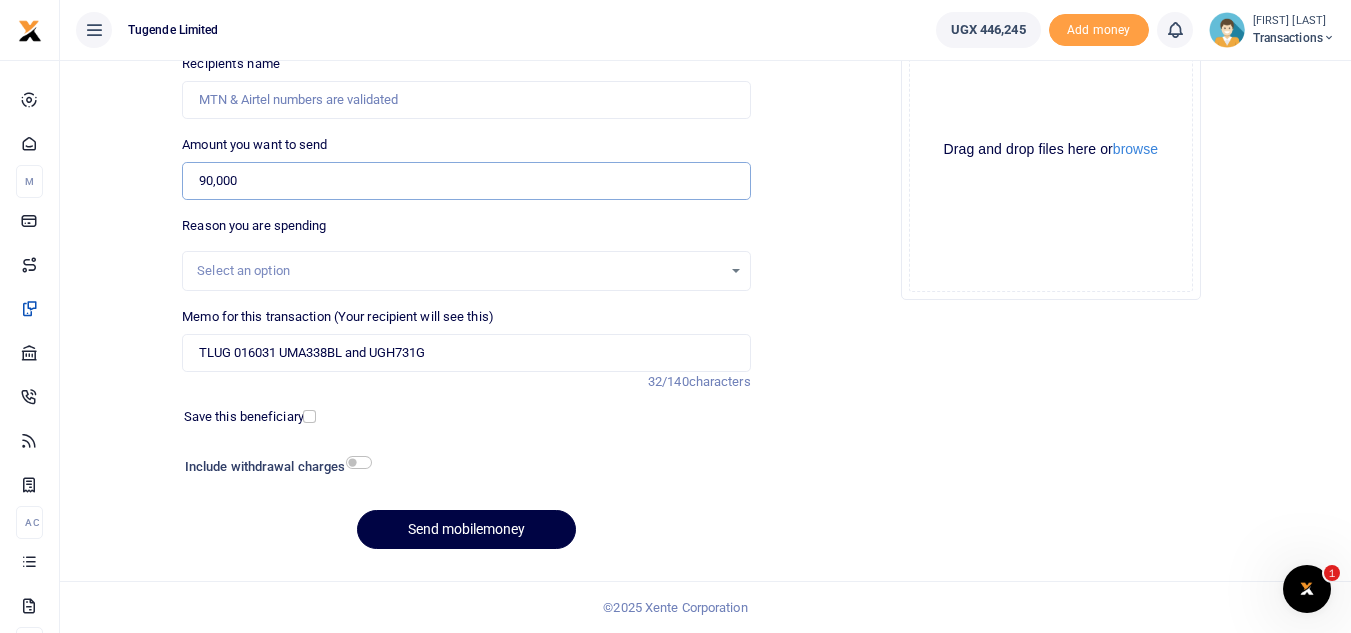 type on "90,000" 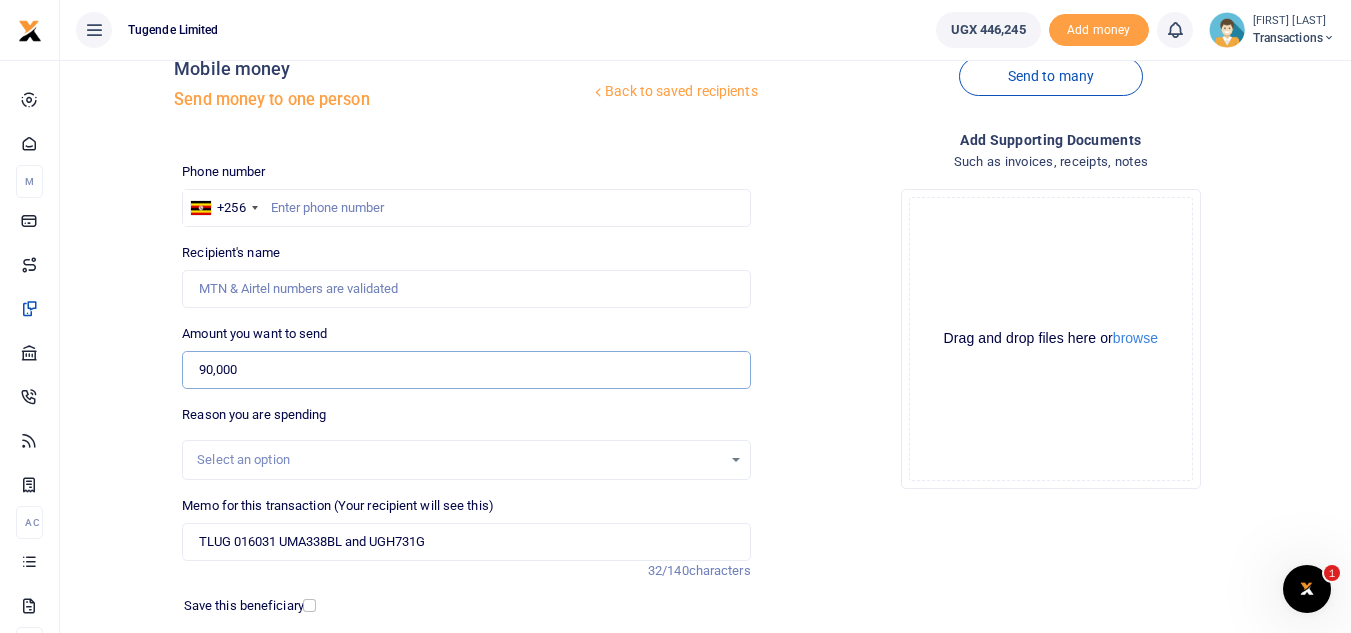 scroll, scrollTop: 41, scrollLeft: 0, axis: vertical 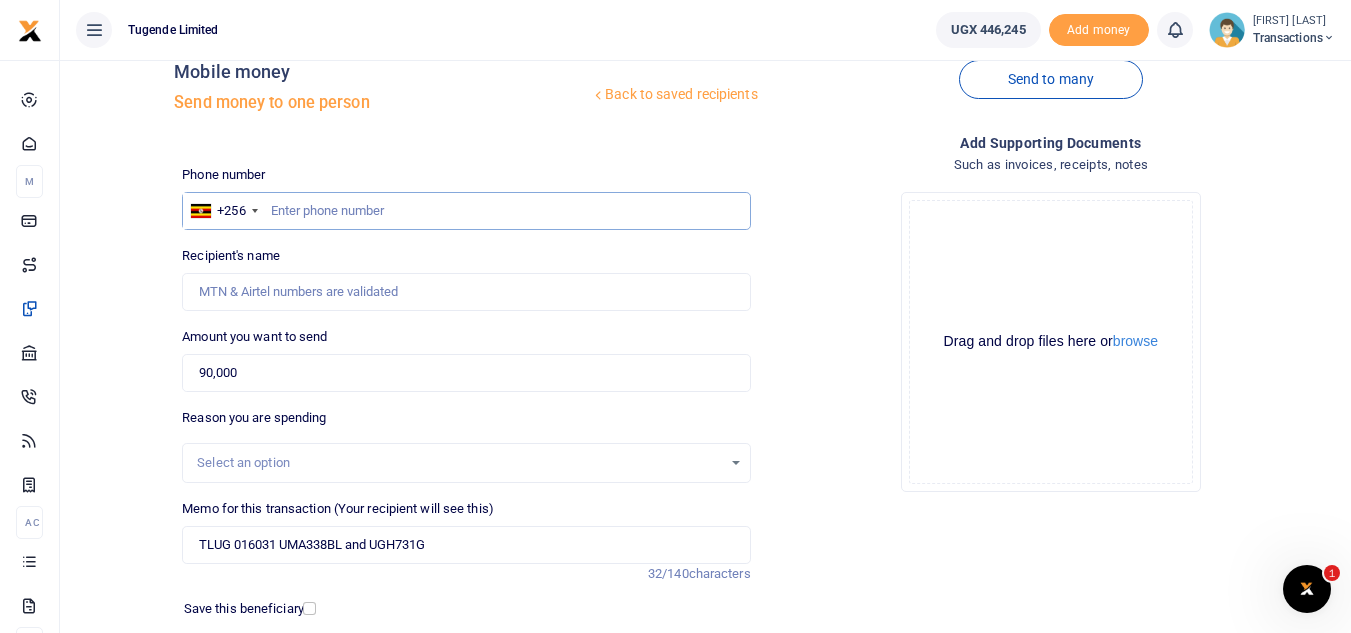 click at bounding box center (466, 211) 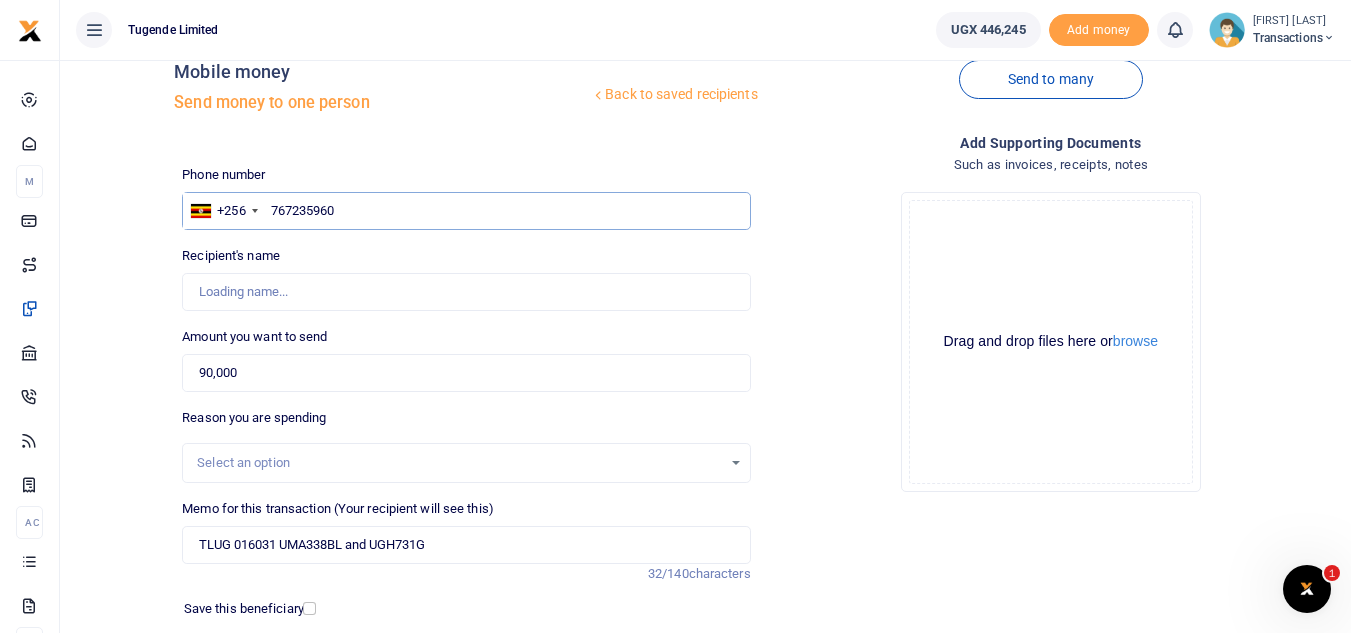 type on "767235960" 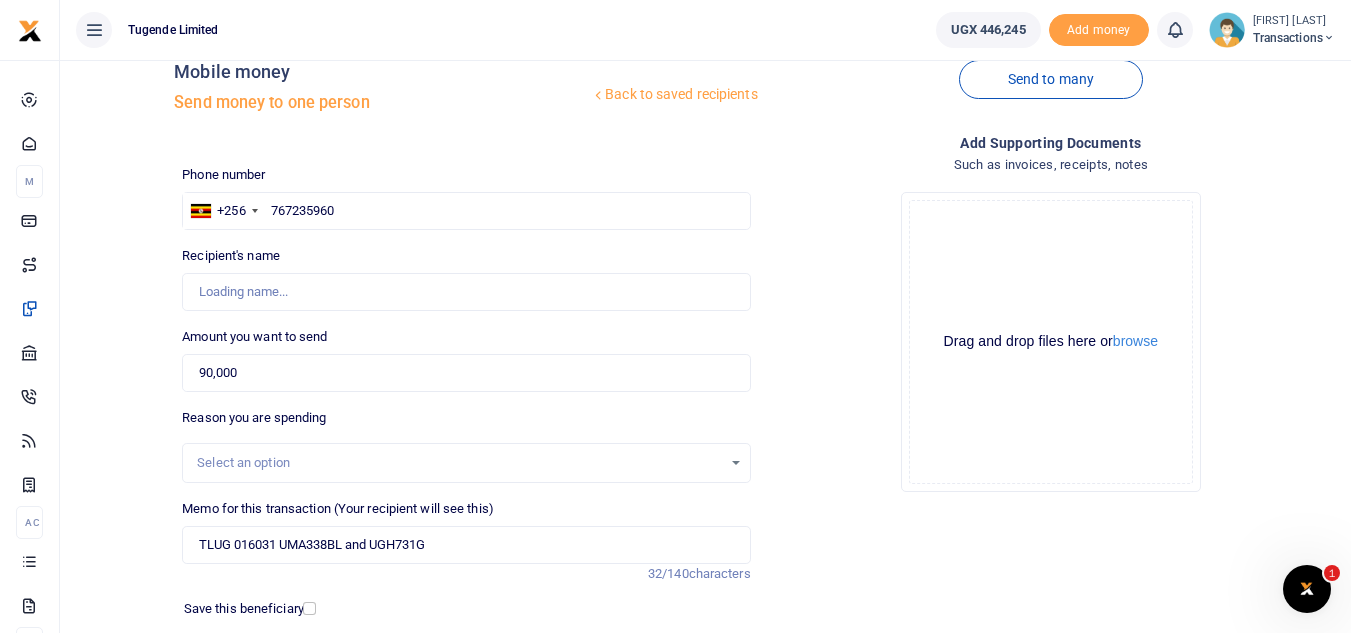 type on "Wilber Twesigye" 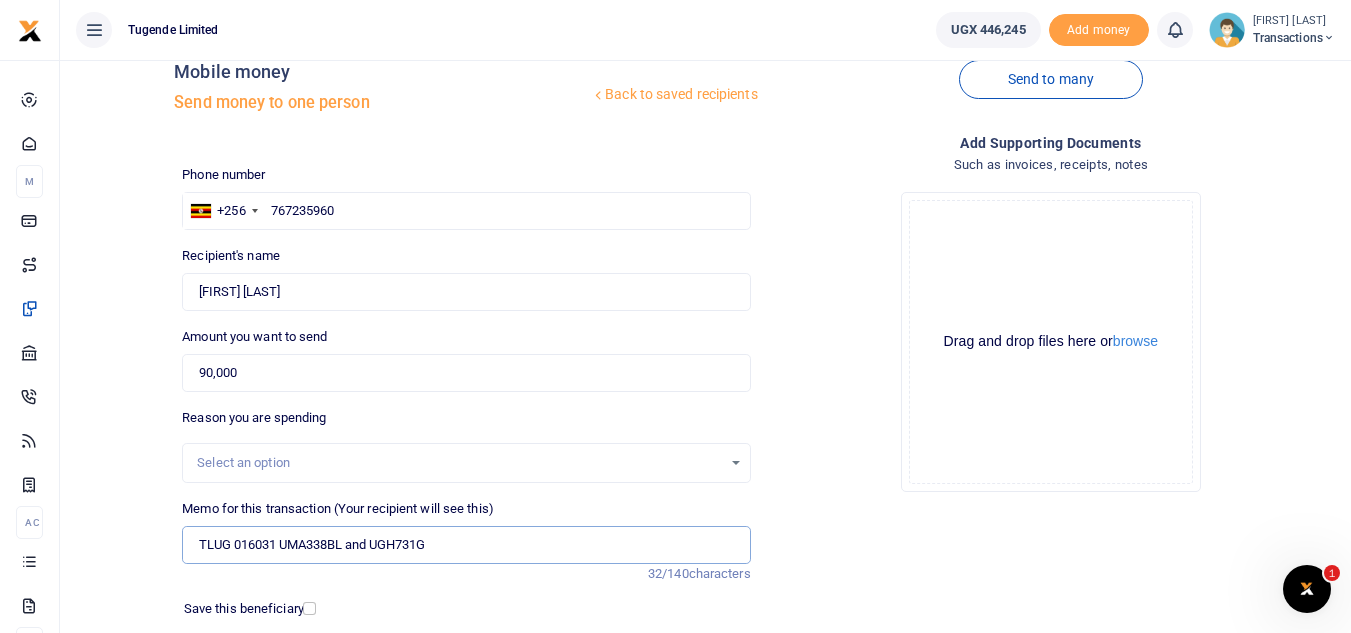 drag, startPoint x: 276, startPoint y: 547, endPoint x: 202, endPoint y: 541, distance: 74.24284 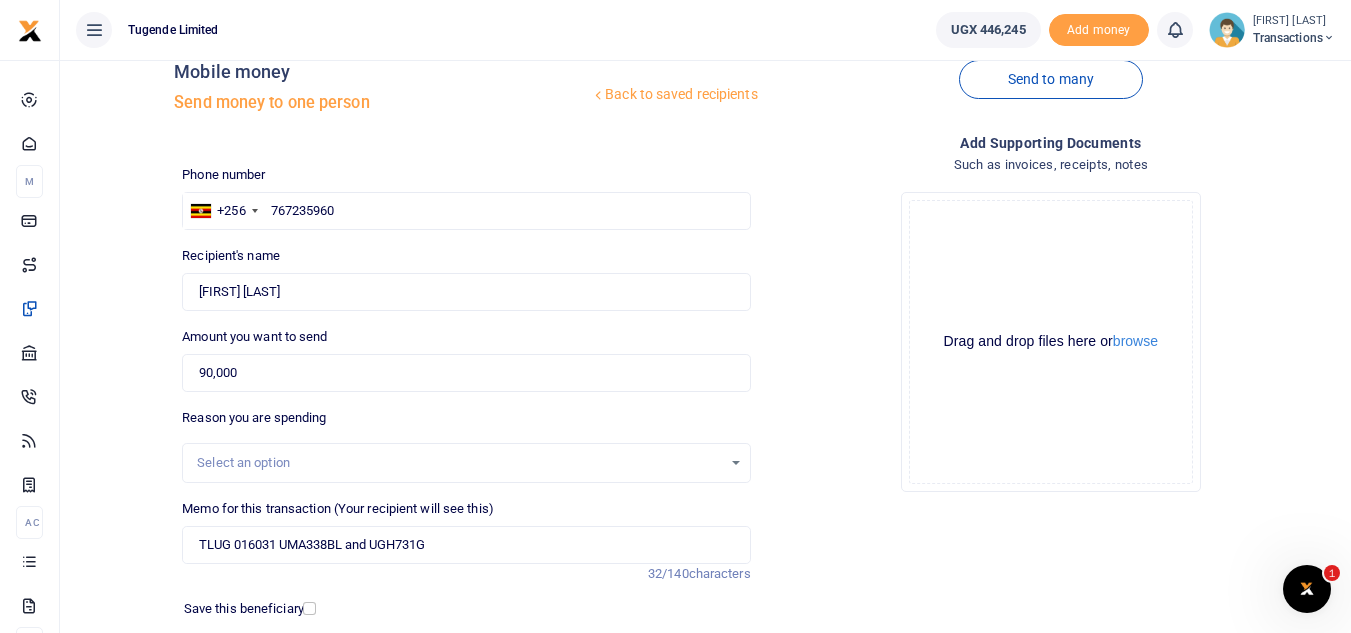 click on "Drop your files here Drag and drop files here or  browse Powered by  Uppy" at bounding box center (1051, 342) 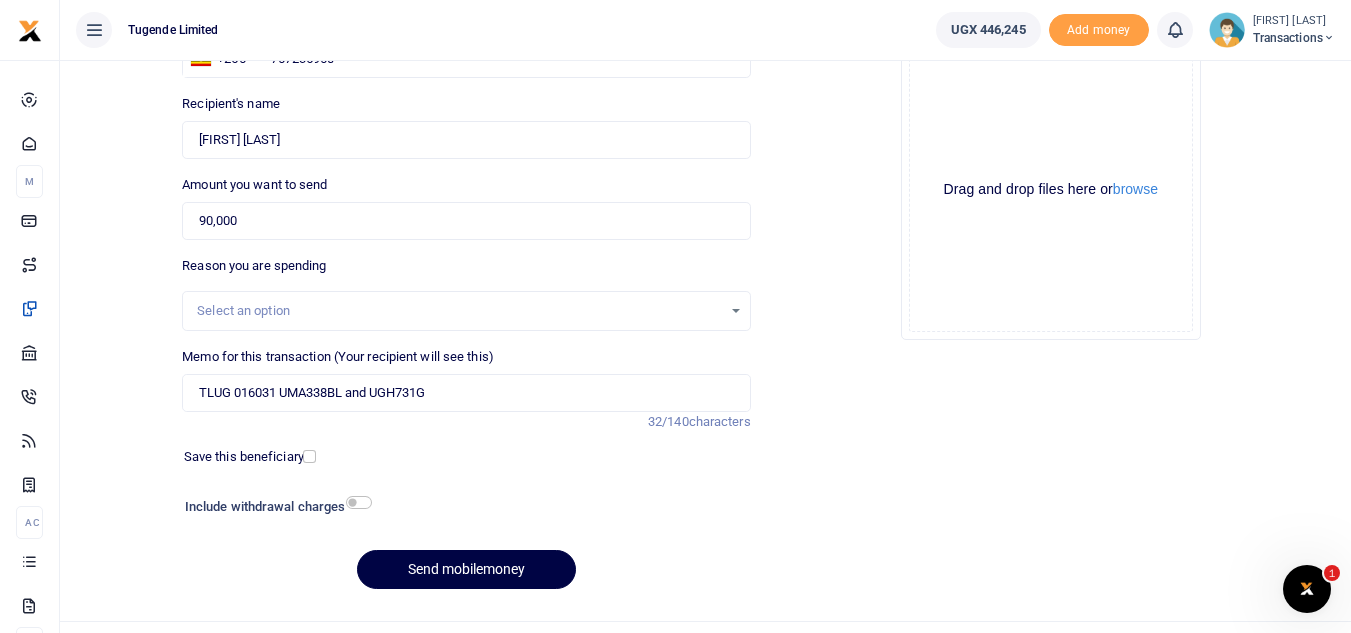scroll, scrollTop: 233, scrollLeft: 0, axis: vertical 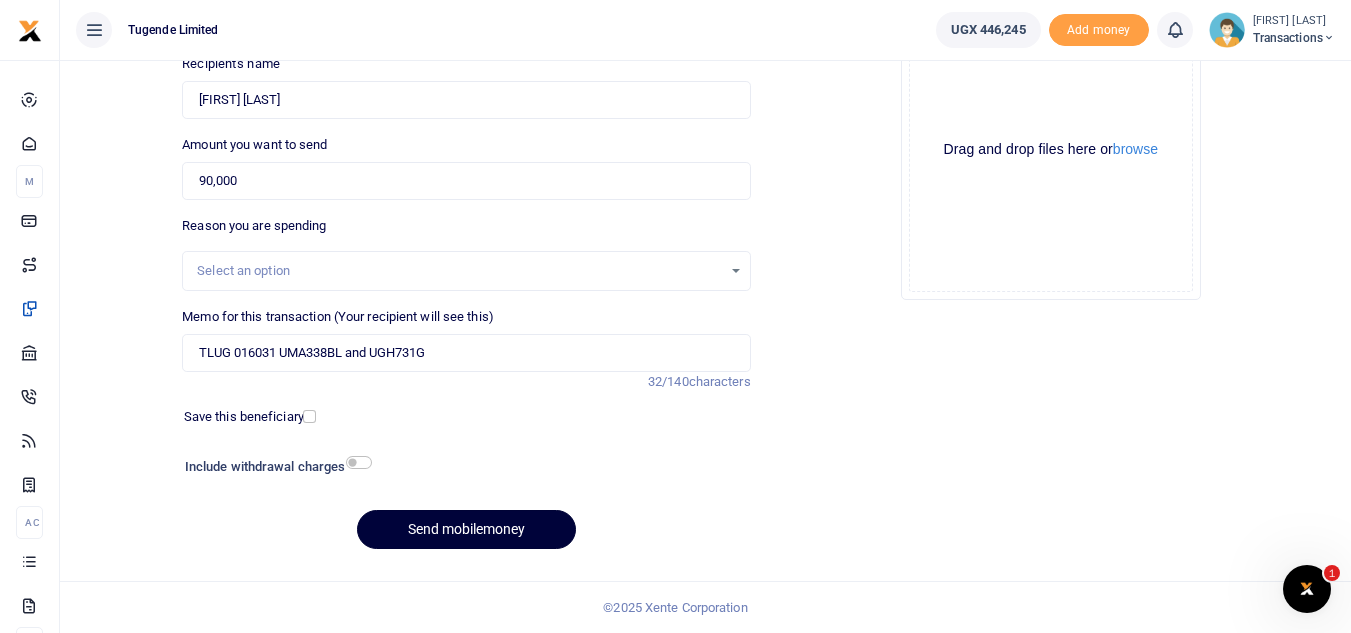 click on "Send mobilemoney" at bounding box center (466, 529) 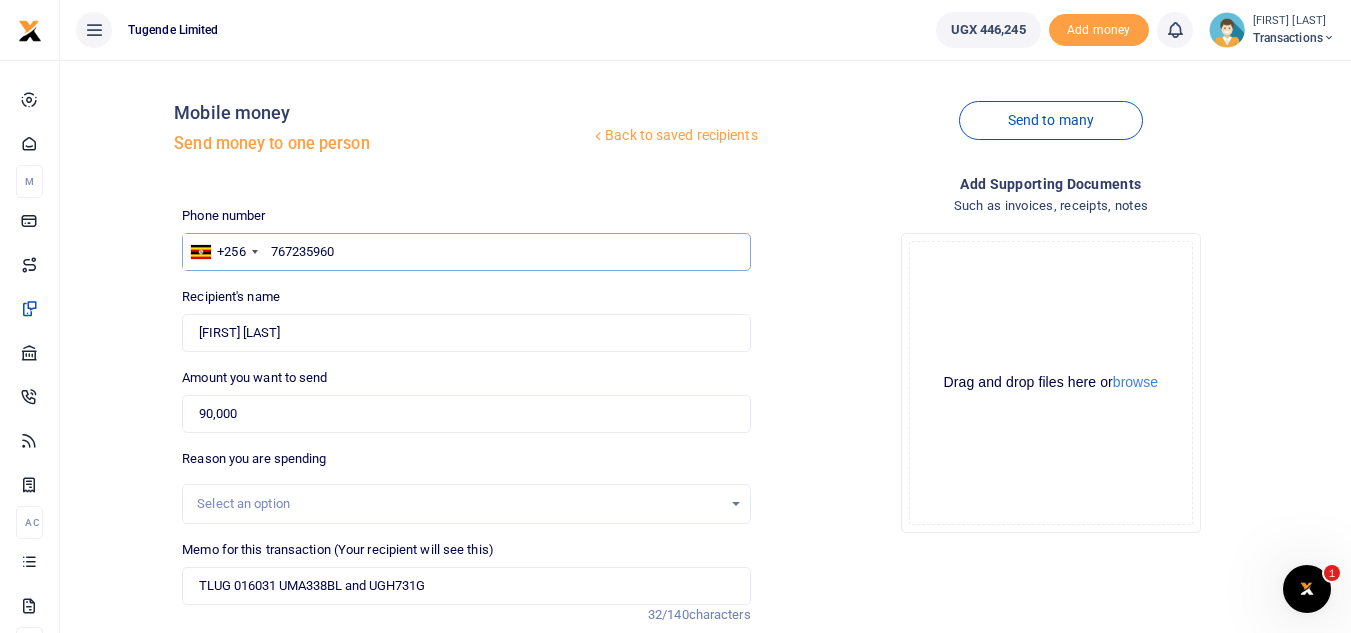 scroll, scrollTop: 233, scrollLeft: 0, axis: vertical 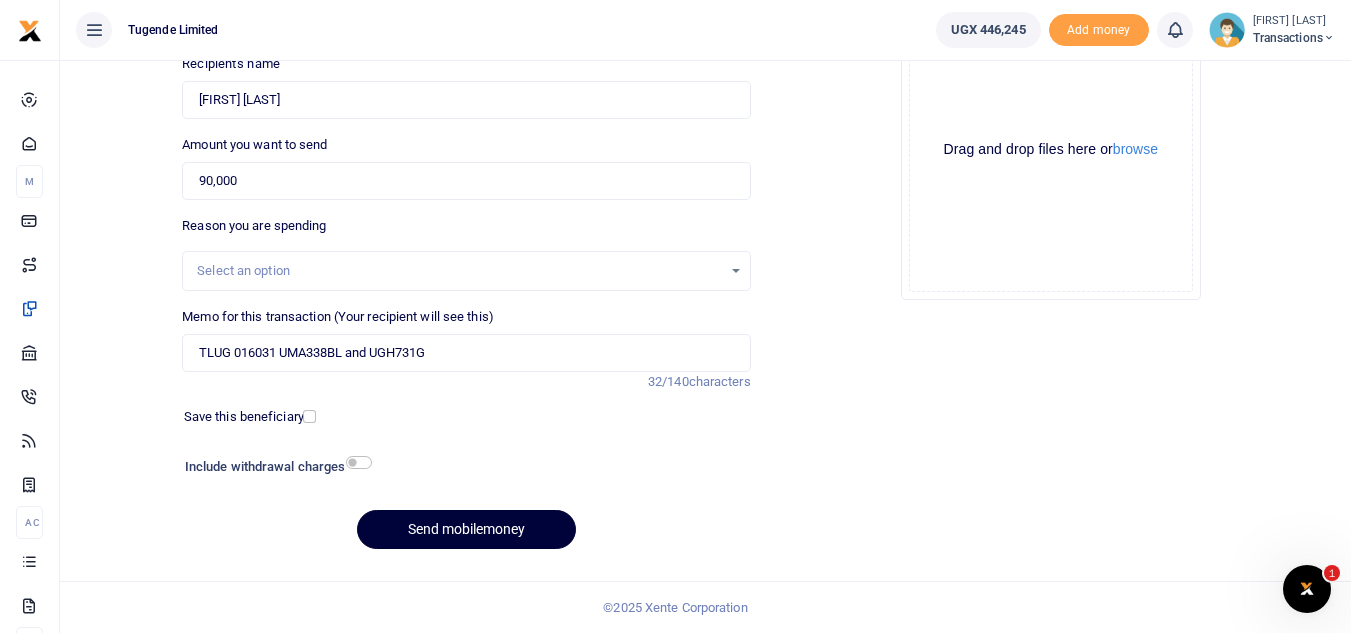 type on "767235960" 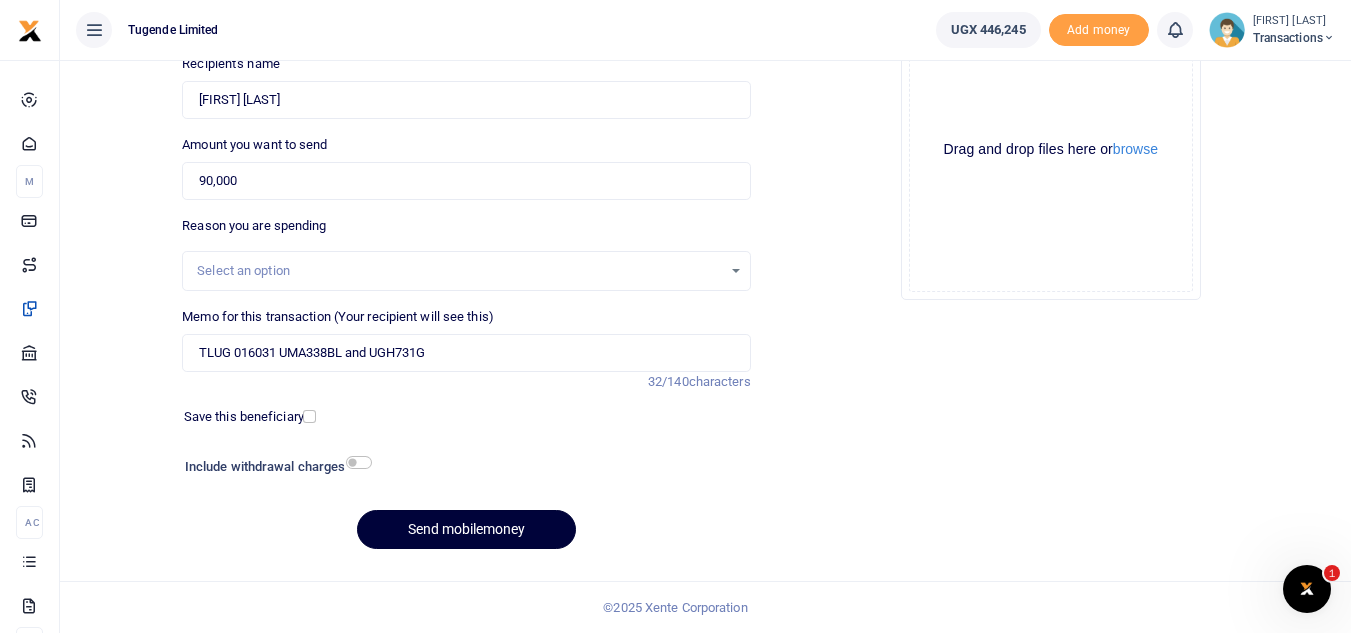 click on "Send mobilemoney" at bounding box center [466, 529] 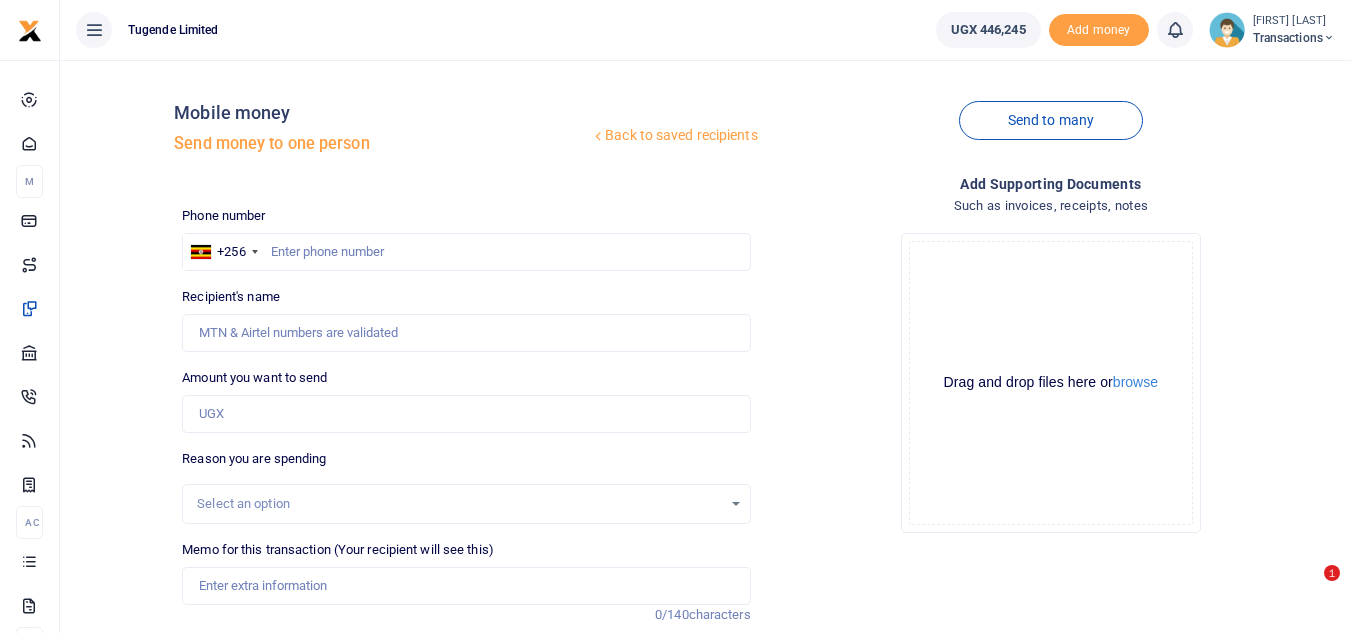 scroll, scrollTop: 233, scrollLeft: 0, axis: vertical 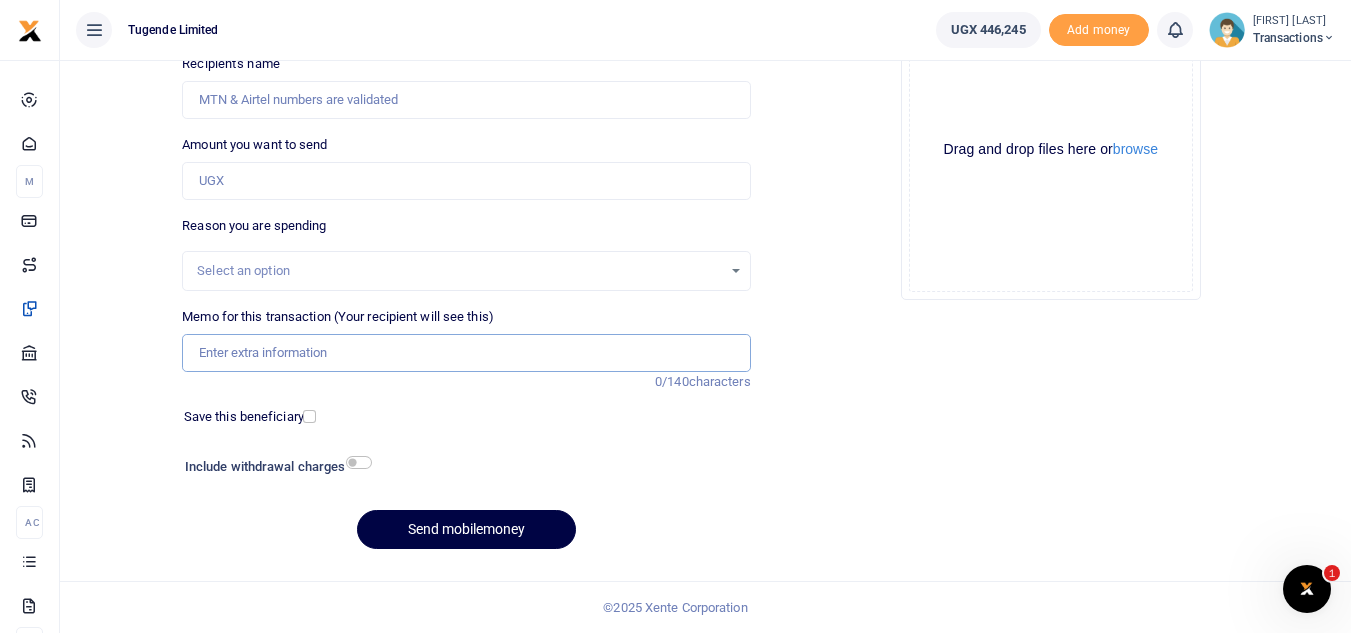 click on "Memo for this transaction (Your recipient will see this)" at bounding box center [466, 353] 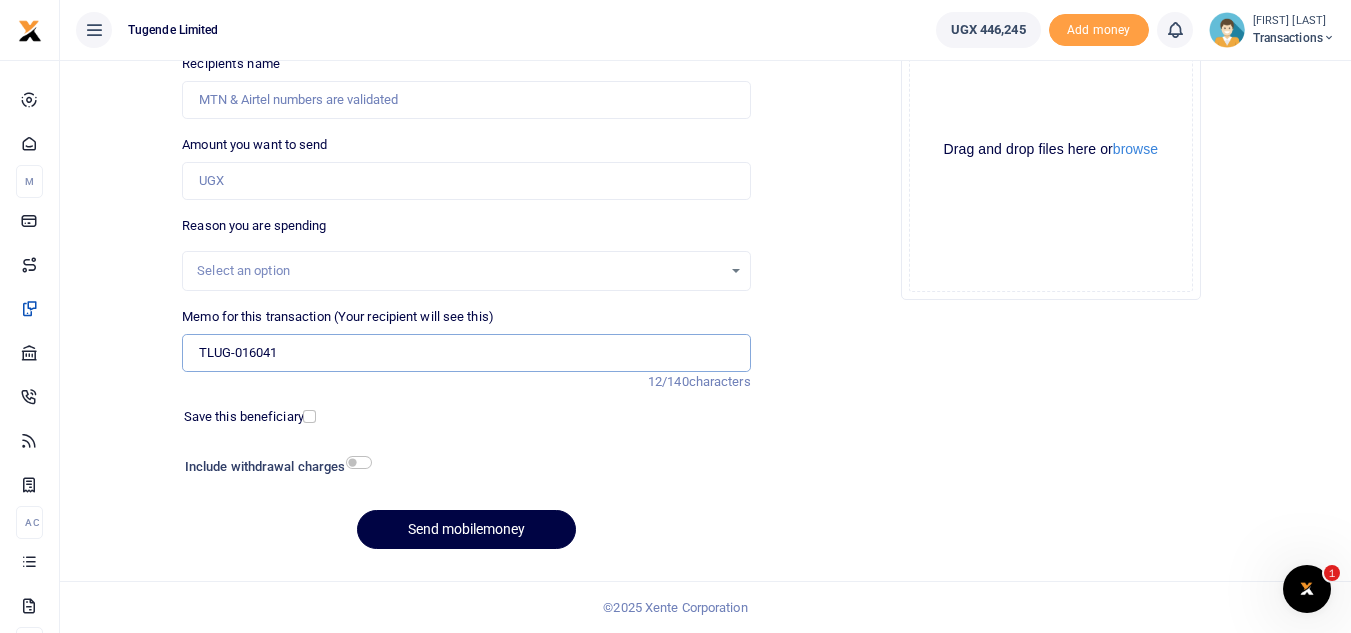 type on "TLUG-016041" 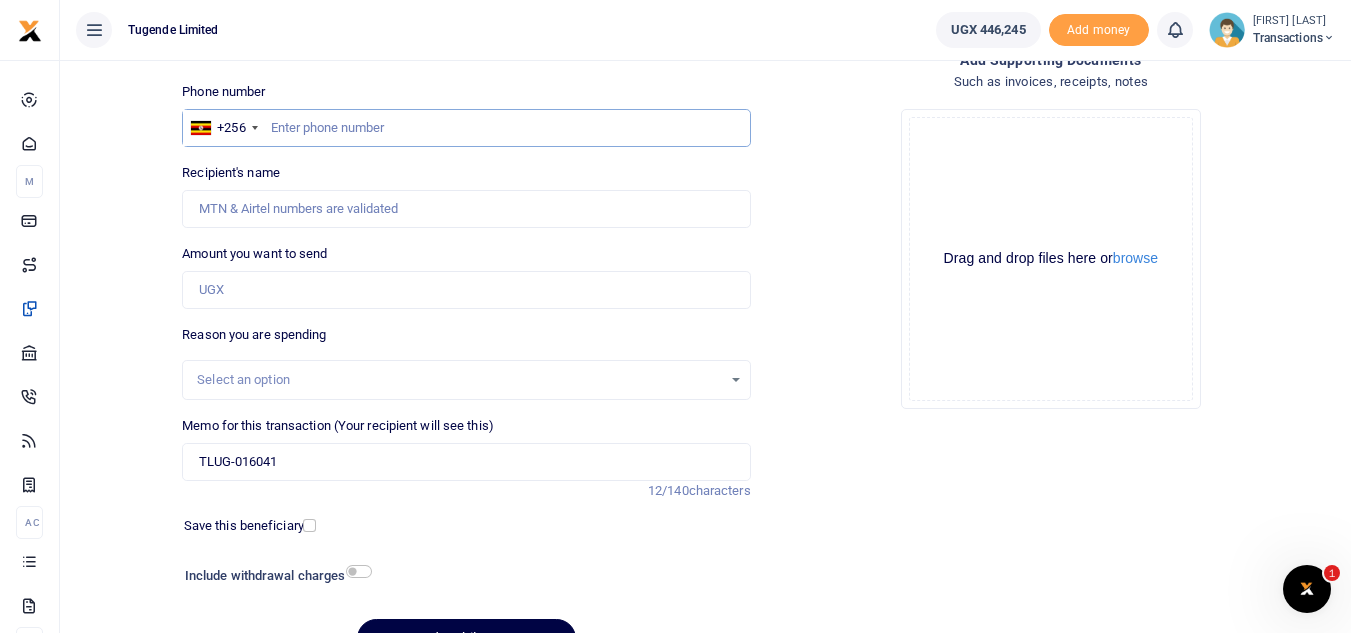 click at bounding box center [466, 128] 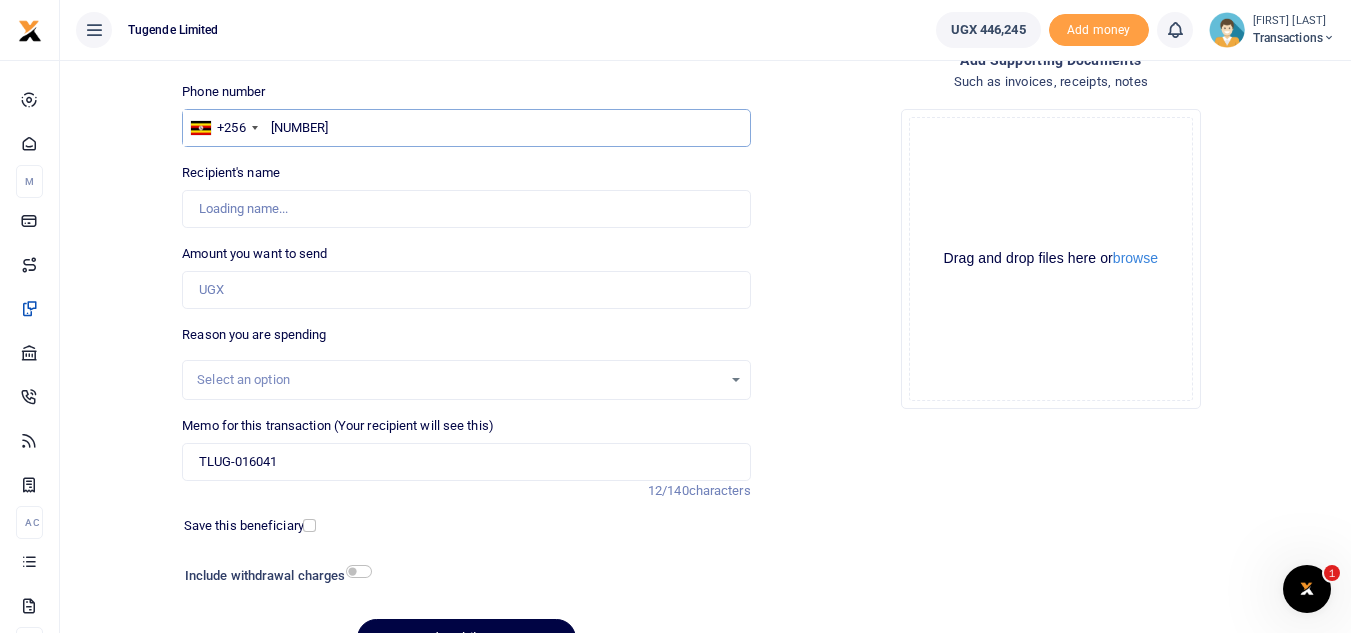 type on "[NUMBER]" 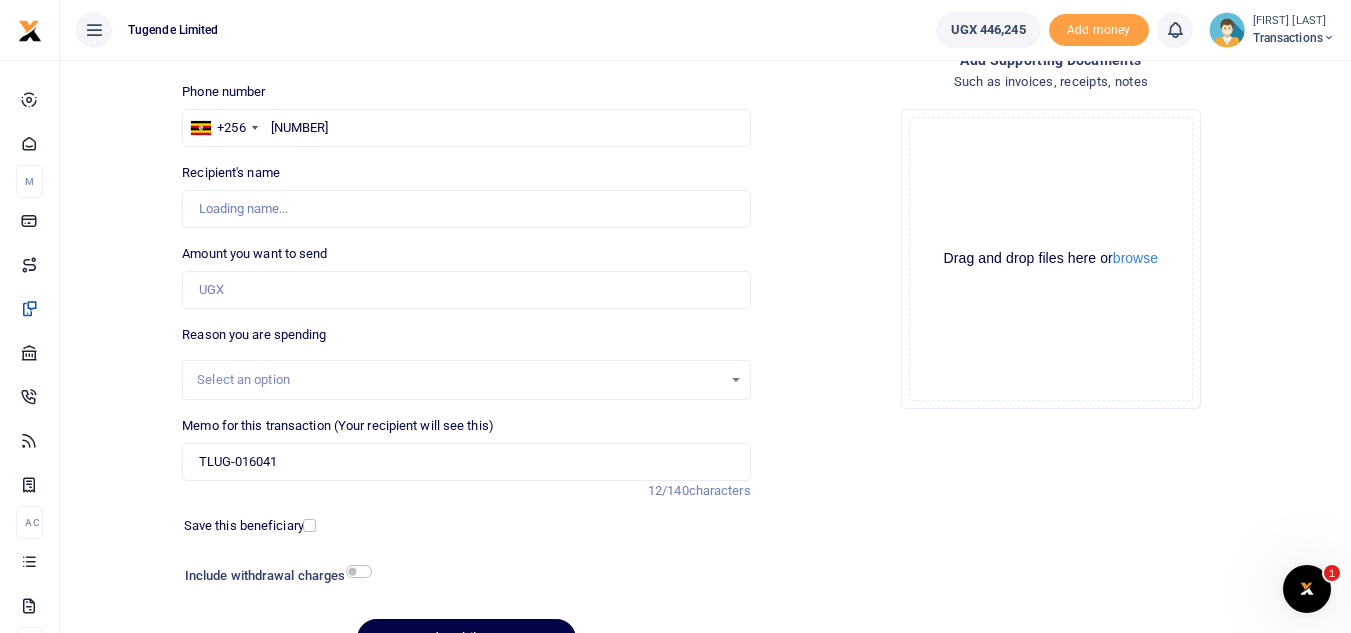 type on "[FIRST] [LAST]" 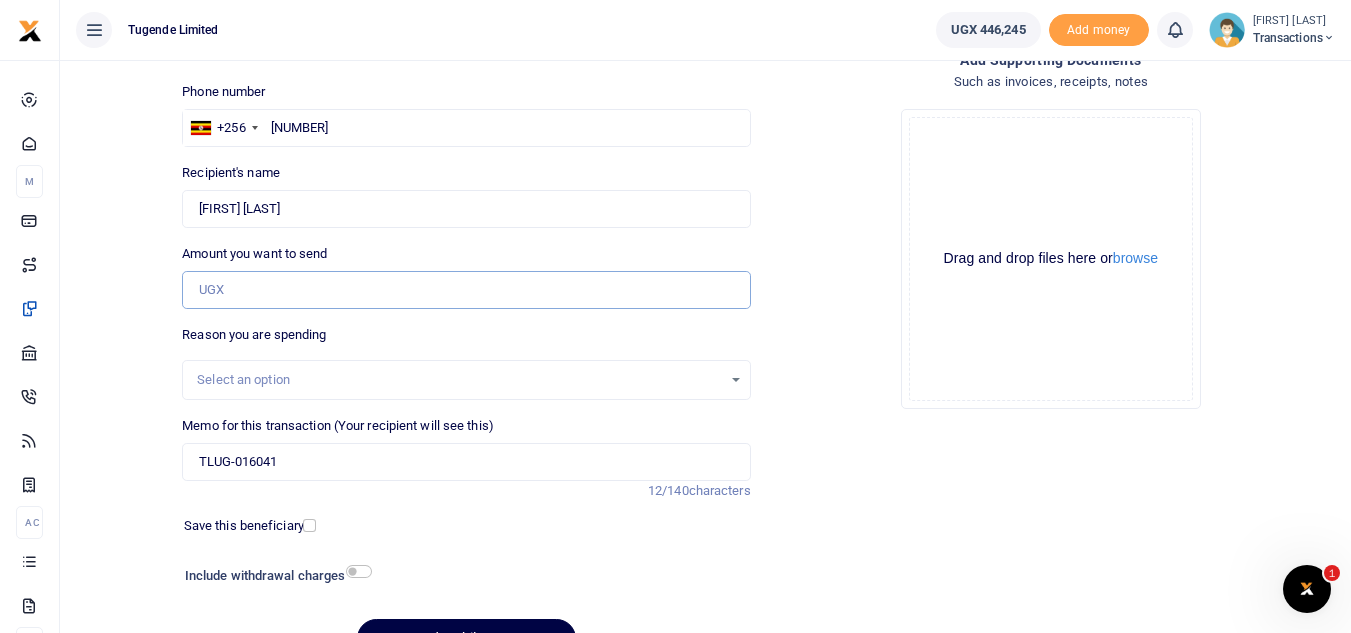 click on "Amount you want to send" at bounding box center (466, 290) 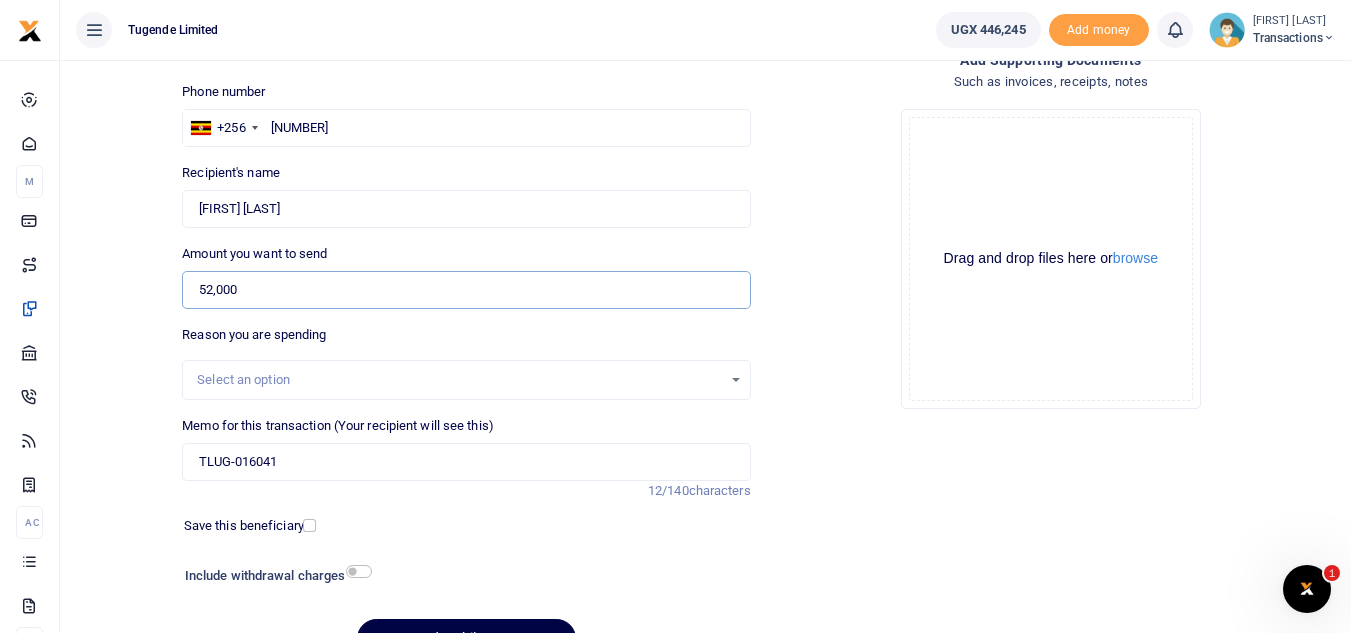 type on "52,000" 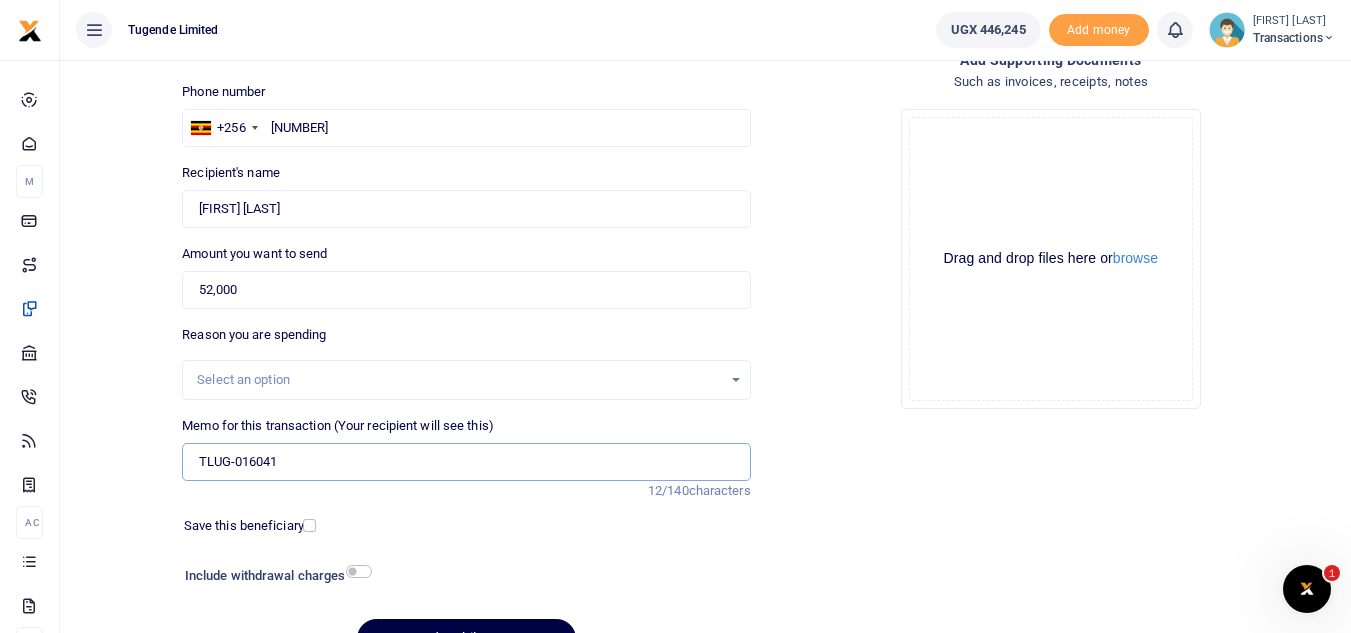click on "TLUG-016041" at bounding box center (466, 462) 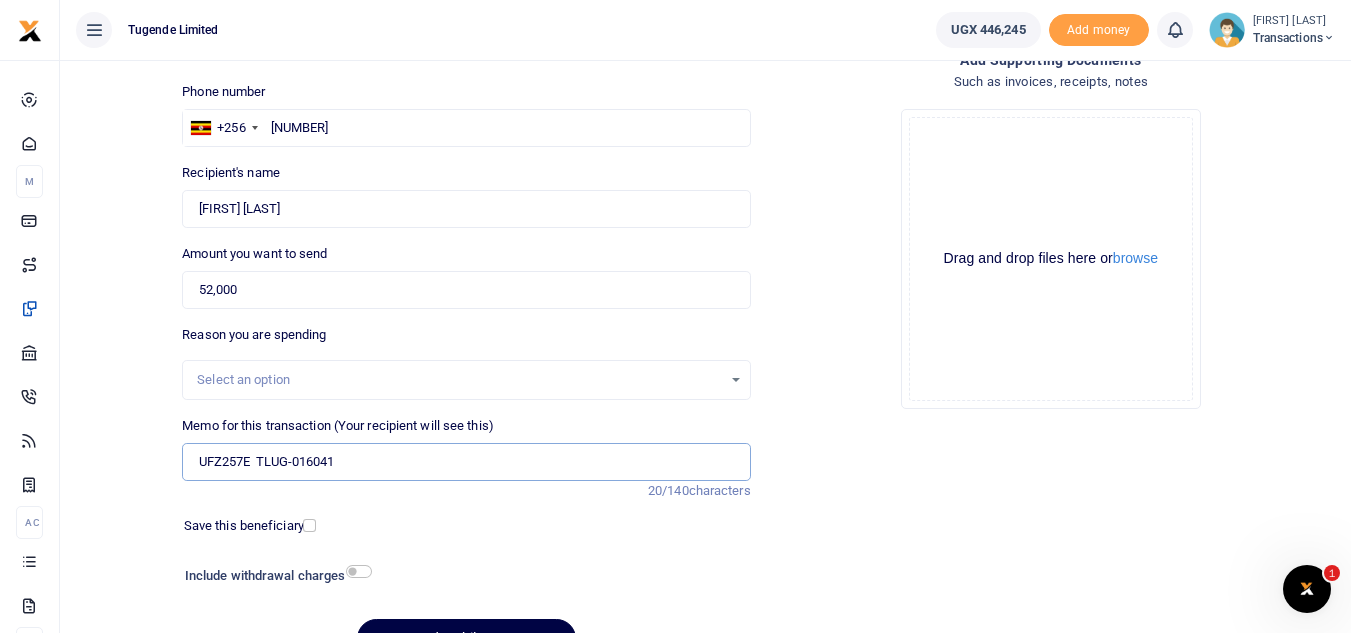 click on "UFZ257E  TLUG-016041" at bounding box center [466, 462] 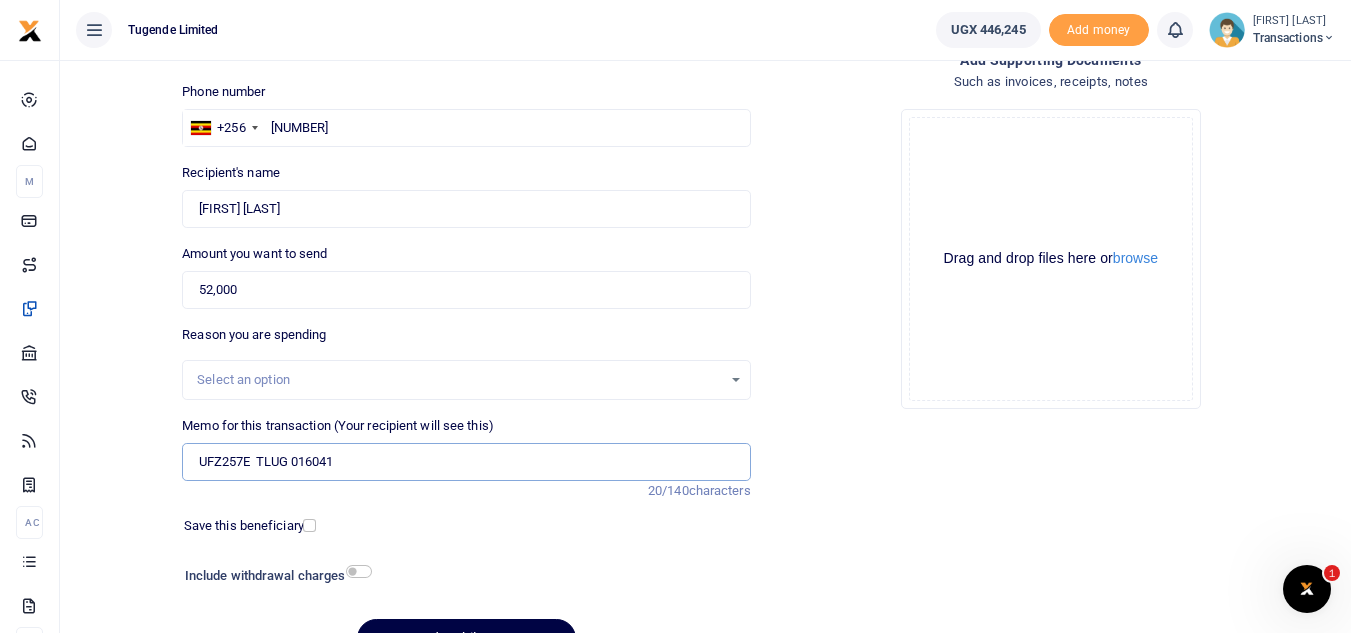 scroll, scrollTop: 233, scrollLeft: 0, axis: vertical 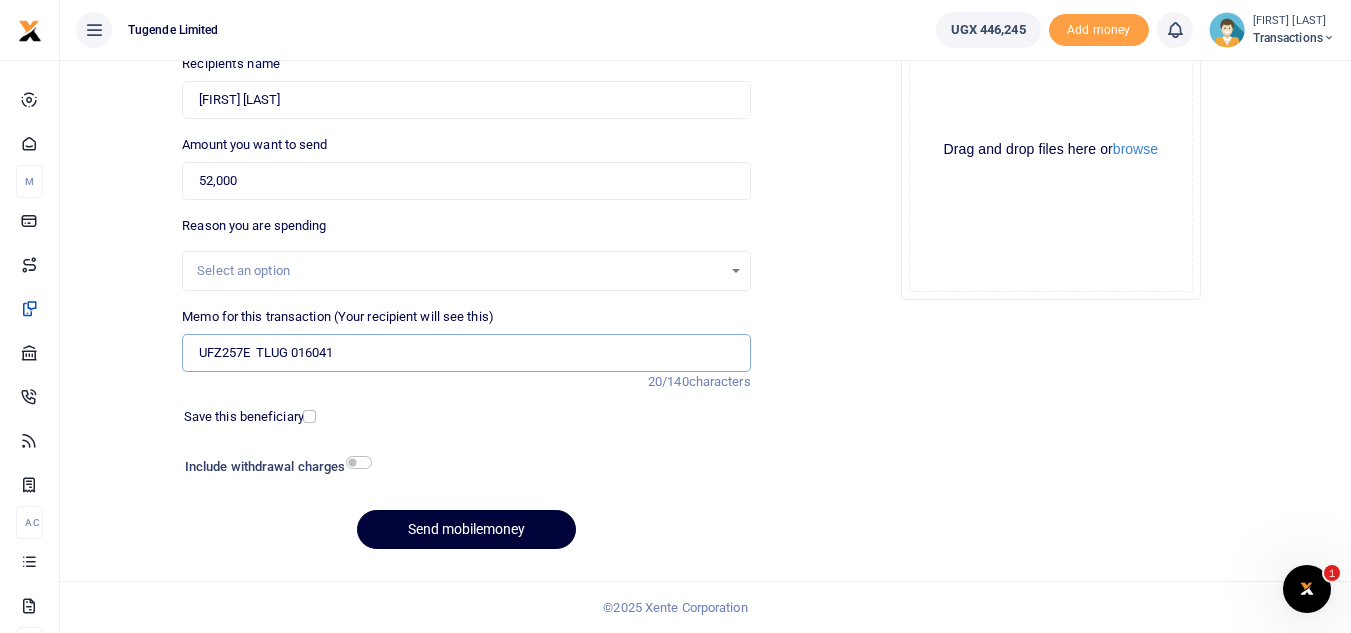 type on "UFZ257E  TLUG 016041" 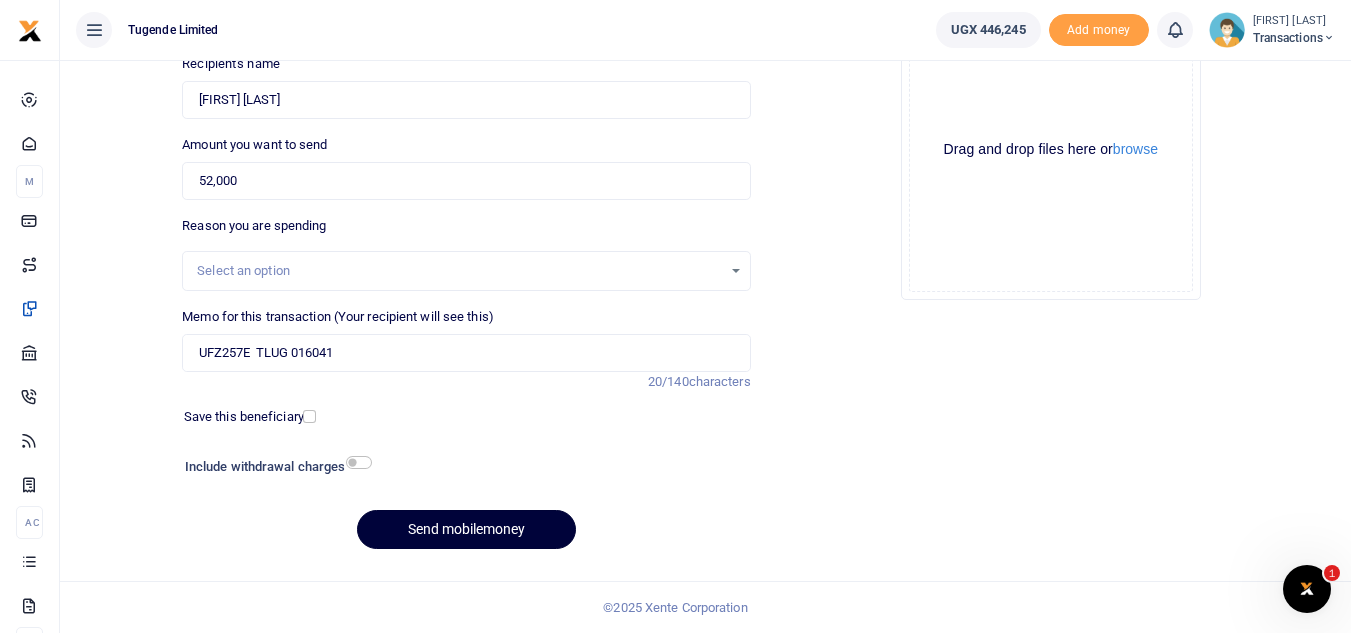 click on "Send mobilemoney" at bounding box center [466, 529] 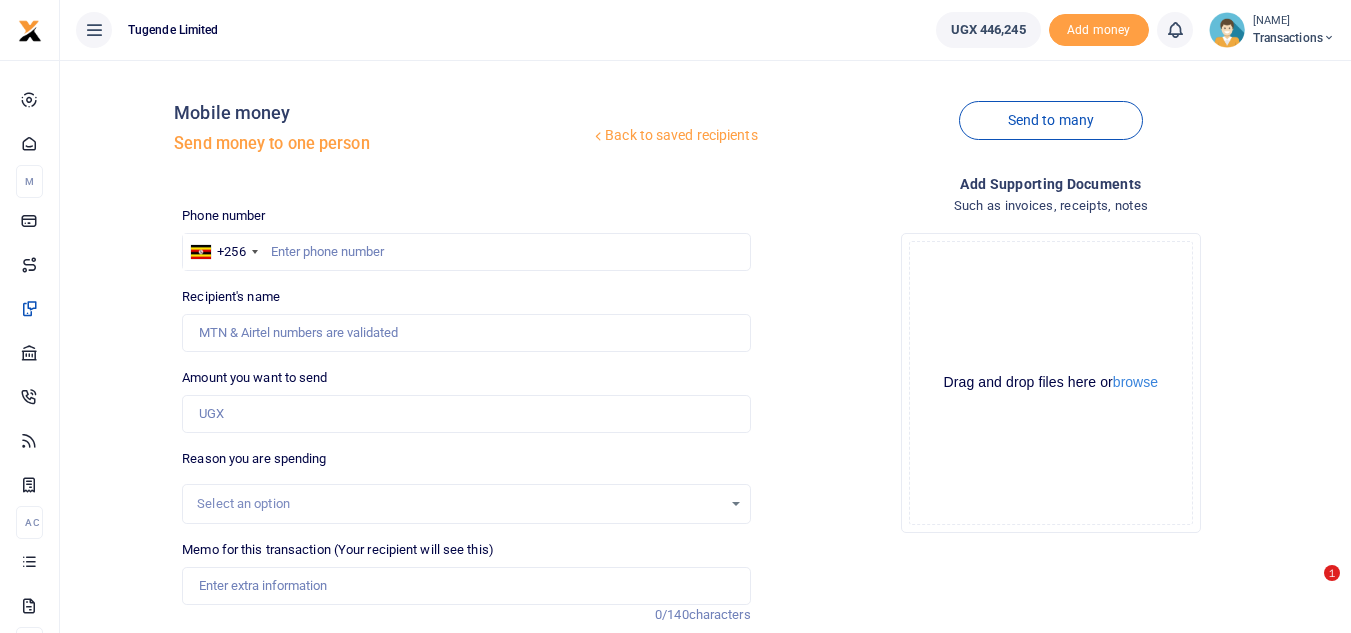 scroll, scrollTop: 233, scrollLeft: 0, axis: vertical 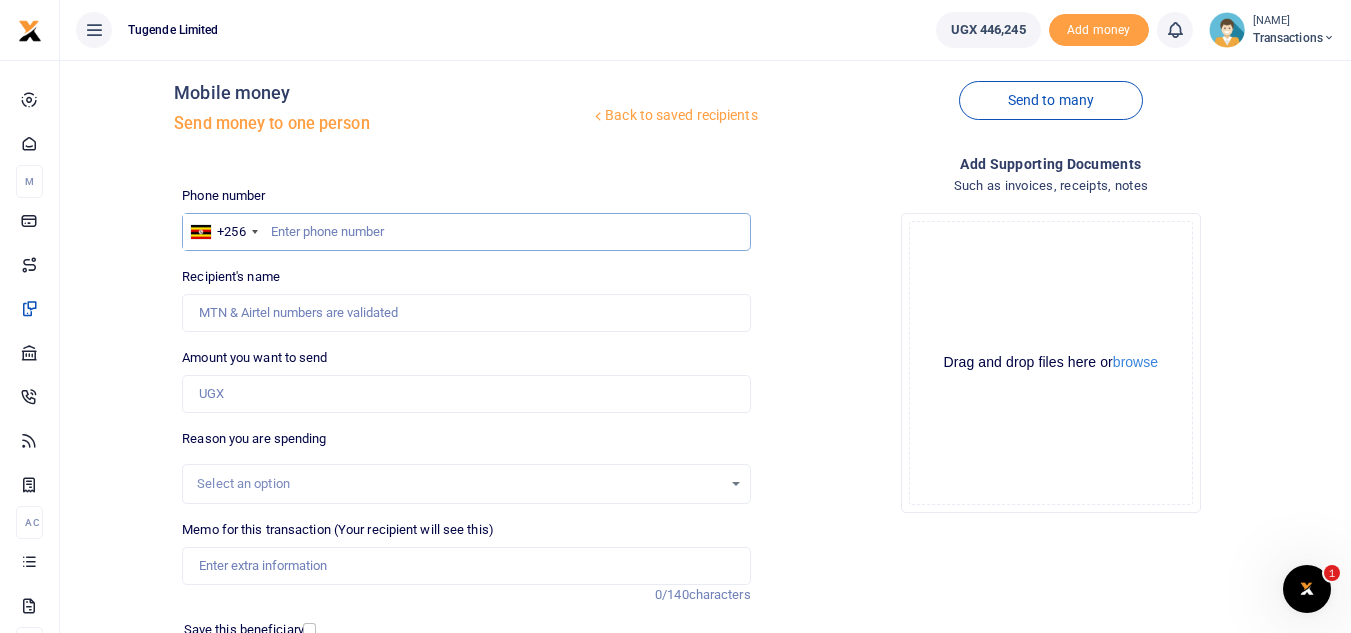 click at bounding box center (466, 232) 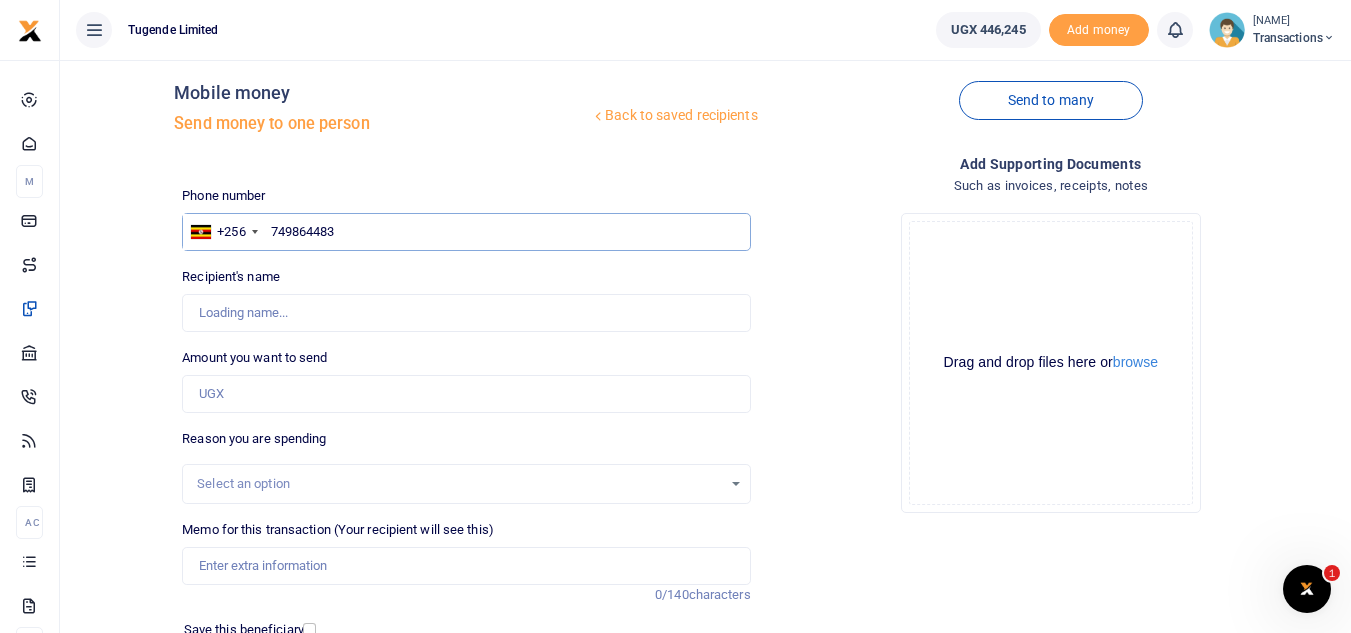 type on "749864483" 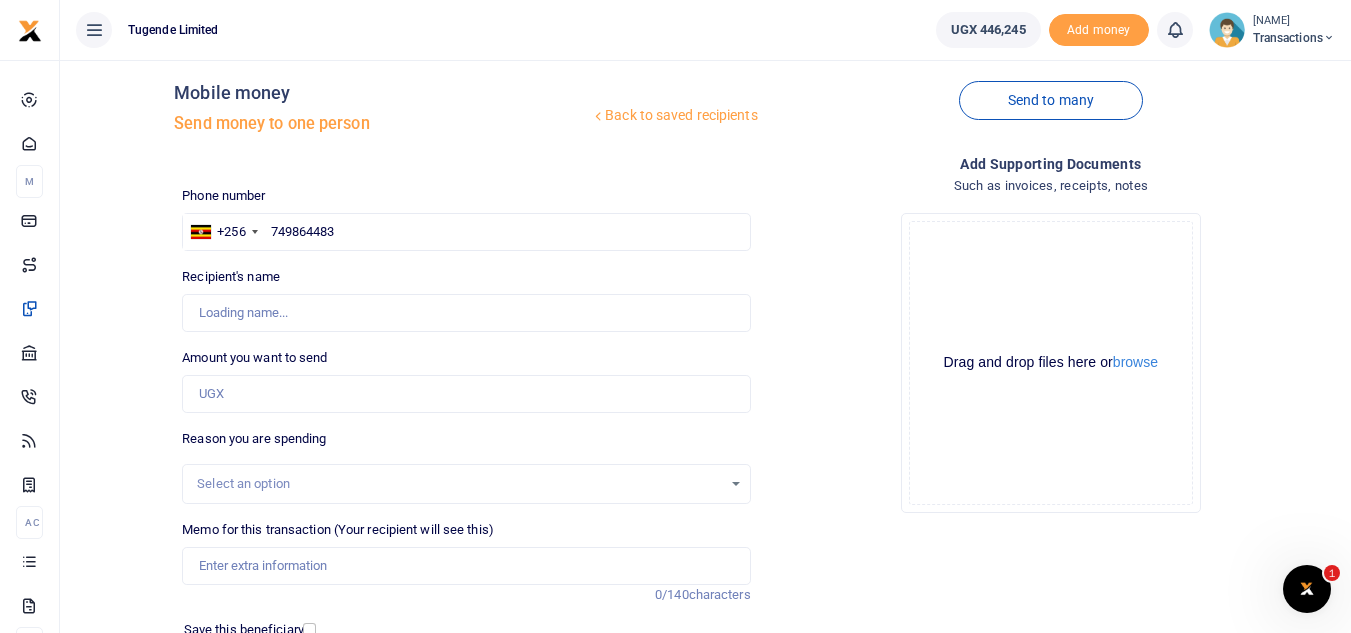 type on "Daniel Ssetabi" 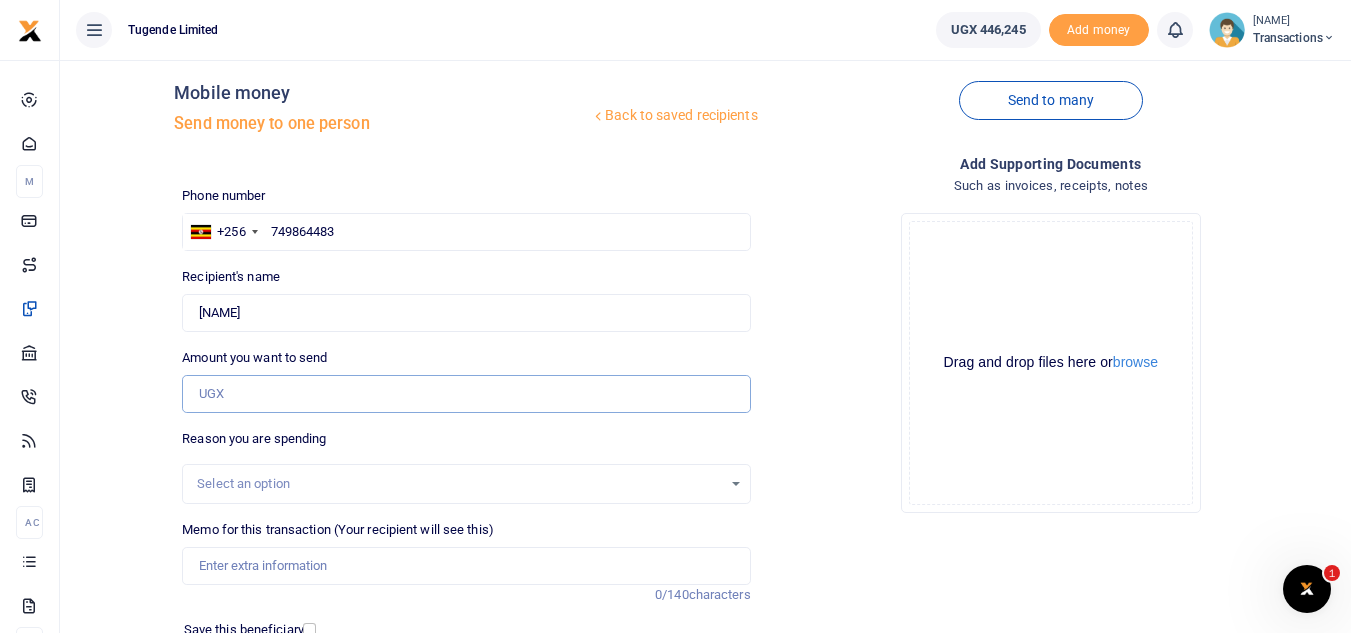 click on "Amount you want to send" at bounding box center (466, 394) 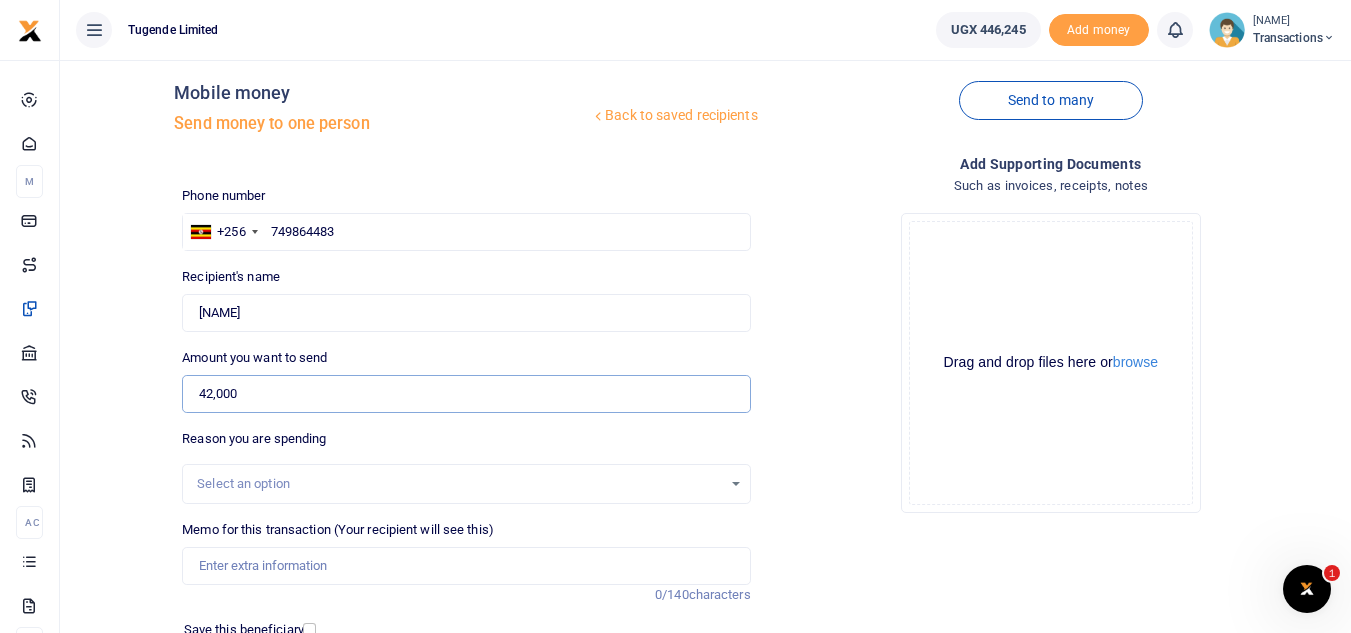 type on "42,000" 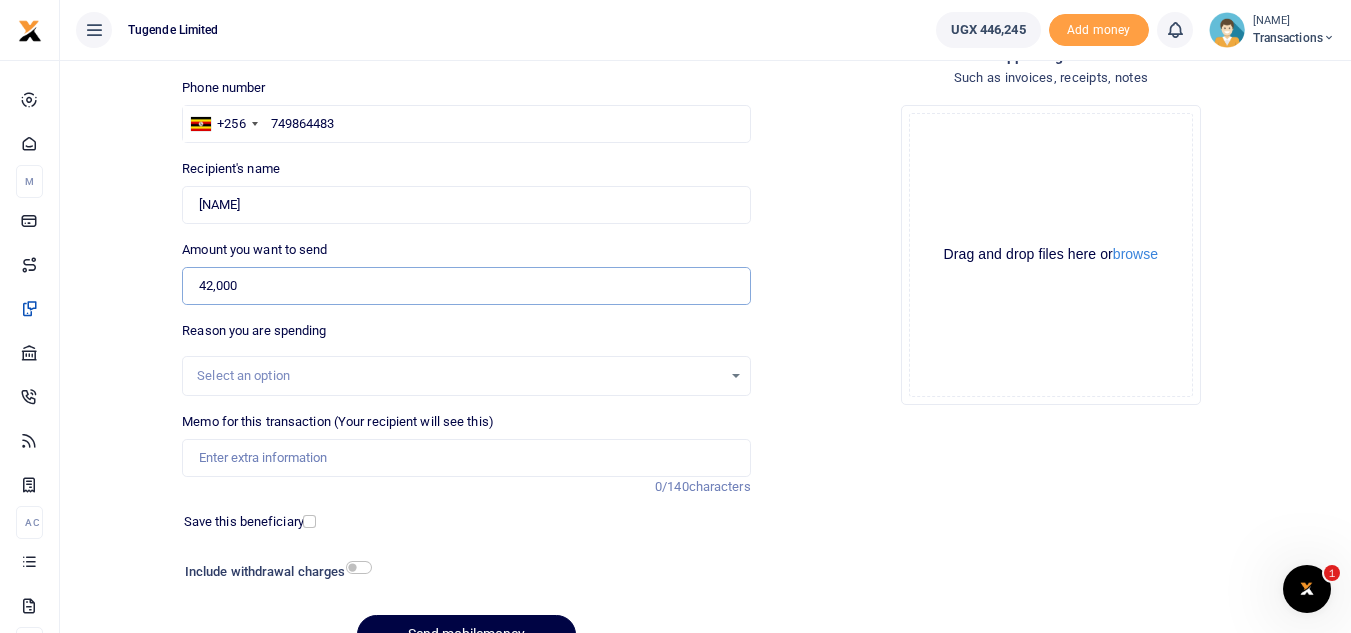 scroll, scrollTop: 147, scrollLeft: 0, axis: vertical 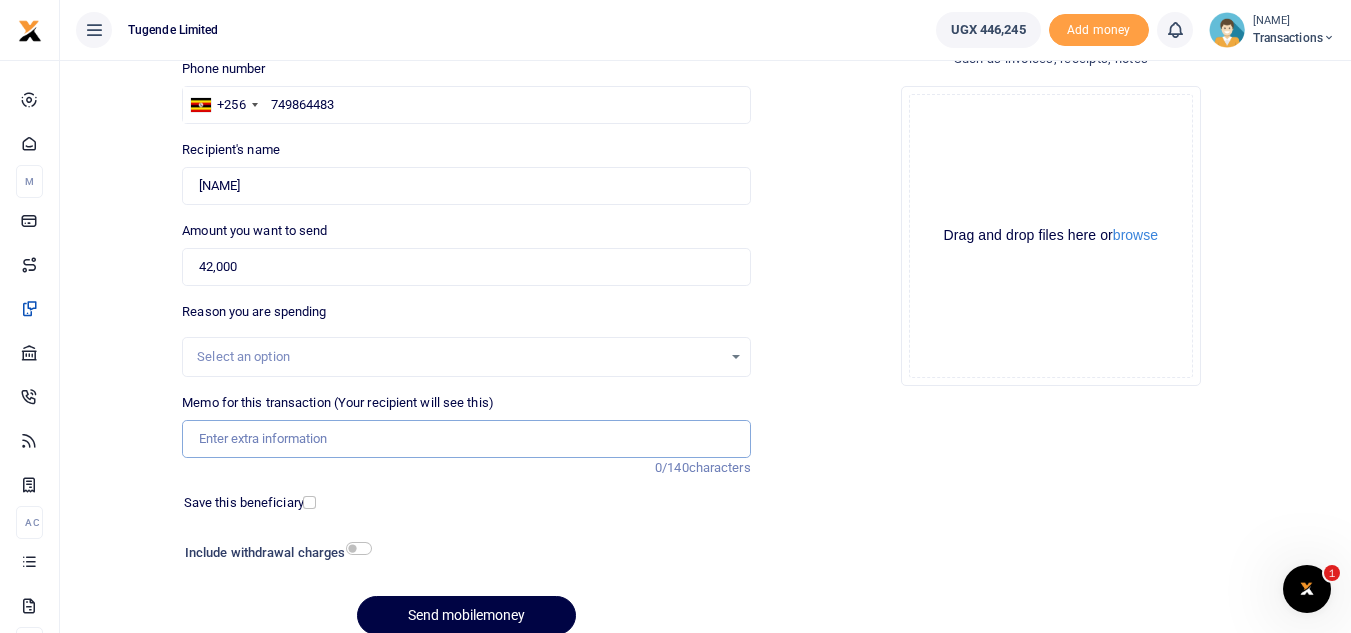 click on "Memo for this transaction (Your recipient will see this)" at bounding box center [466, 439] 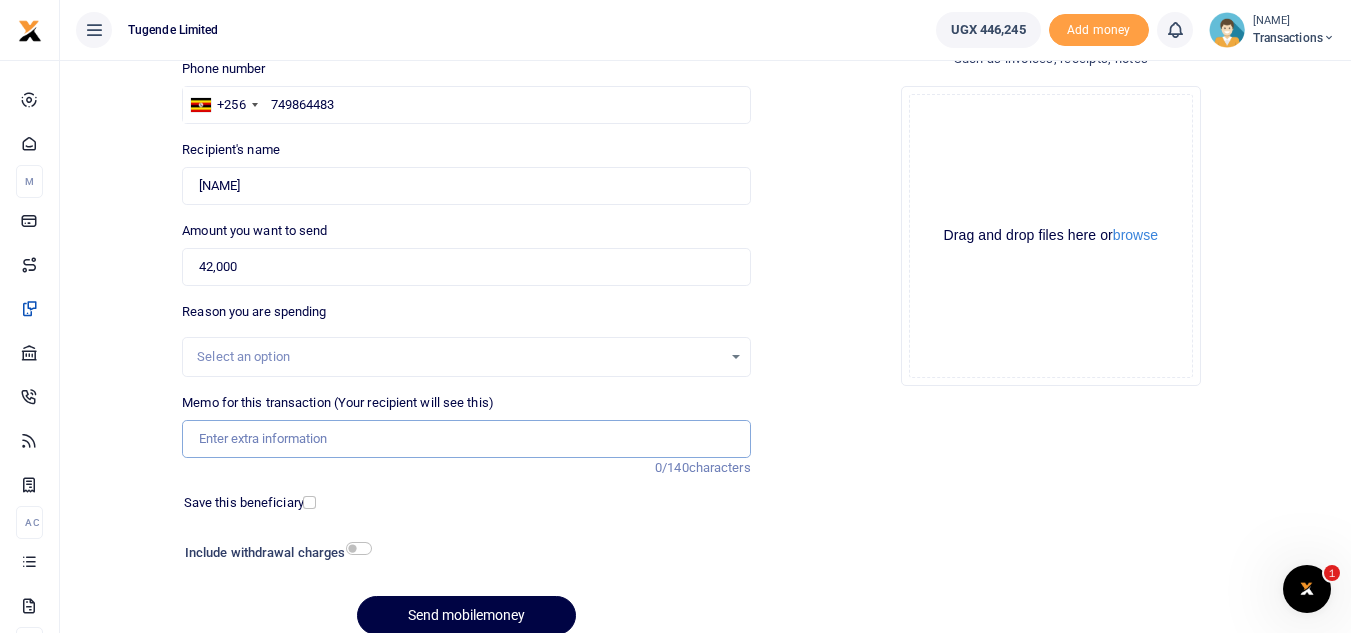 paste on "UGB256L" 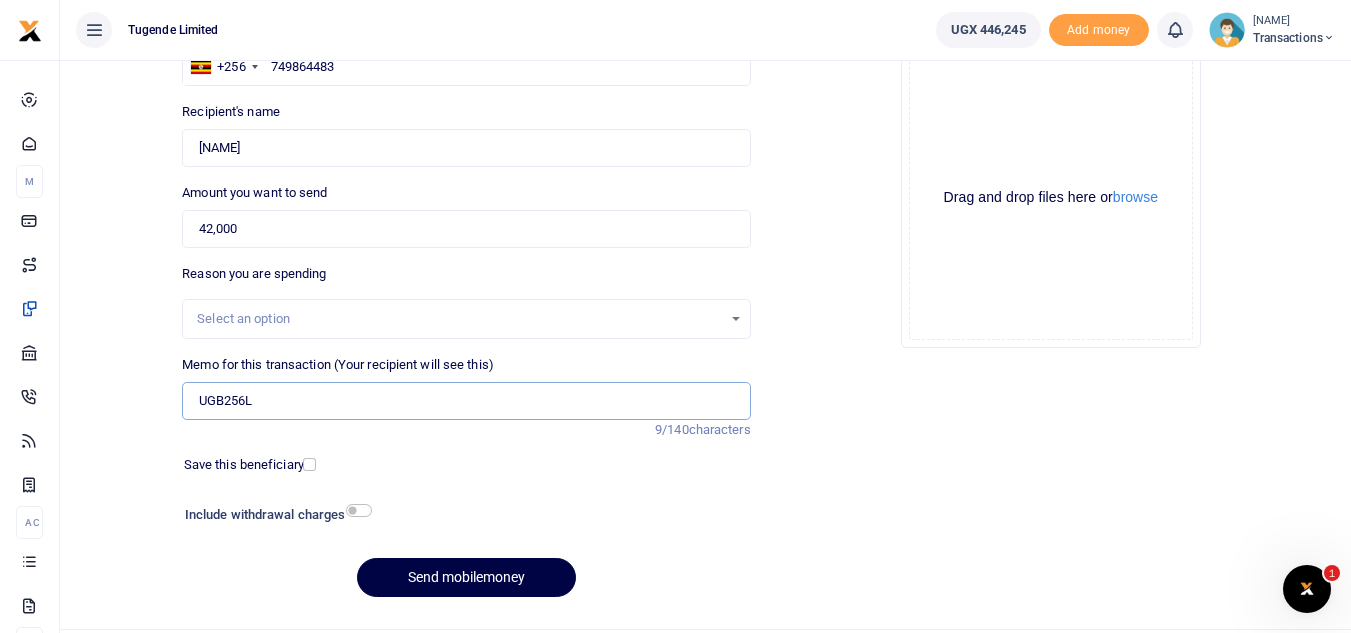 scroll, scrollTop: 233, scrollLeft: 0, axis: vertical 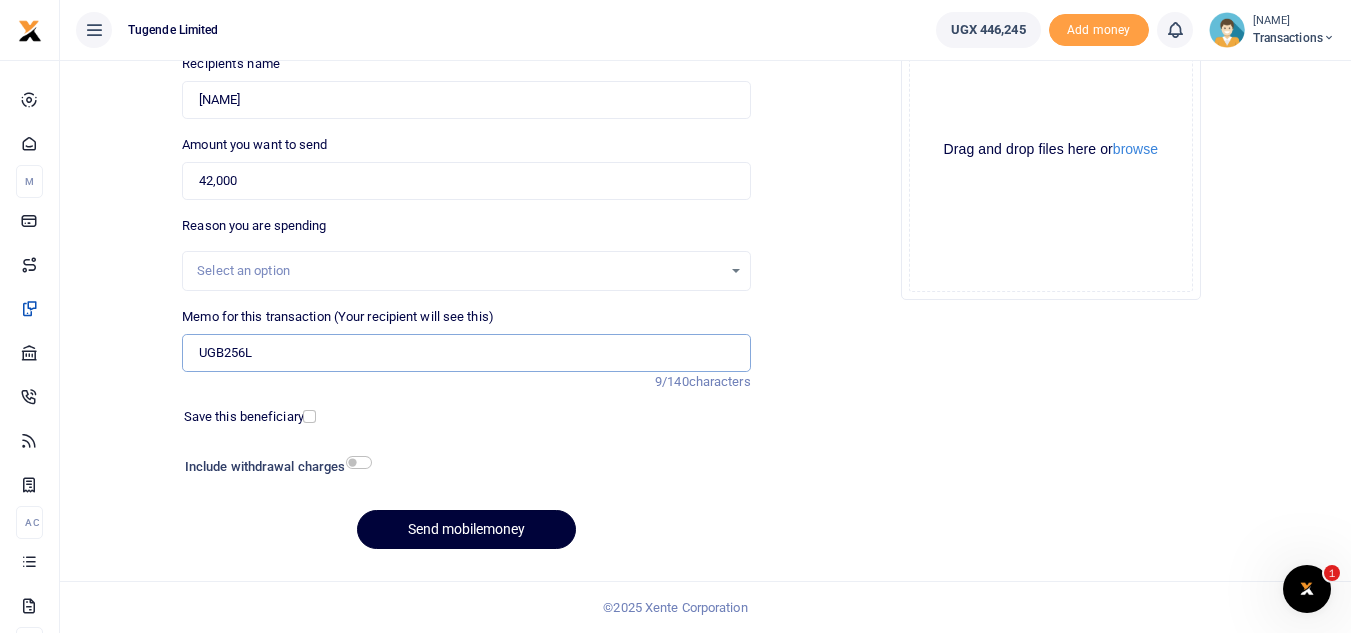 type on "UGB256L" 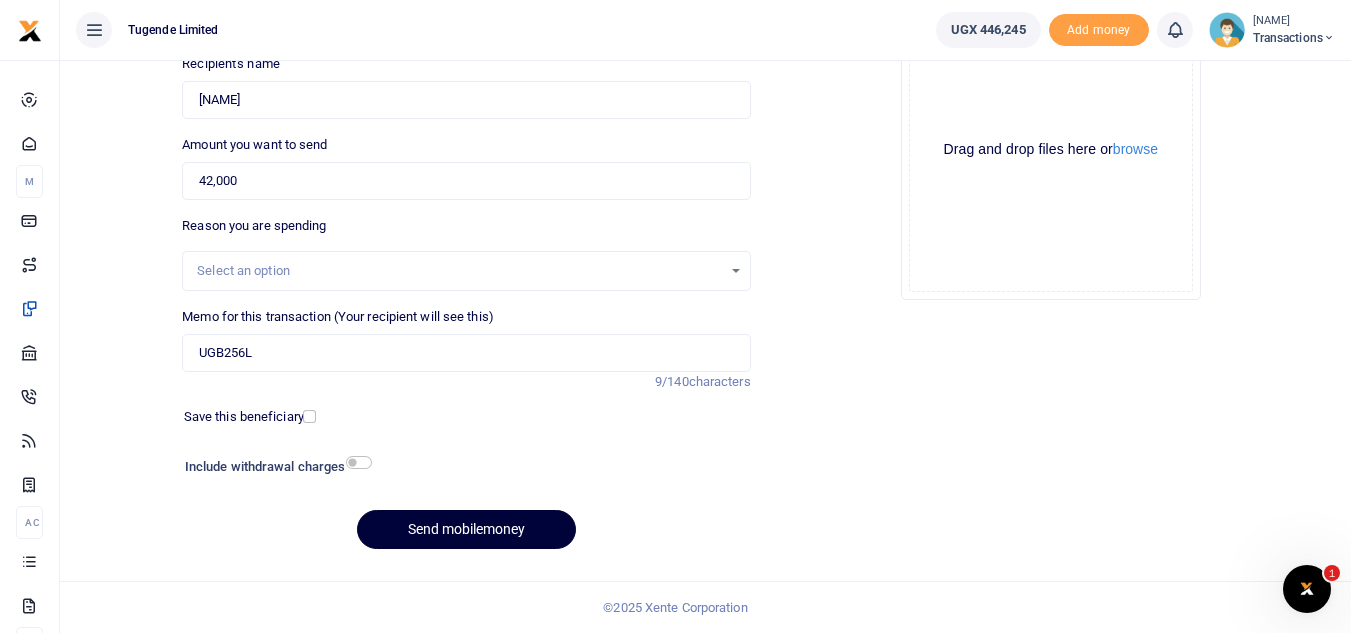 click on "Send mobilemoney" at bounding box center (466, 529) 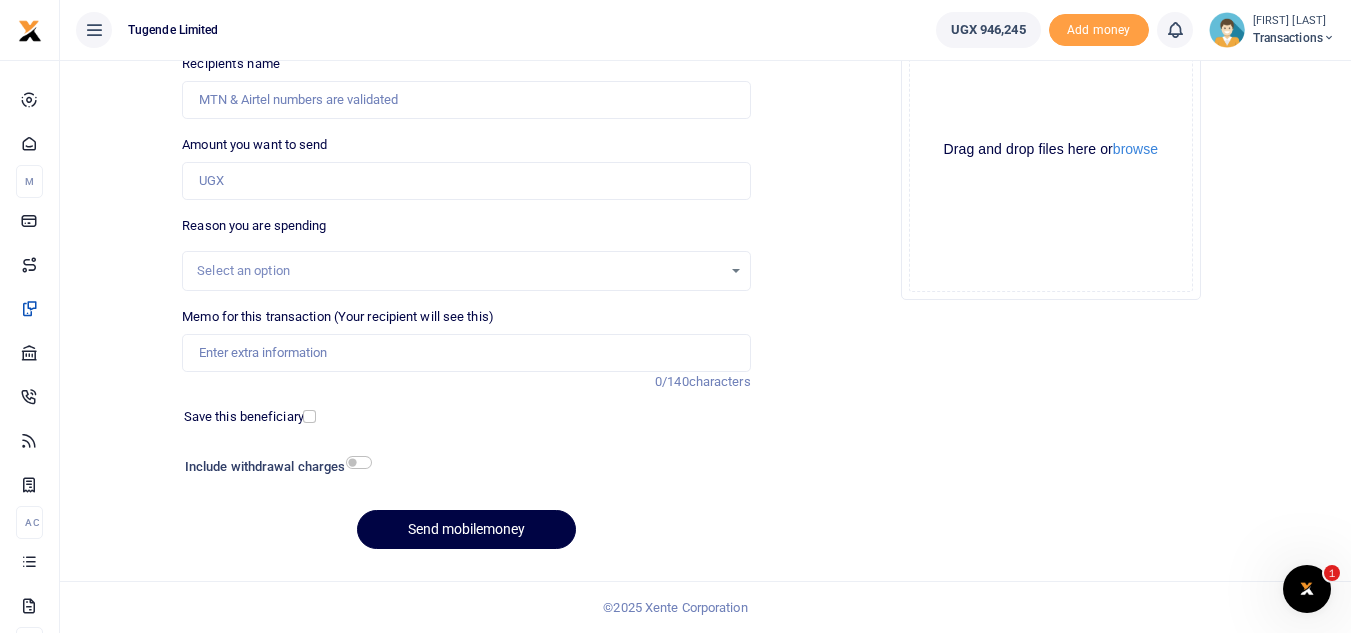 scroll, scrollTop: 233, scrollLeft: 0, axis: vertical 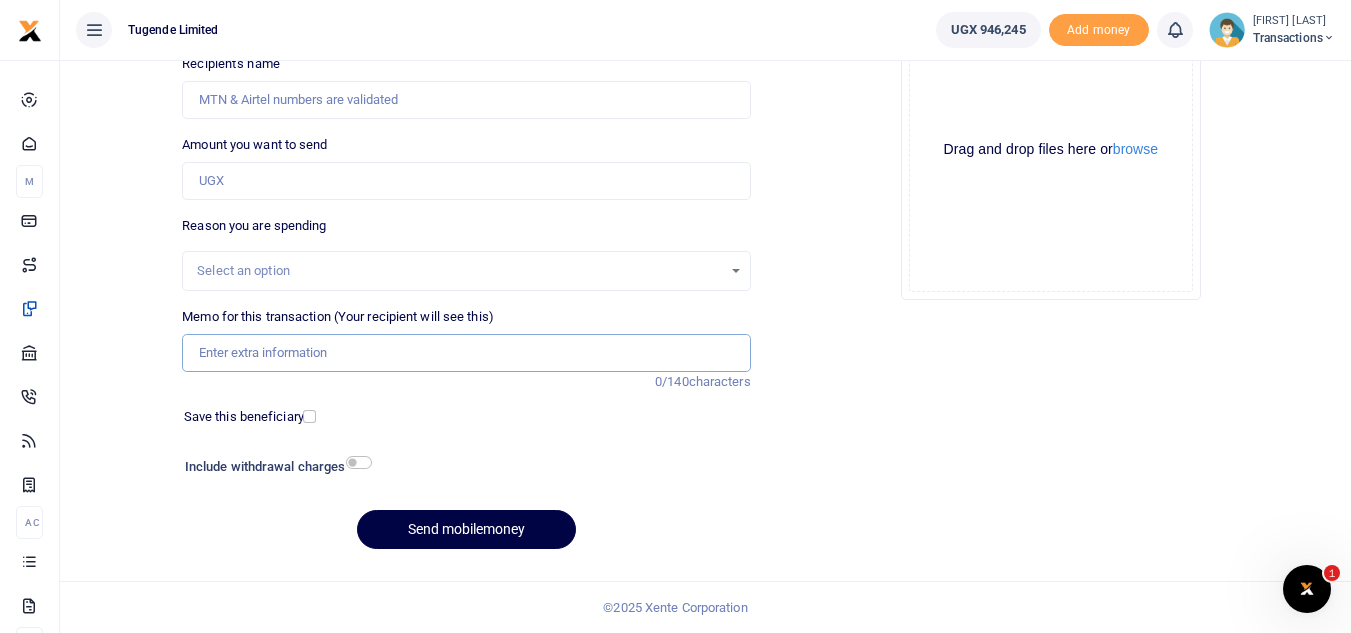 click on "Memo for this transaction (Your recipient will see this)" at bounding box center (466, 353) 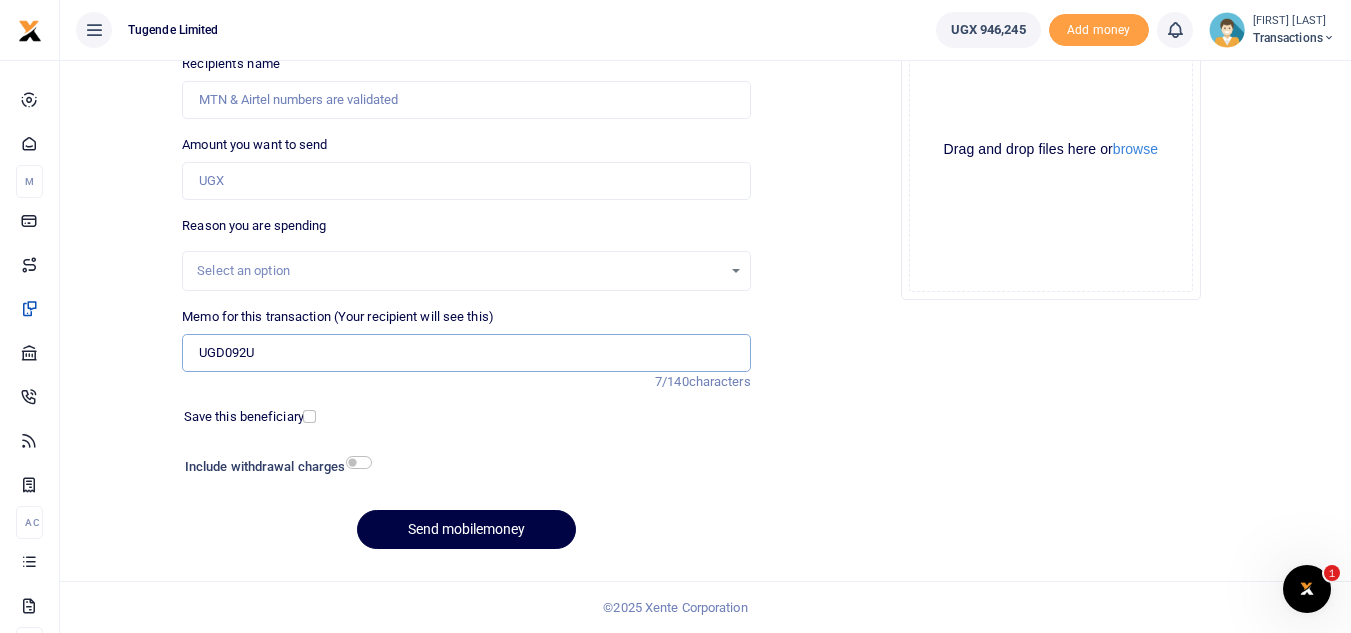 type on "UGD092U" 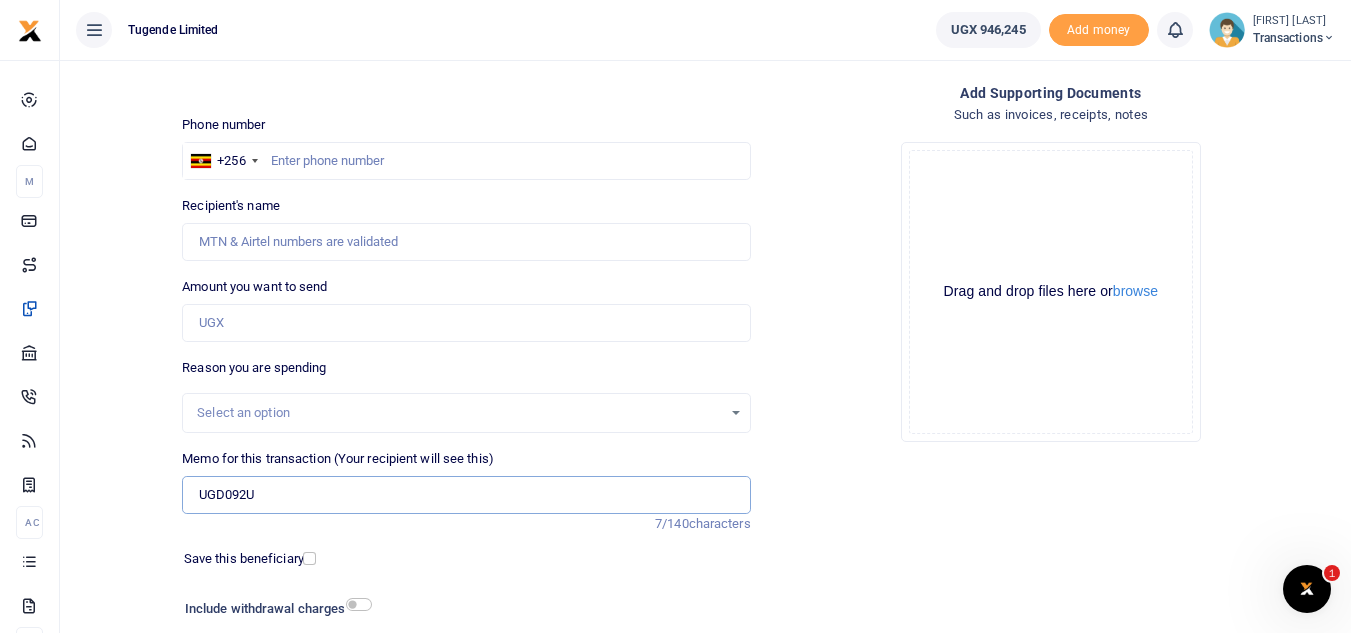 scroll, scrollTop: 90, scrollLeft: 0, axis: vertical 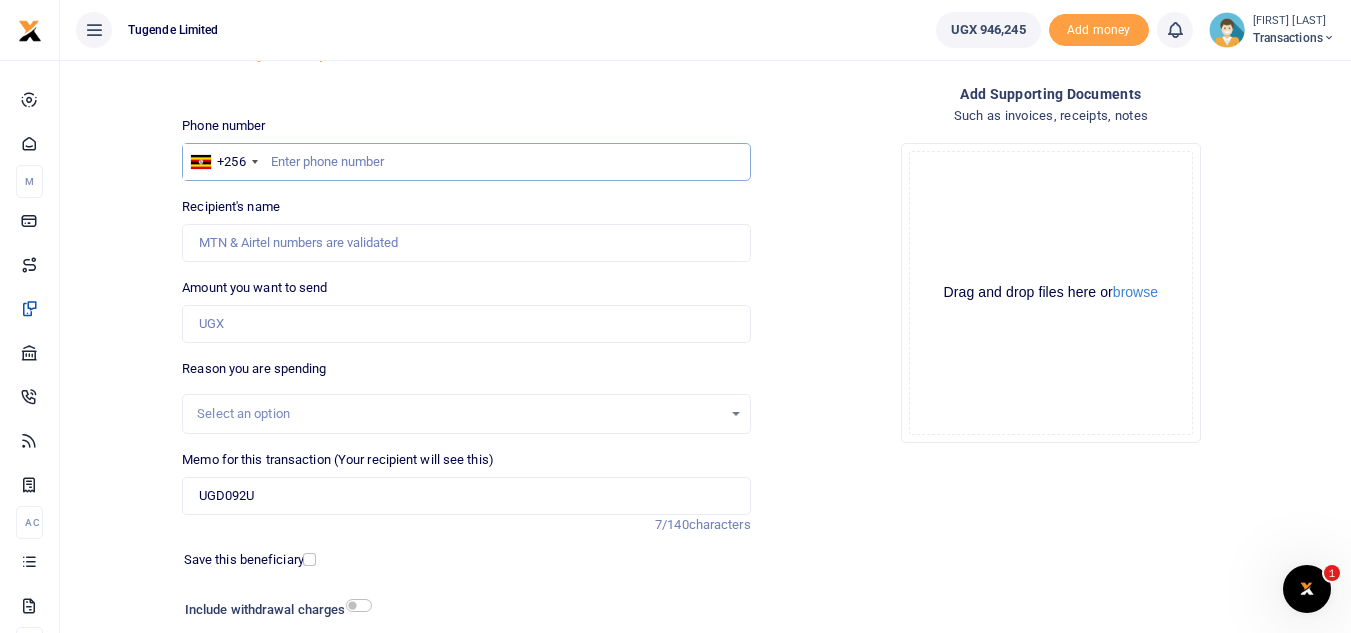 click at bounding box center (466, 162) 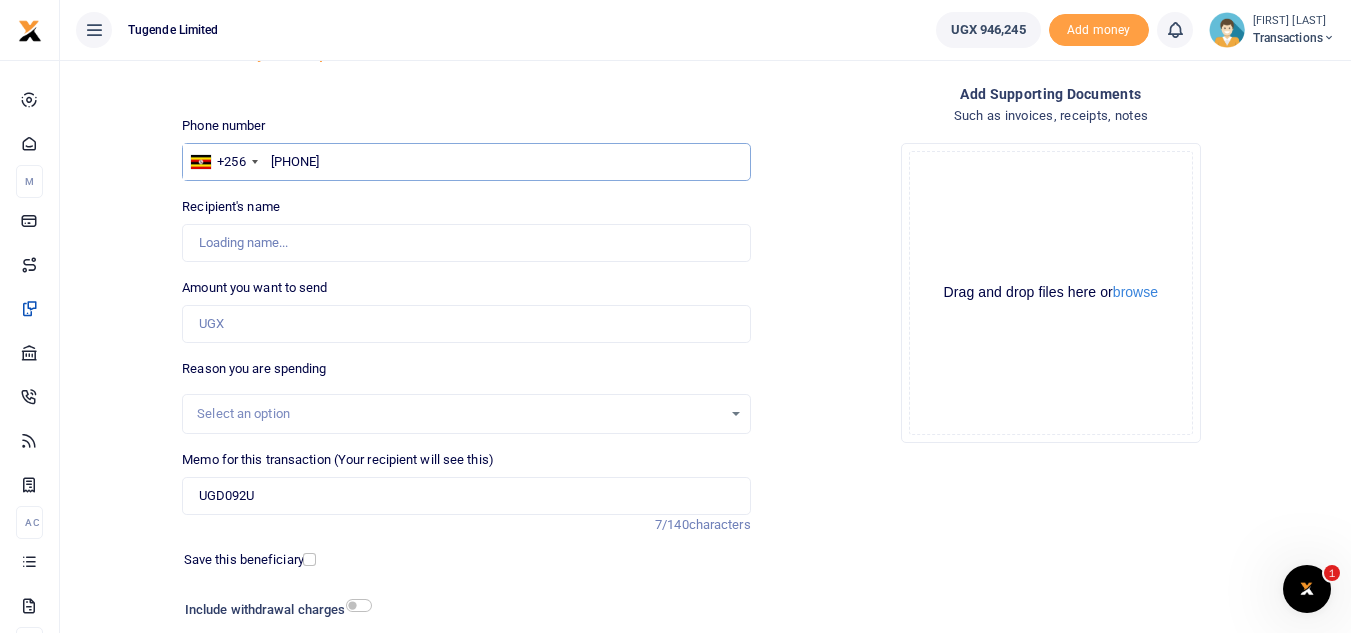 type on "[PHONE]" 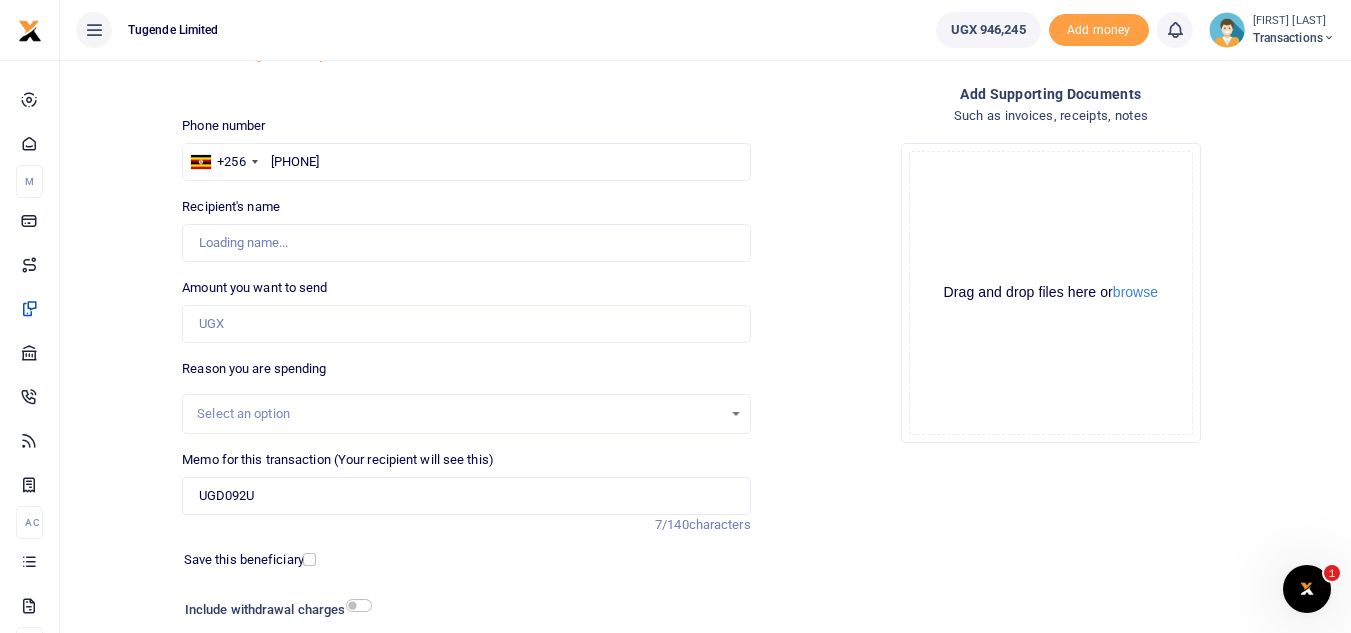 type on "[FIRST] [LAST]" 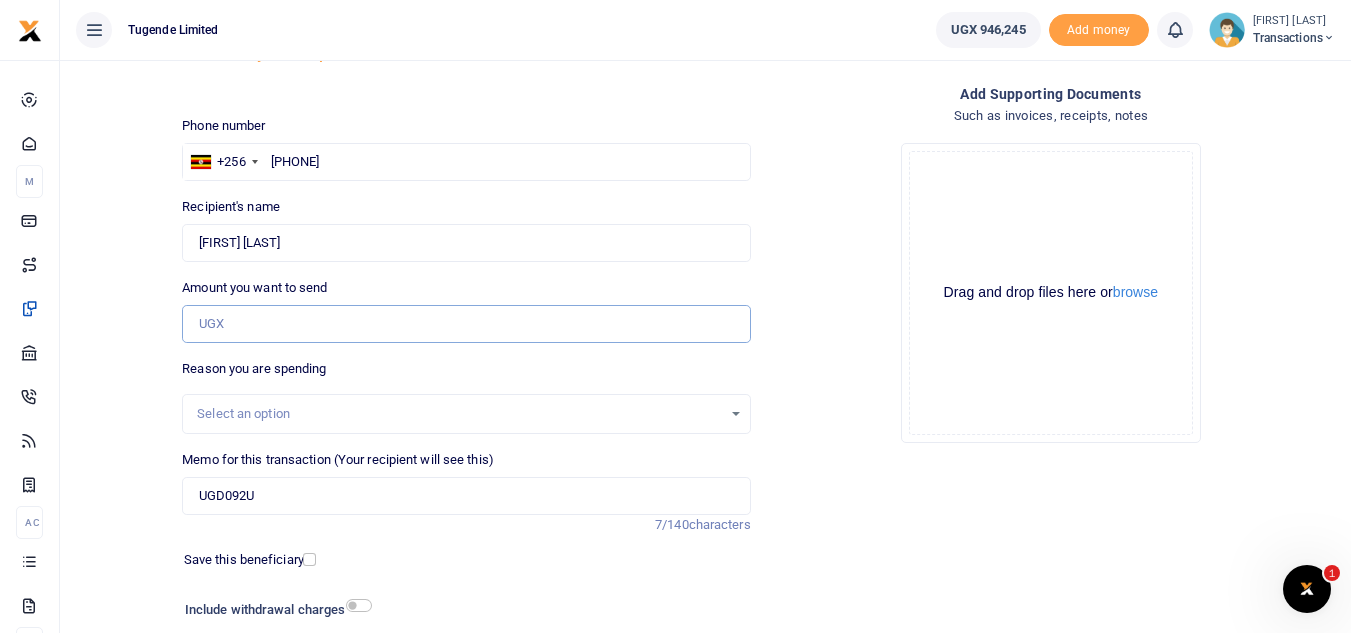 click on "Amount you want to send" at bounding box center (466, 324) 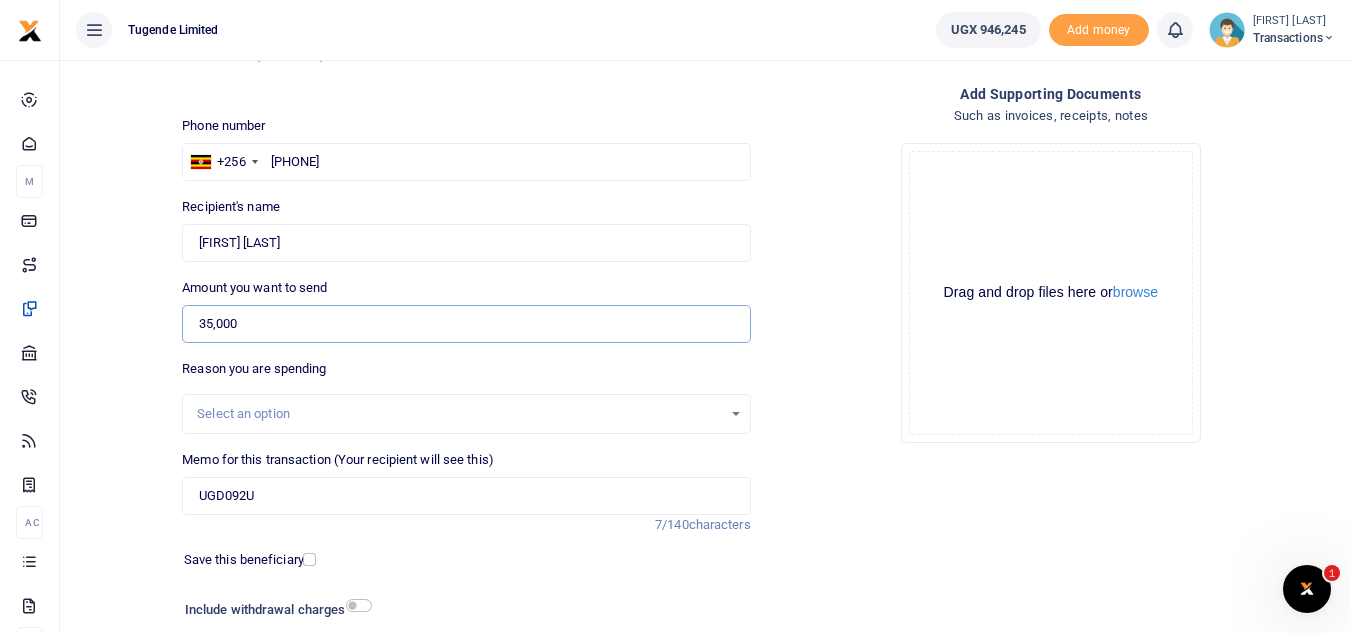 type on "35,000" 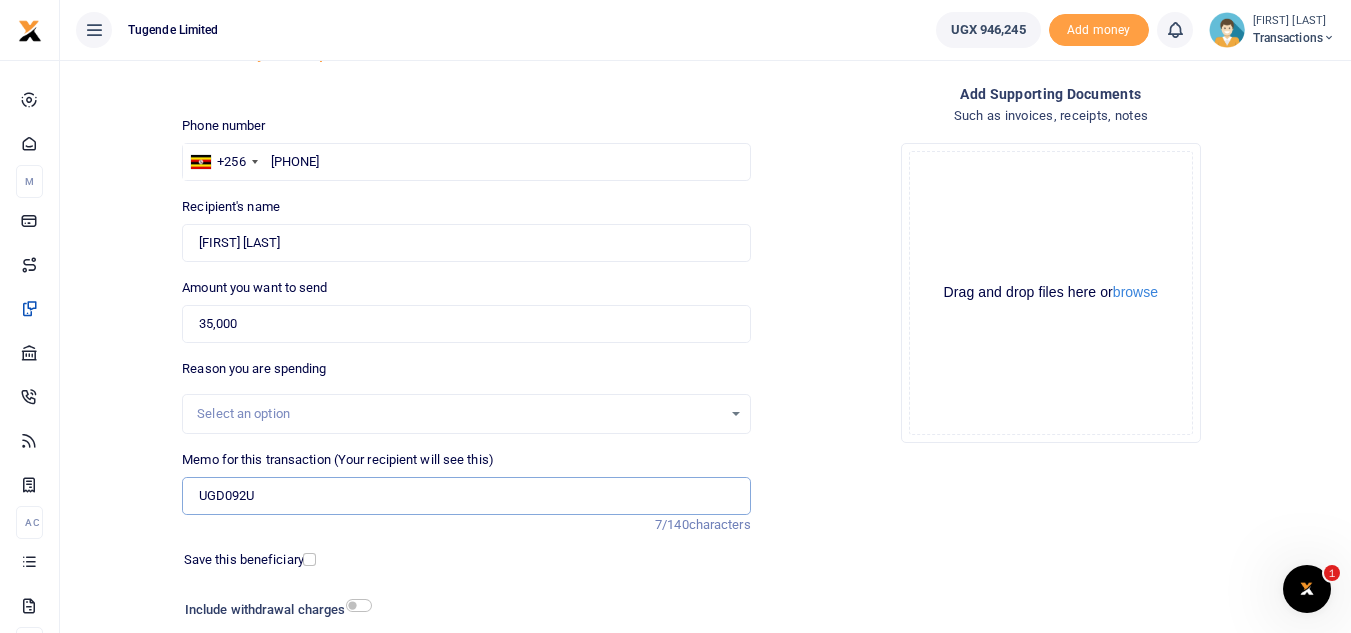 click on "UGD092U" at bounding box center [466, 496] 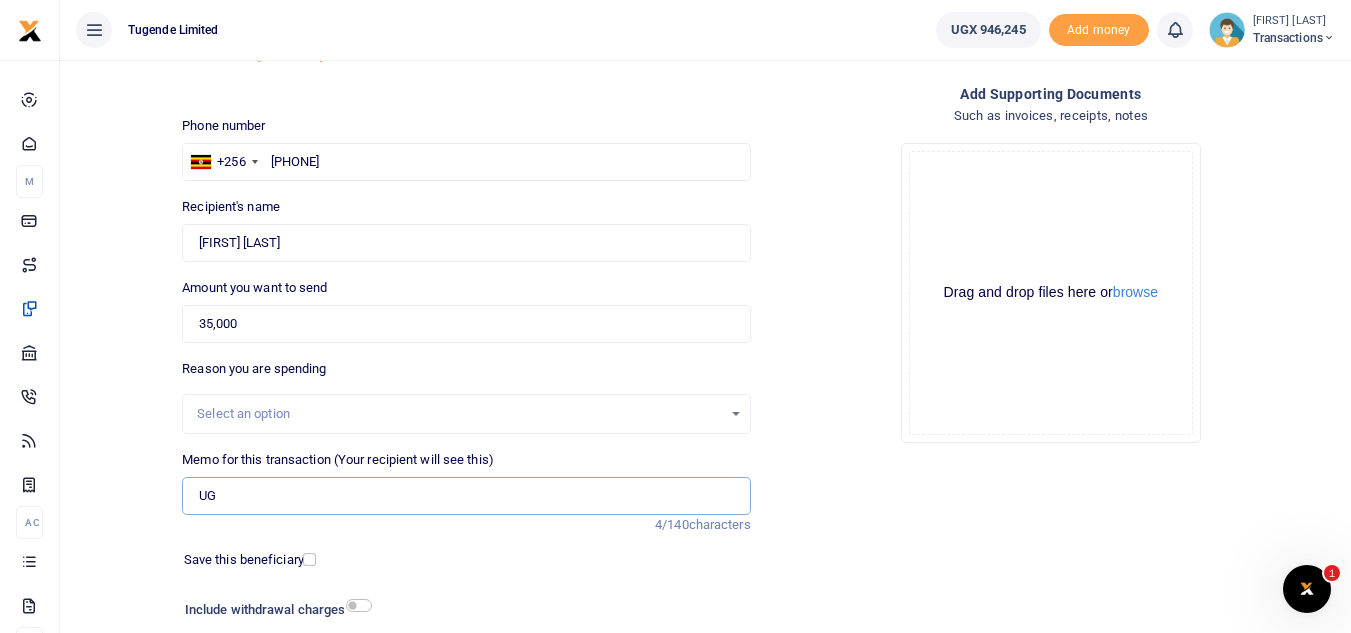 type on "U" 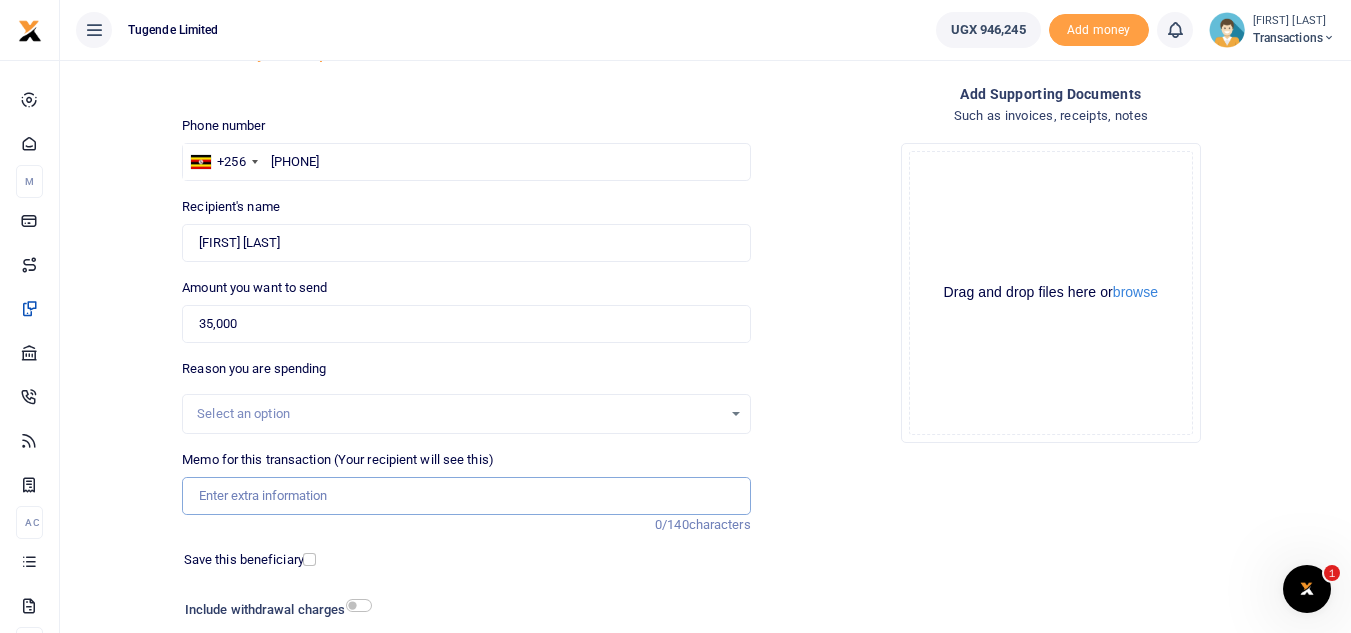 paste on "UGA729T" 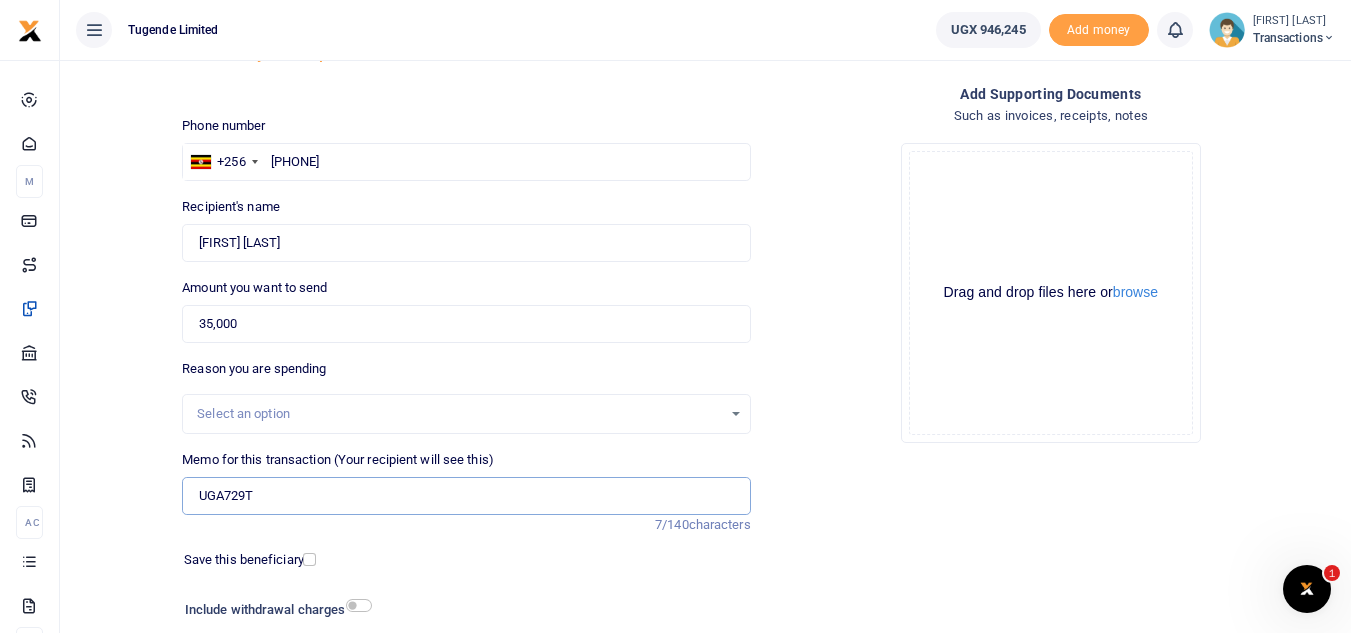 type on "UGA729T" 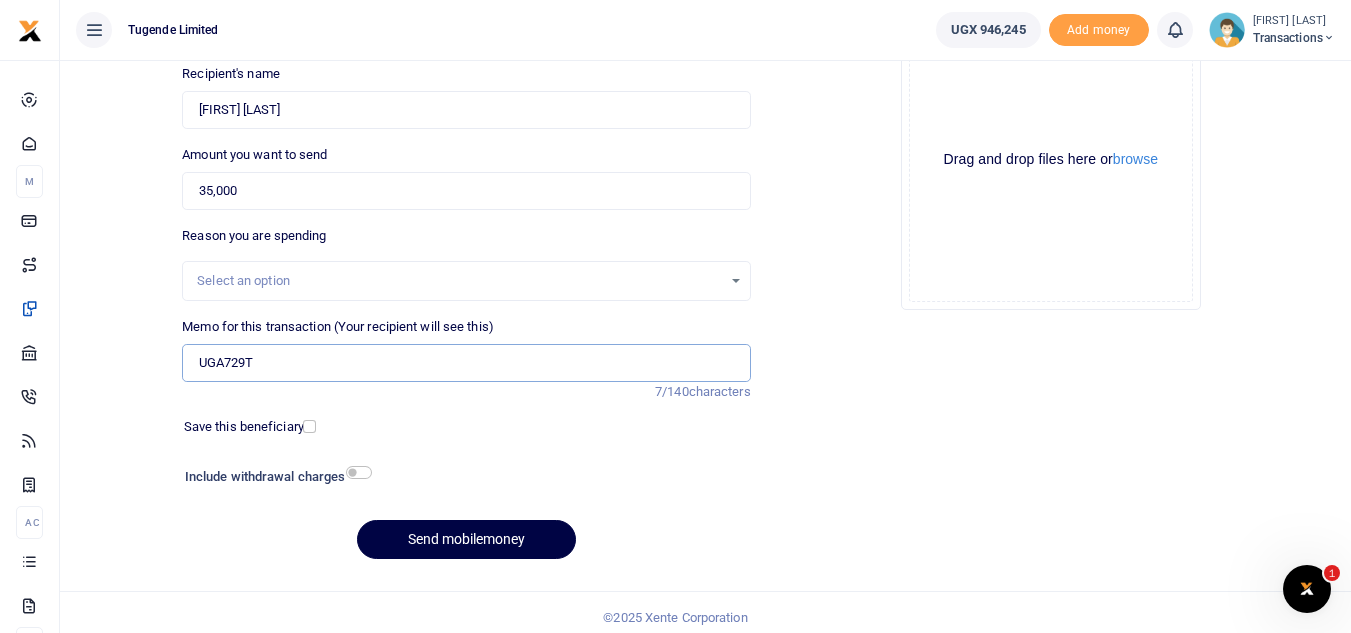 scroll, scrollTop: 233, scrollLeft: 0, axis: vertical 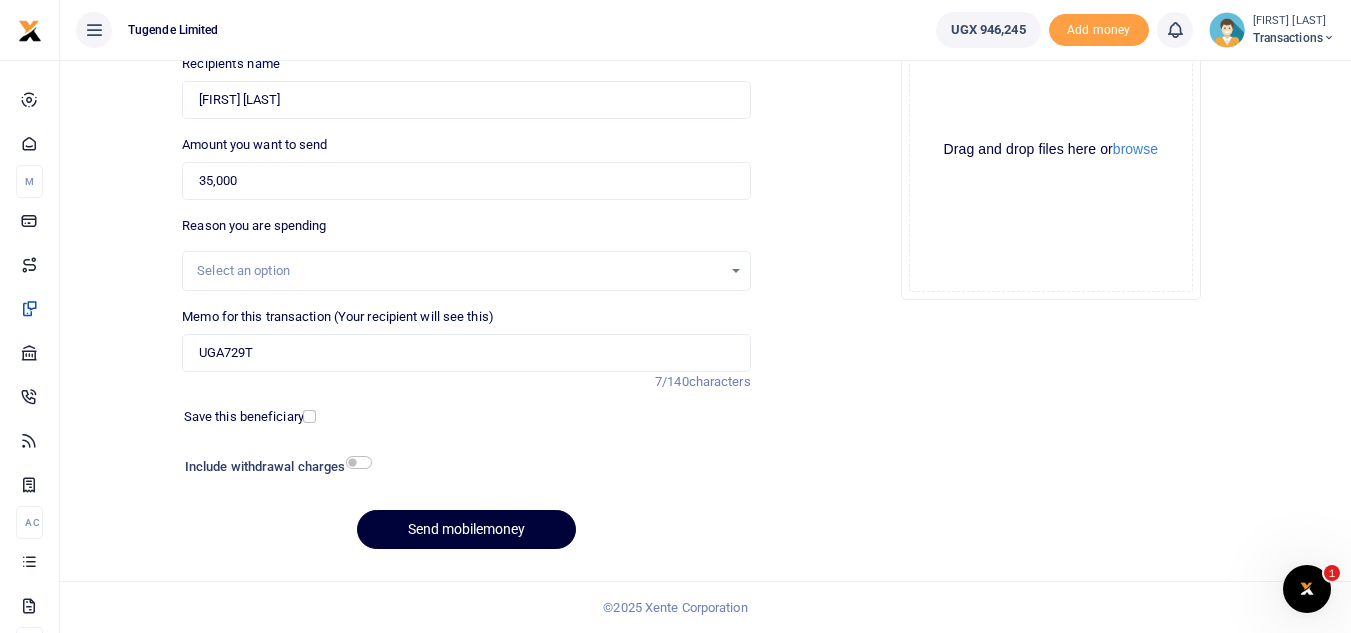 click on "Send mobilemoney" at bounding box center [466, 529] 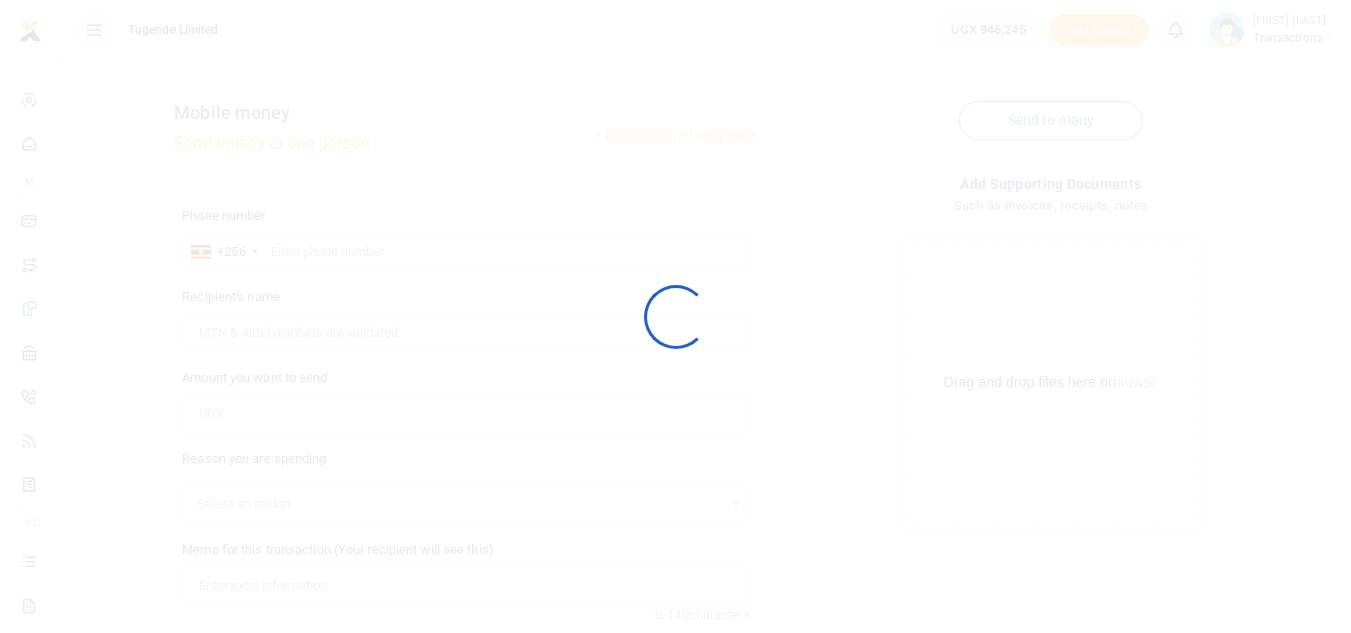 scroll, scrollTop: 233, scrollLeft: 0, axis: vertical 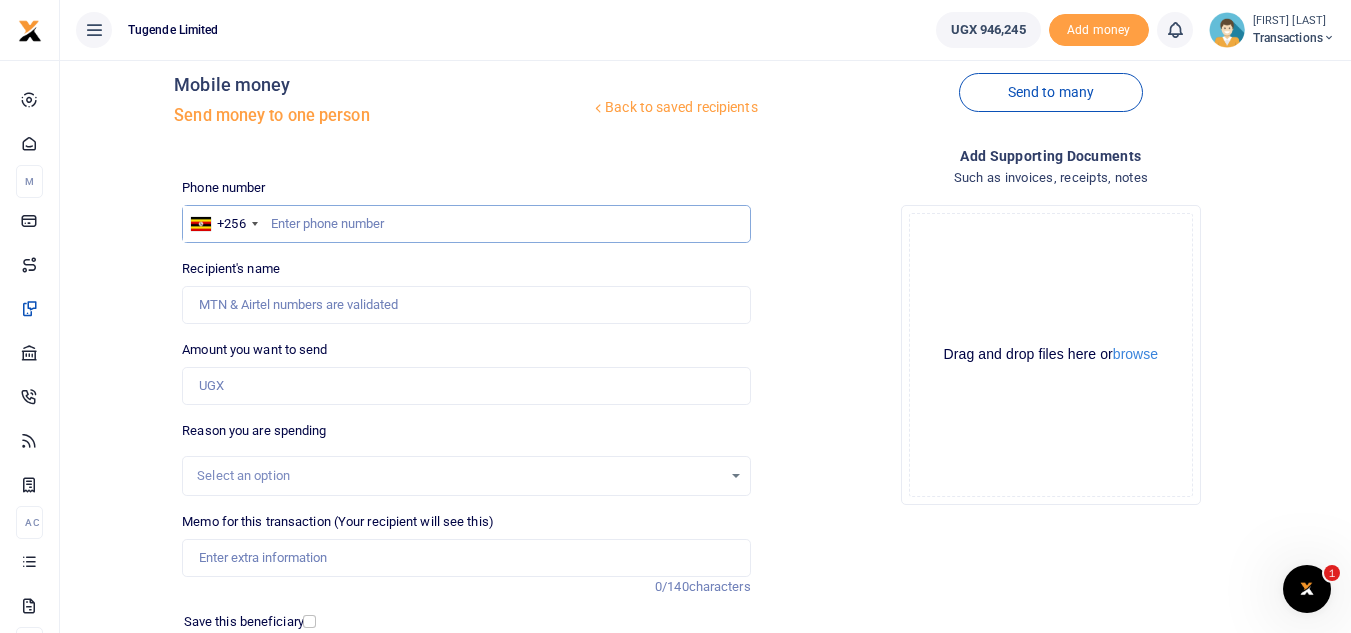 click at bounding box center [466, 224] 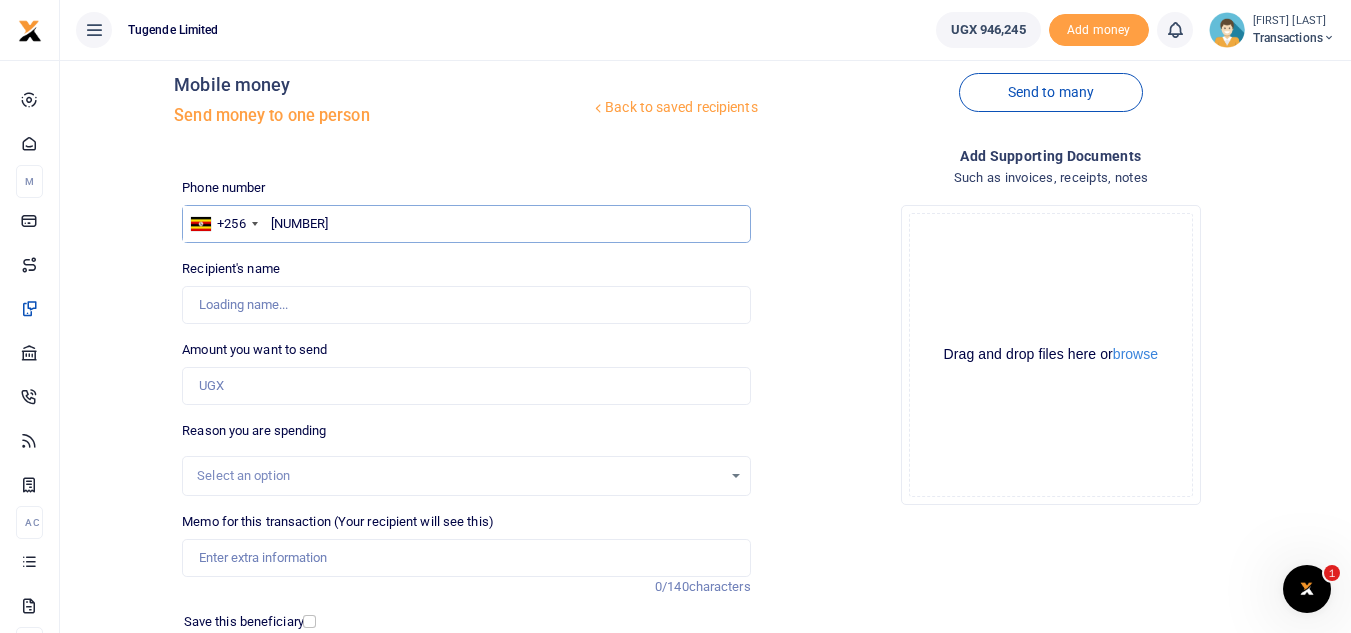 type on "755043770" 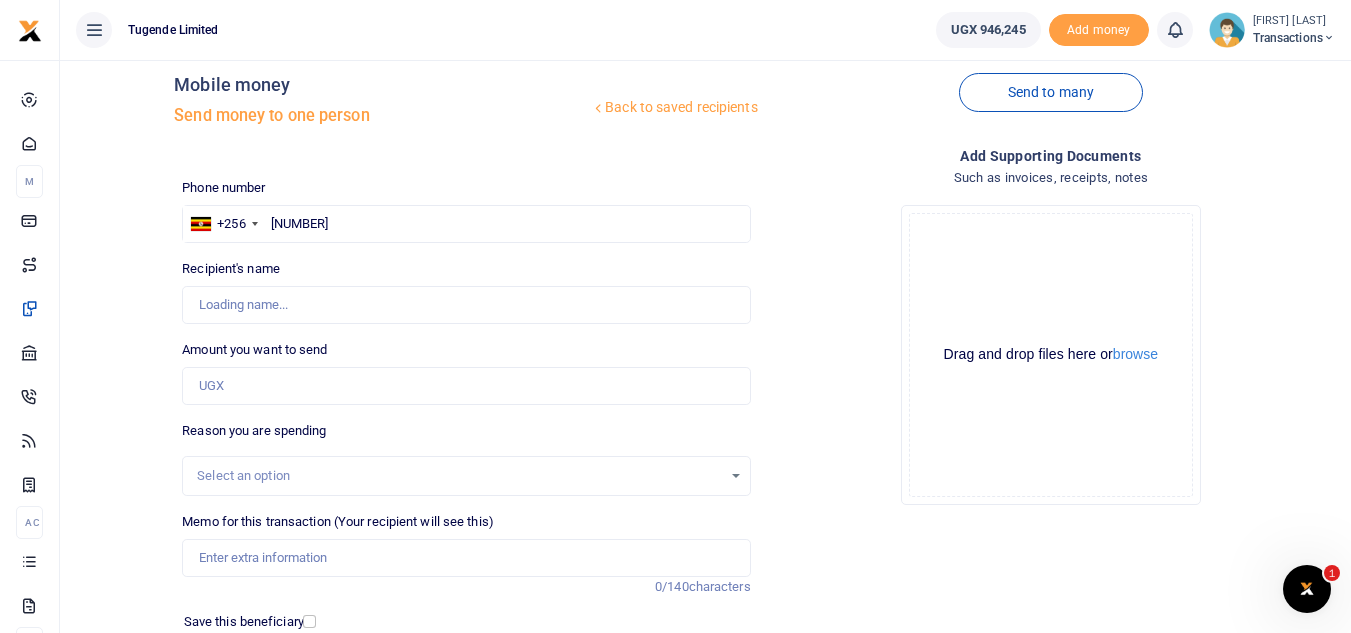 type on "Joel Bwambale" 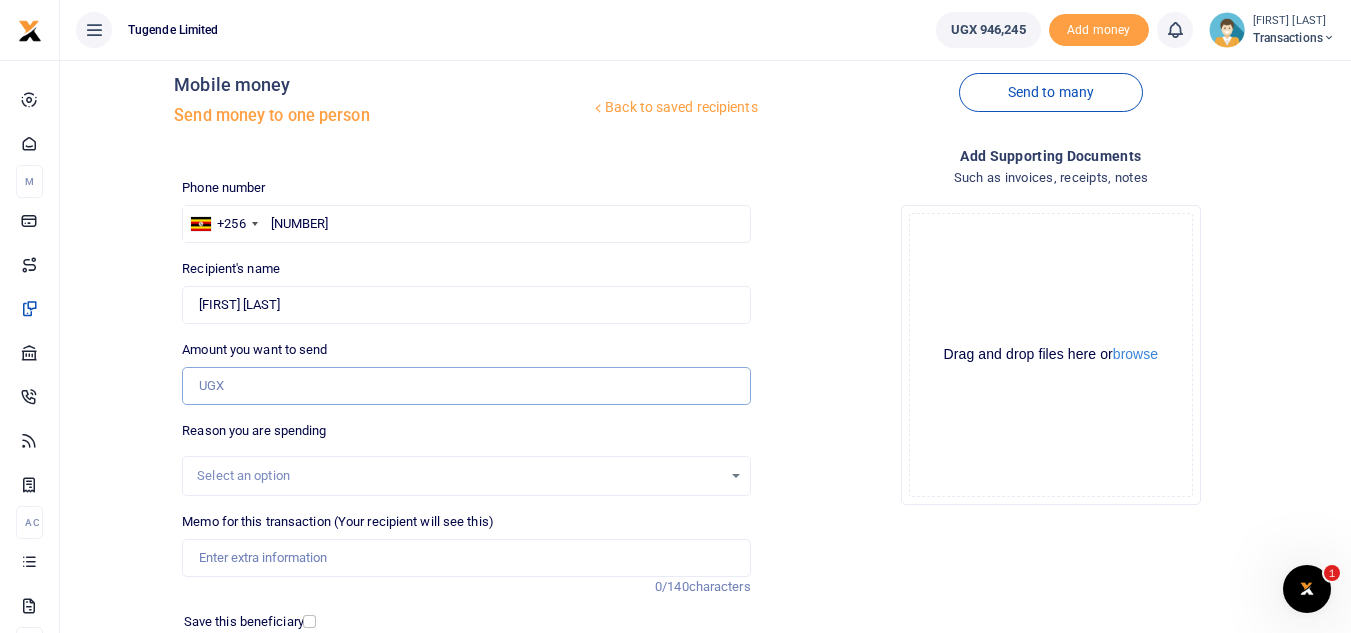 click on "Amount you want to send" at bounding box center (466, 386) 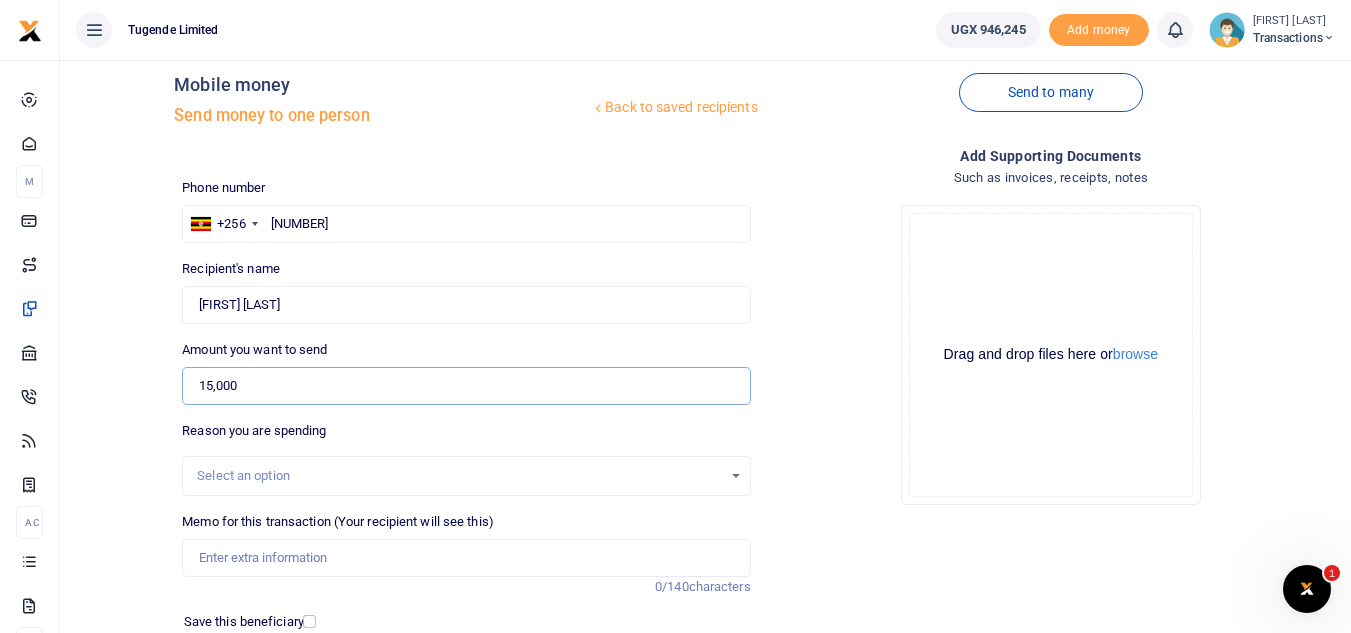 type on "15,000" 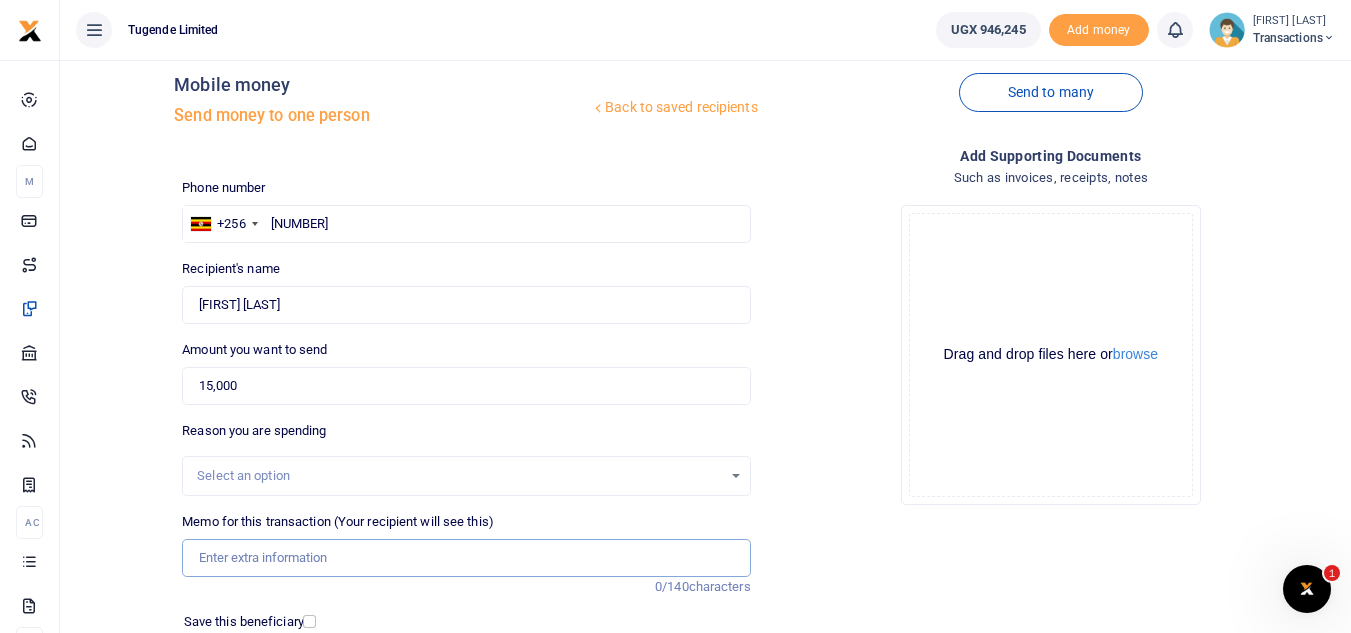 click on "Memo for this transaction (Your recipient will see this)" at bounding box center (466, 558) 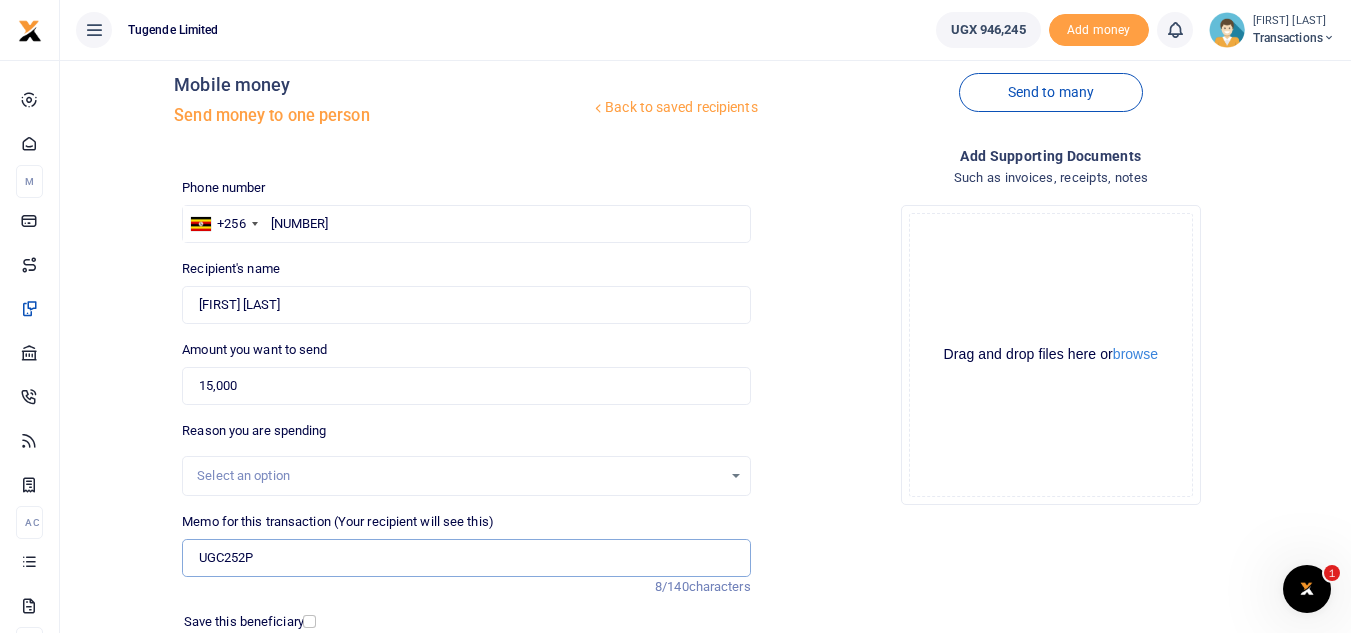 type on "UGC252P" 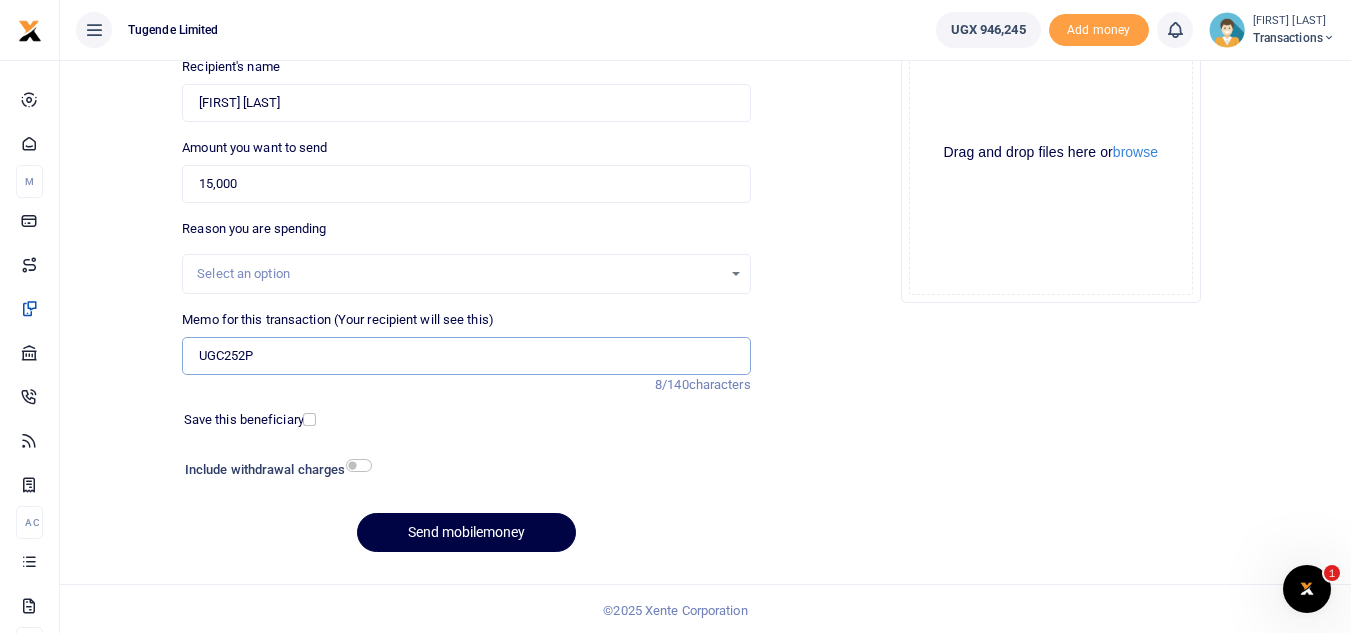scroll, scrollTop: 233, scrollLeft: 0, axis: vertical 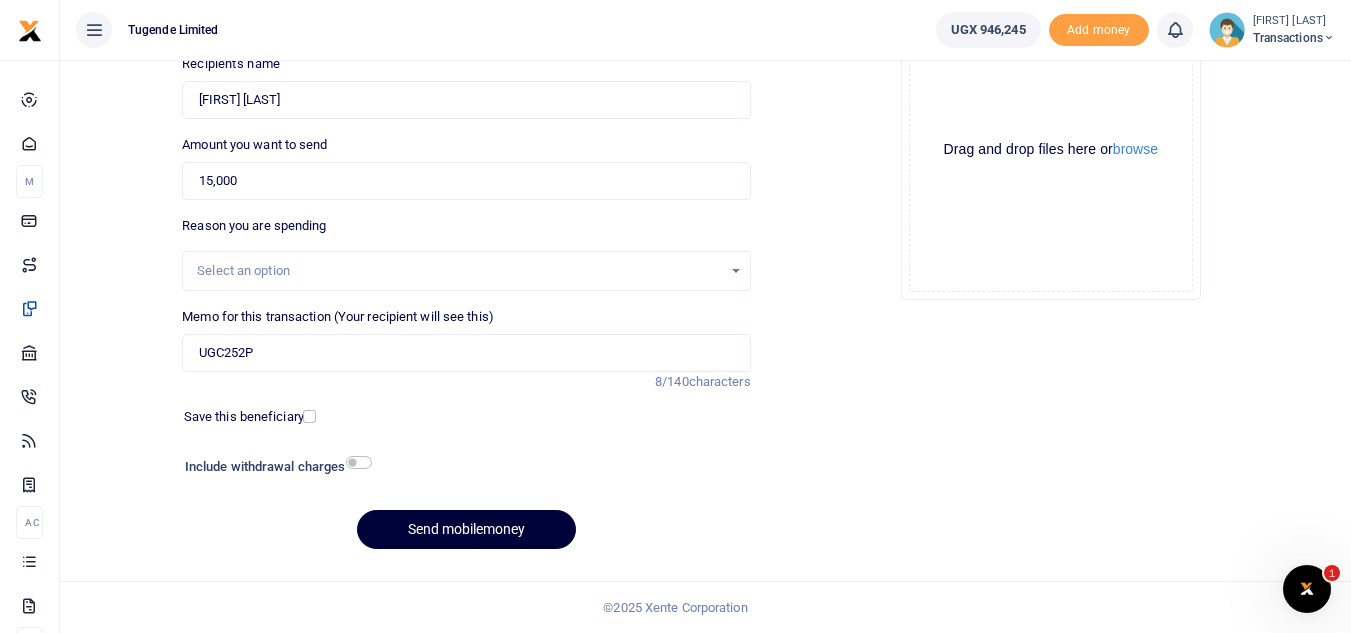 click on "Send mobilemoney" at bounding box center [466, 529] 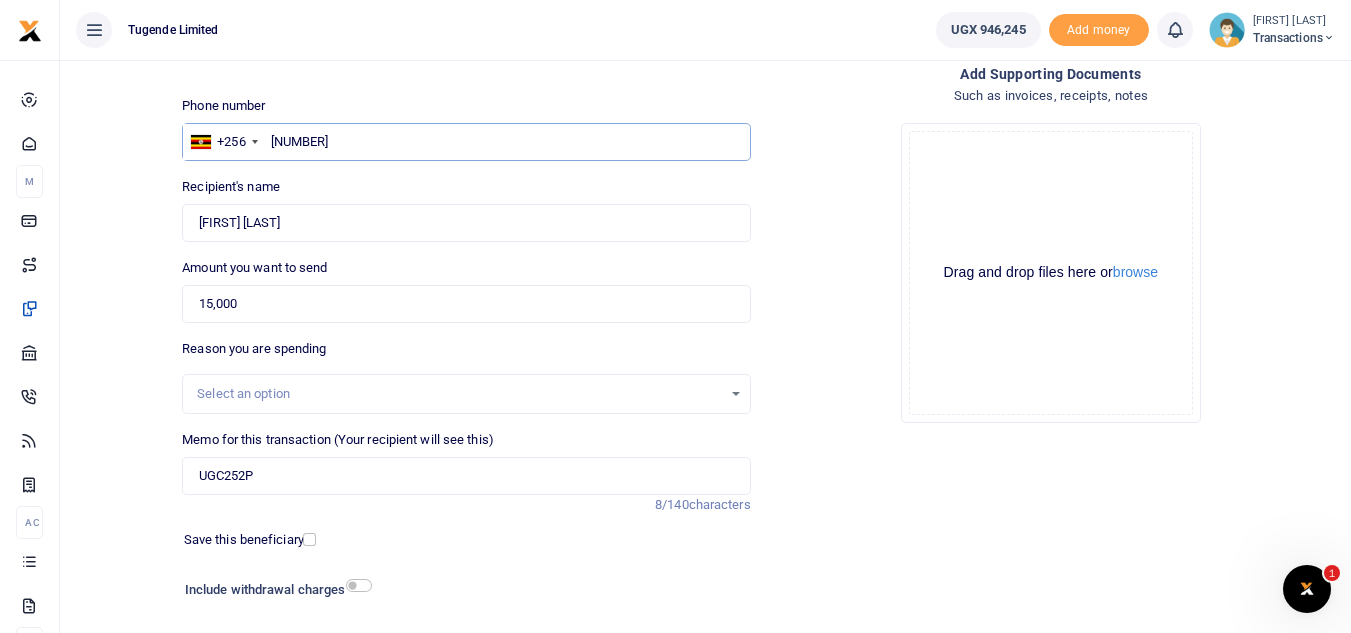 scroll, scrollTop: 233, scrollLeft: 0, axis: vertical 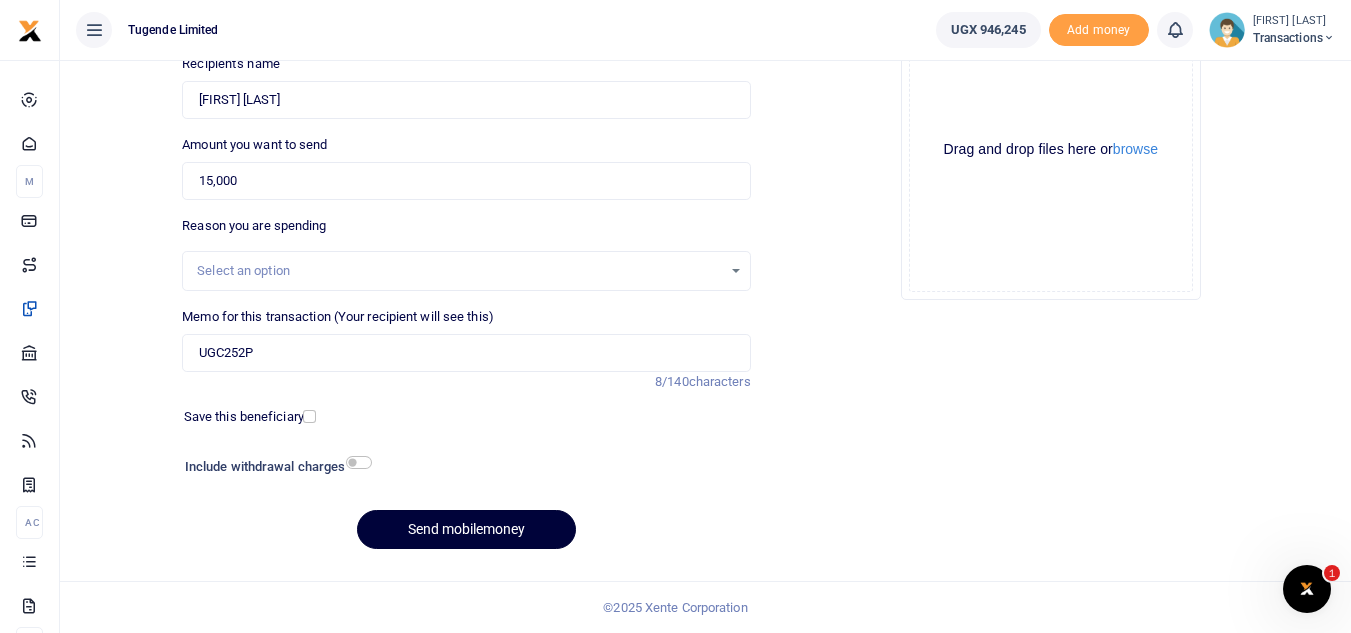 type on "755043770" 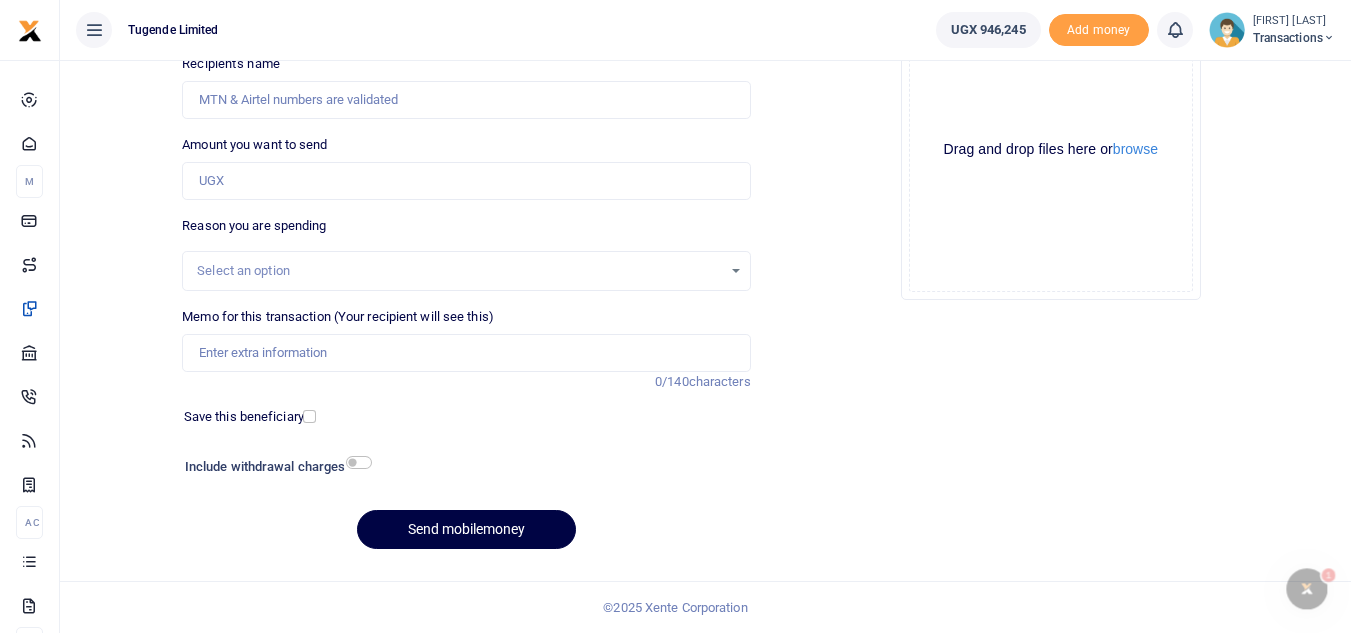 scroll, scrollTop: 233, scrollLeft: 0, axis: vertical 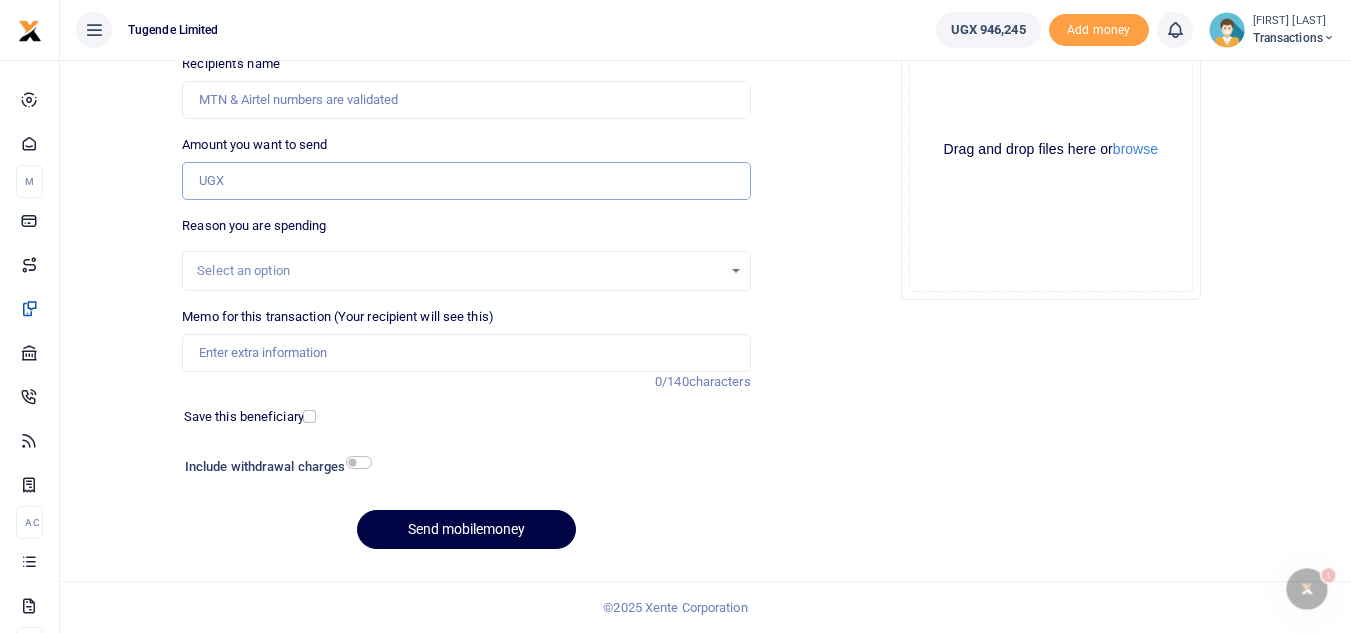 click on "Amount you want to send" at bounding box center [466, 181] 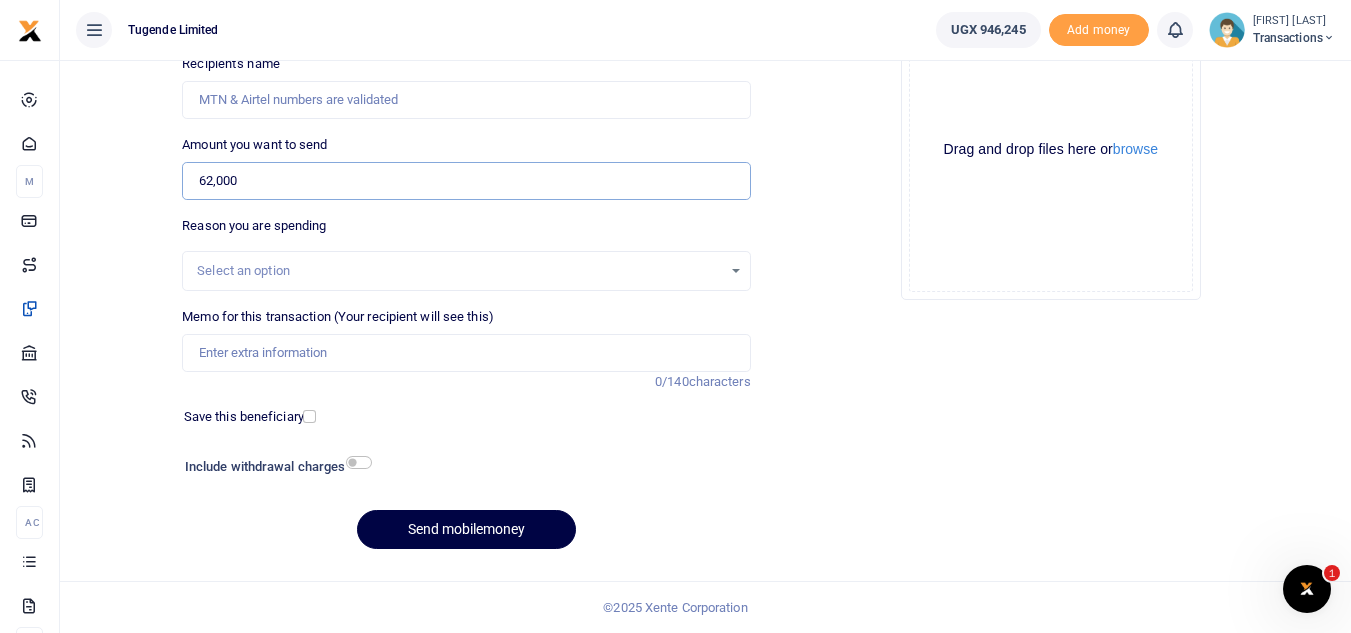 type on "62,000" 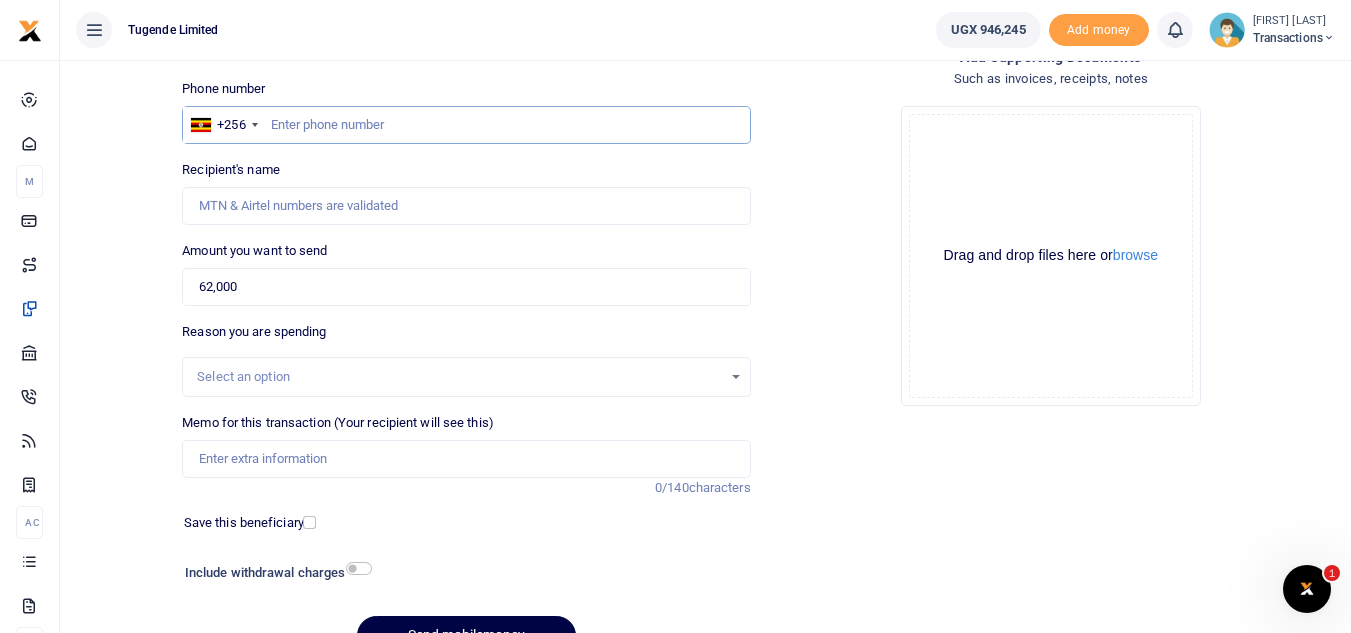 click at bounding box center (466, 125) 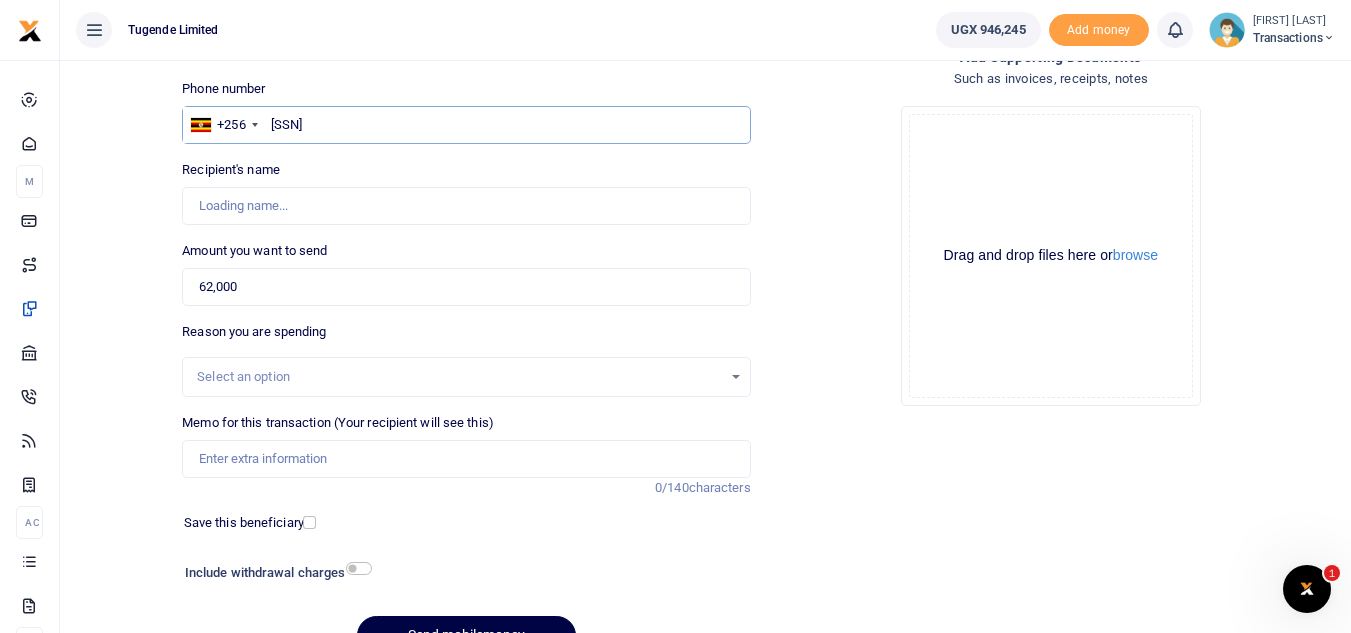 type on "791103218" 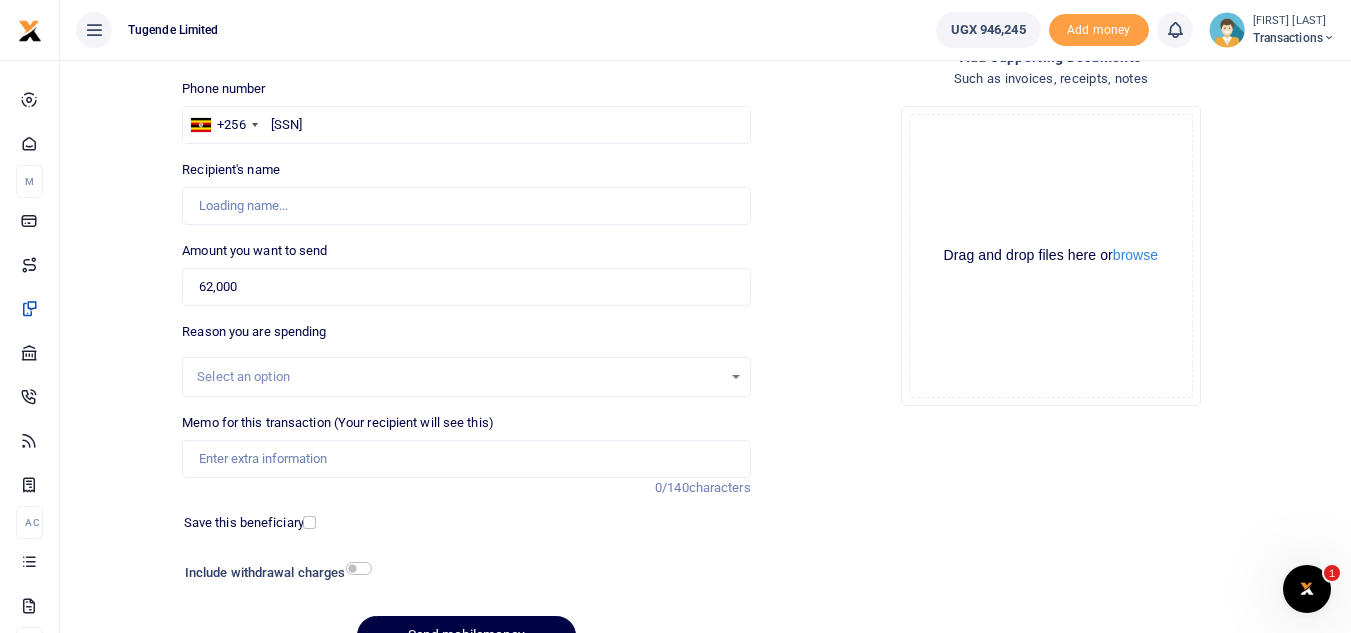 type on "Mariam Nakimuli" 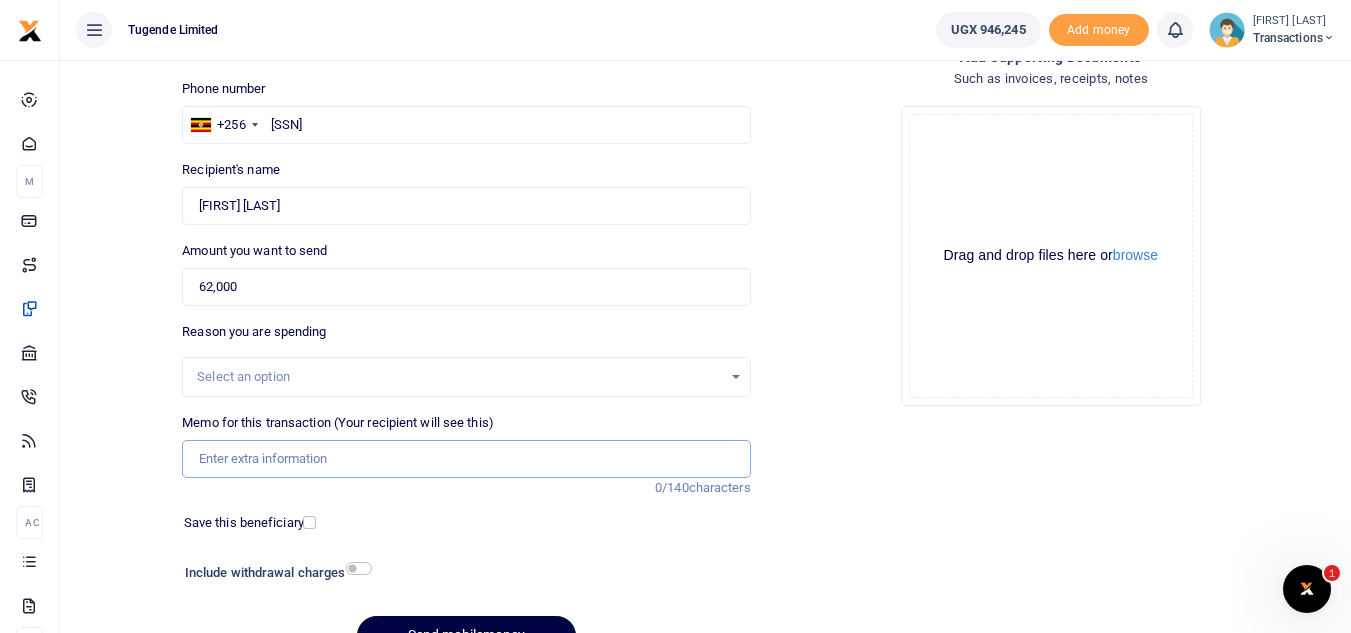click on "Memo for this transaction (Your recipient will see this)" at bounding box center [466, 459] 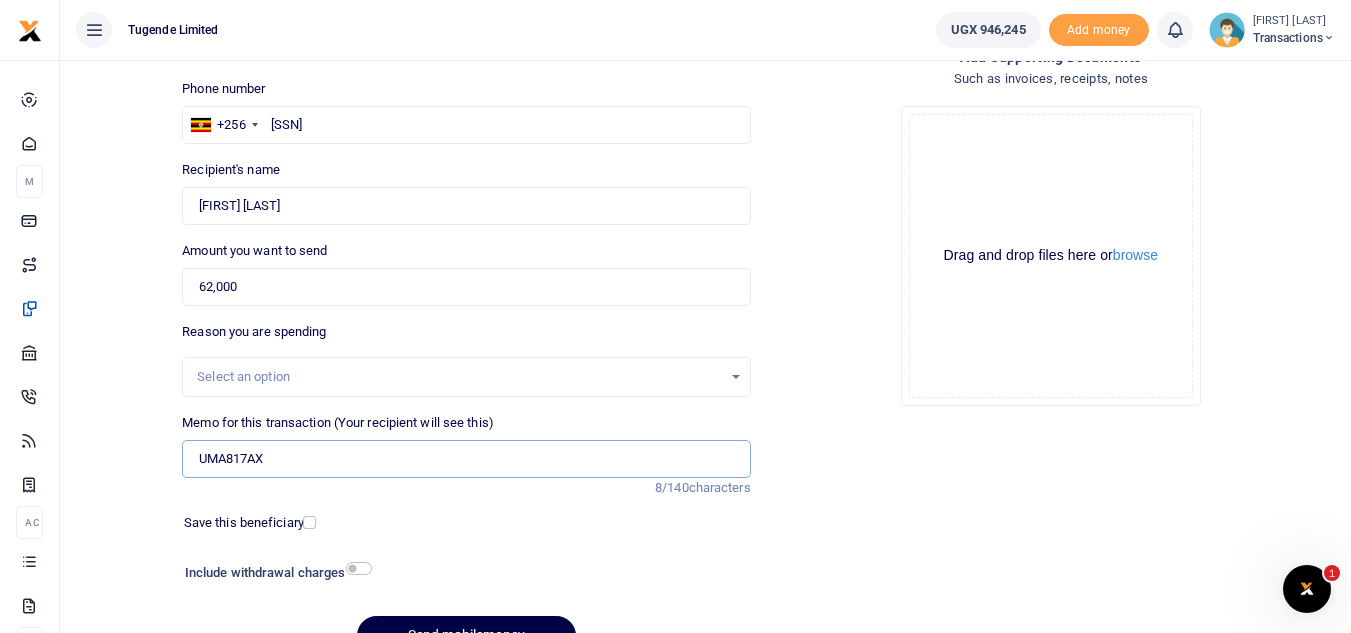 type on "UMA817AX" 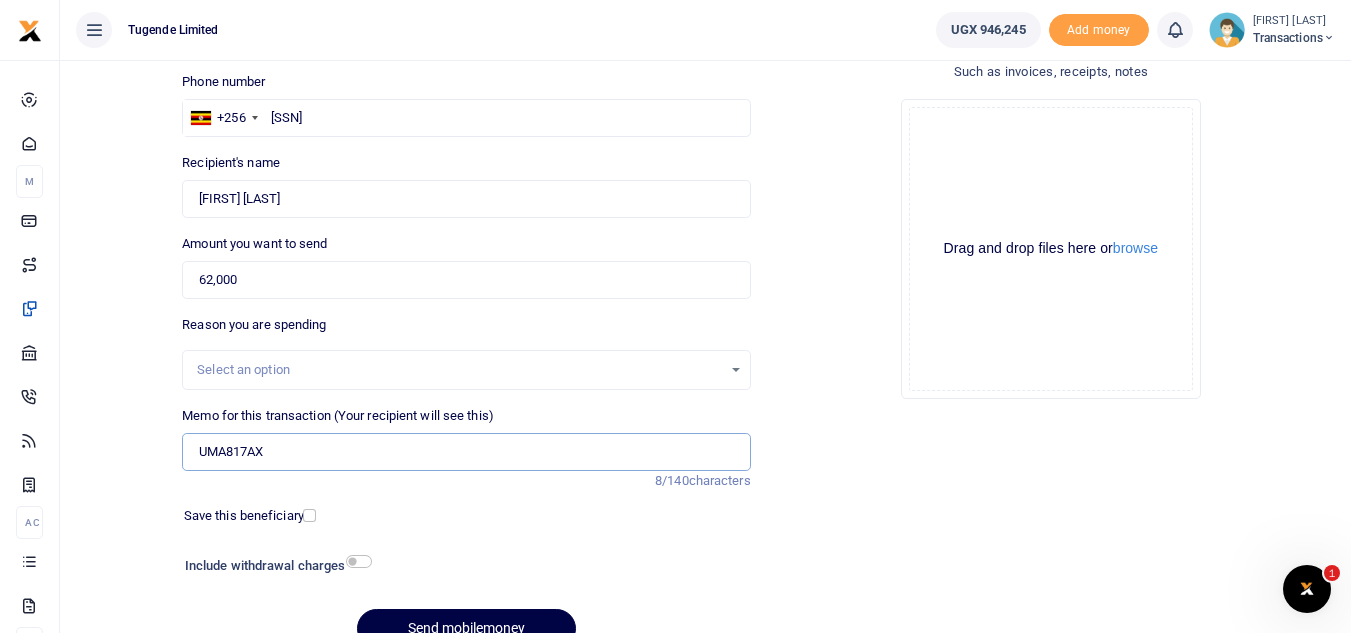 scroll, scrollTop: 130, scrollLeft: 0, axis: vertical 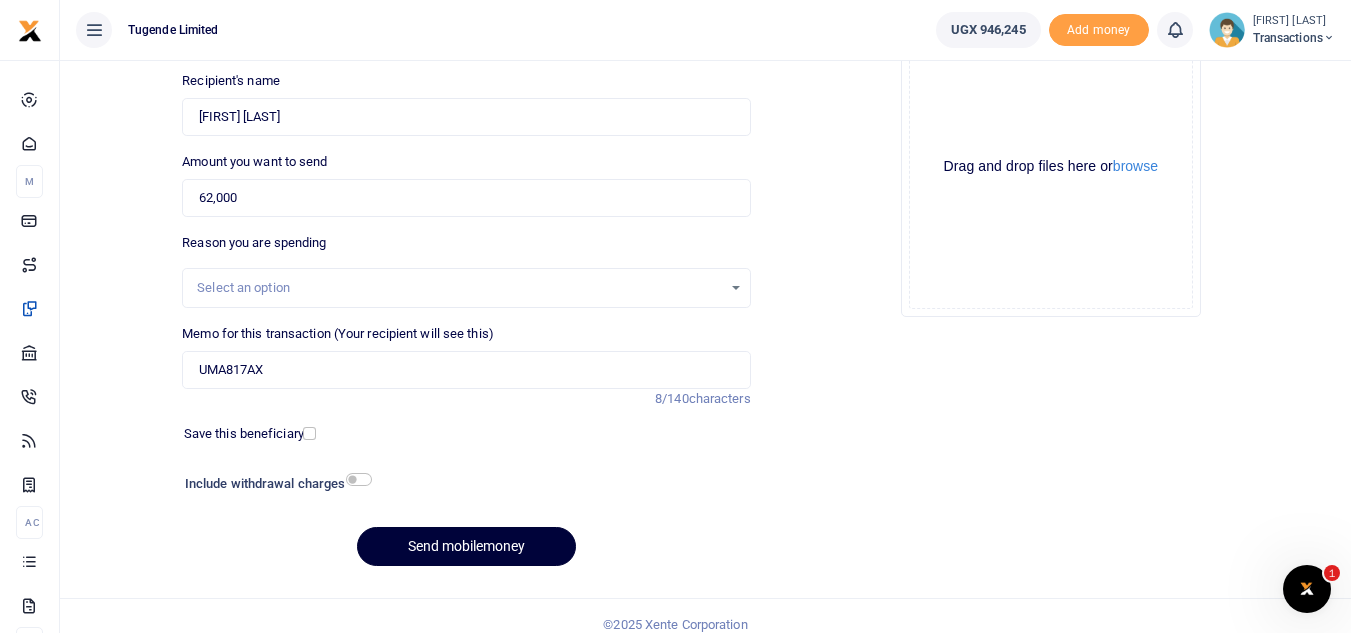 click on "Send mobilemoney" at bounding box center (466, 546) 